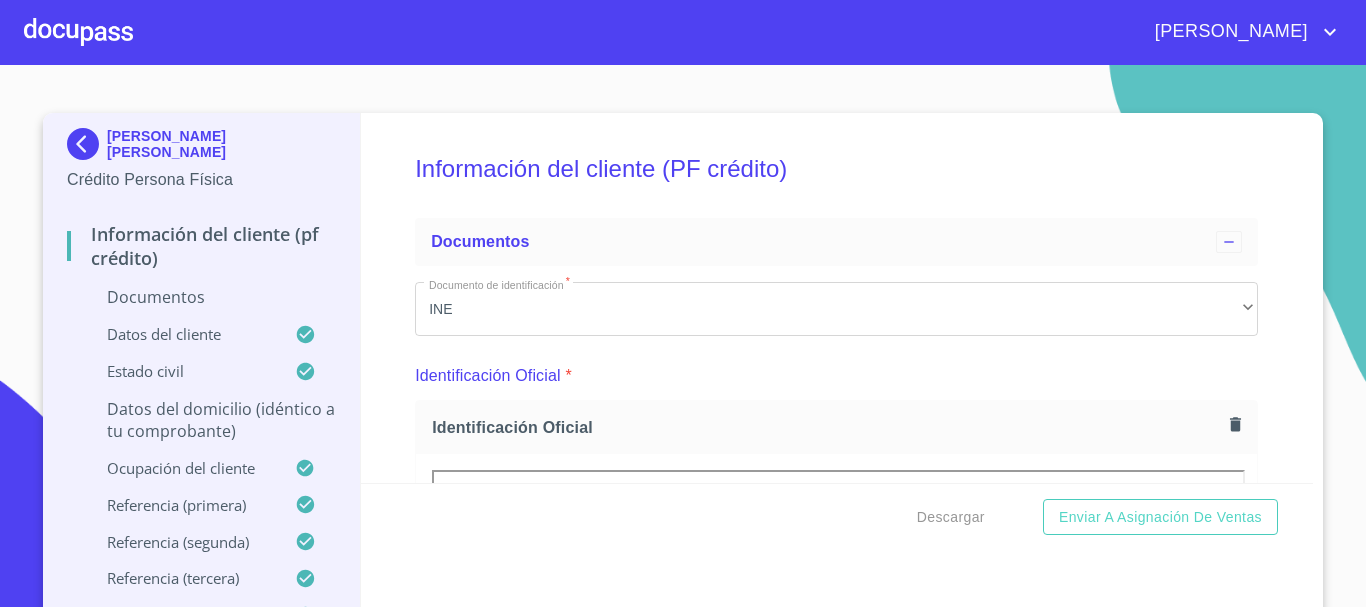 scroll, scrollTop: 0, scrollLeft: 0, axis: both 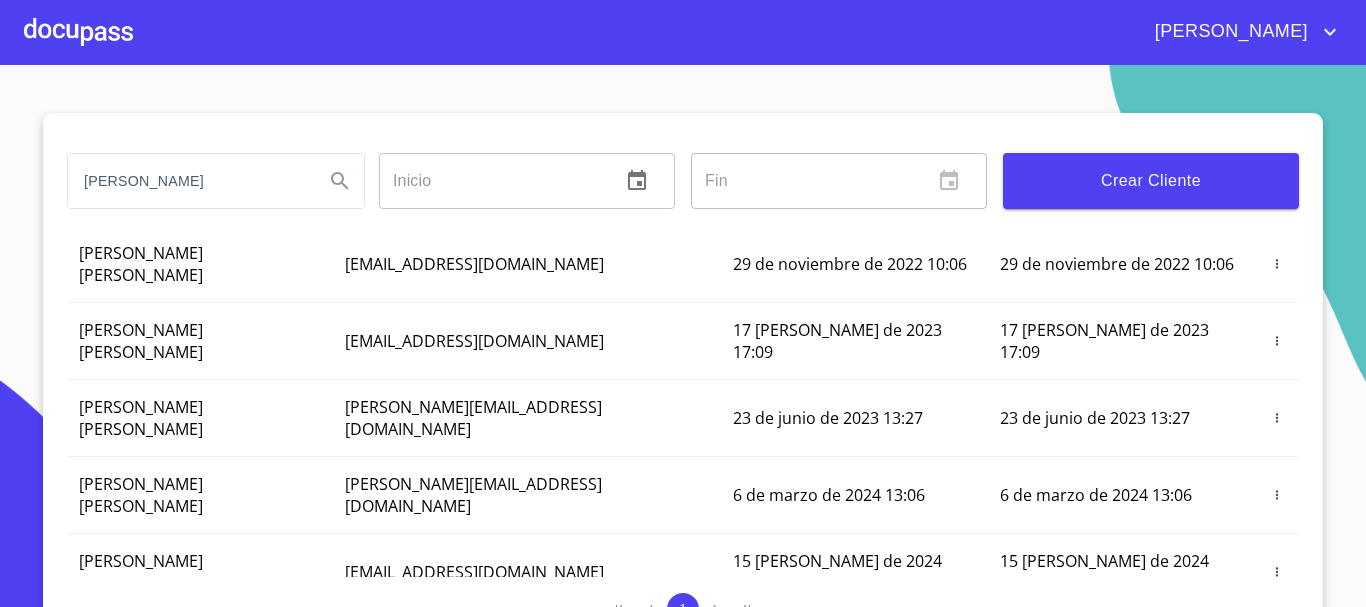 click at bounding box center [78, 32] 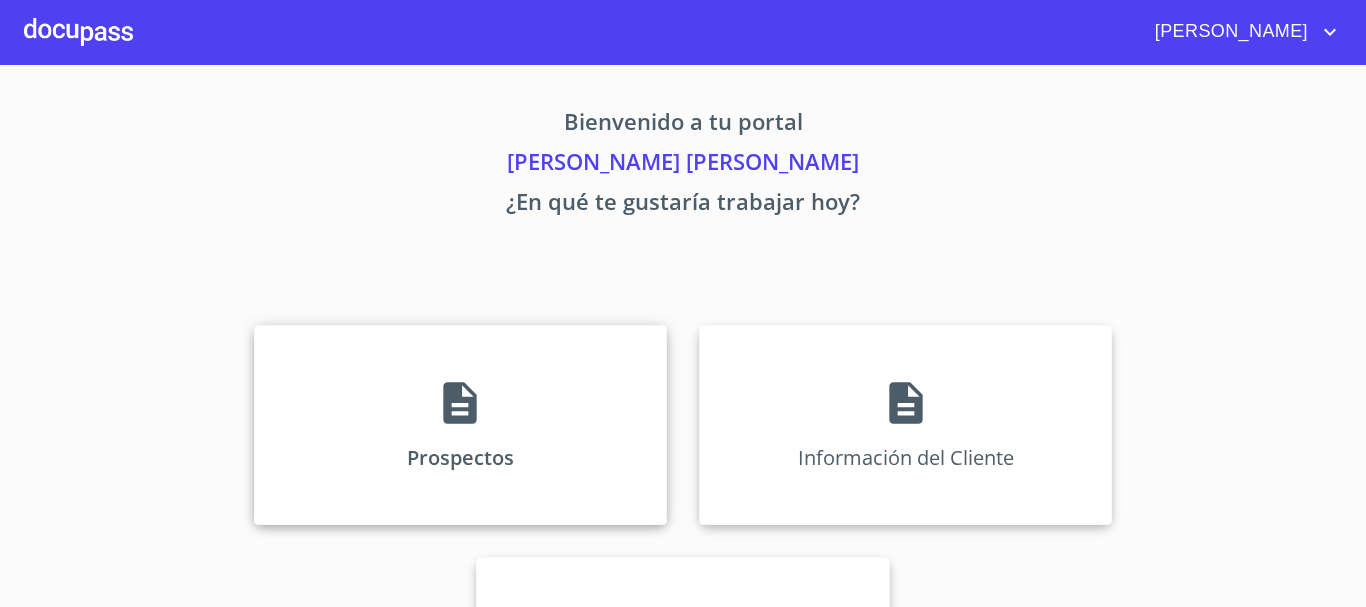 click 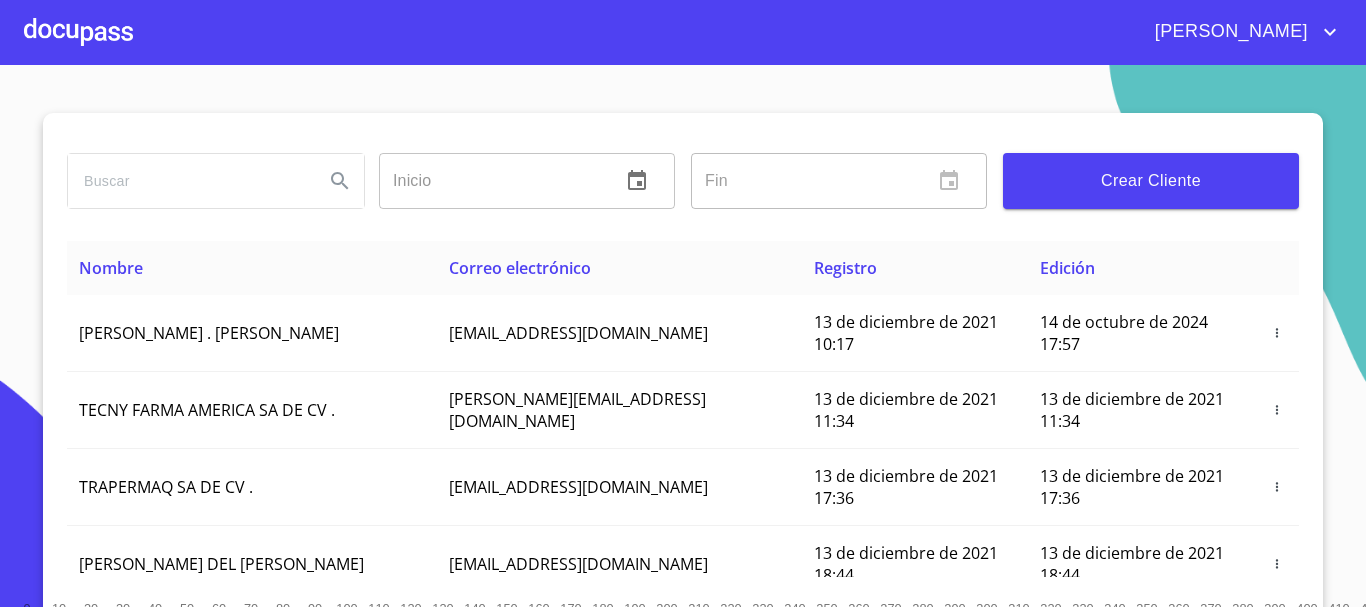 click on "Crear Cliente" at bounding box center [1151, 181] 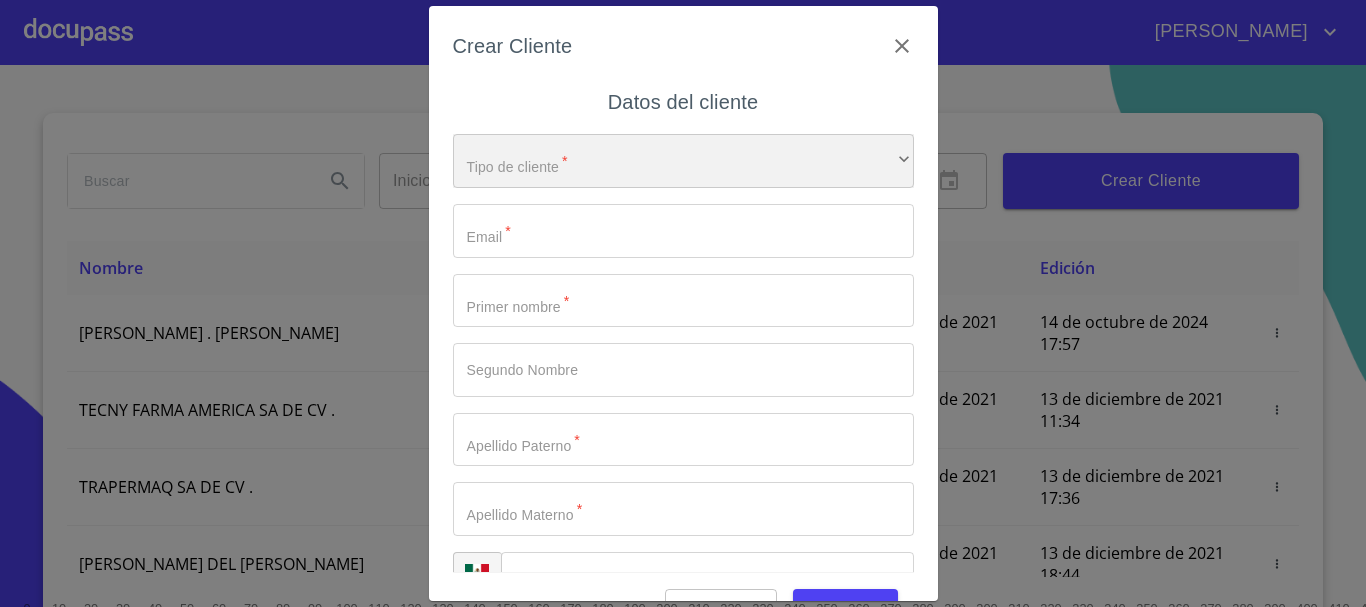 click on "​" at bounding box center (683, 161) 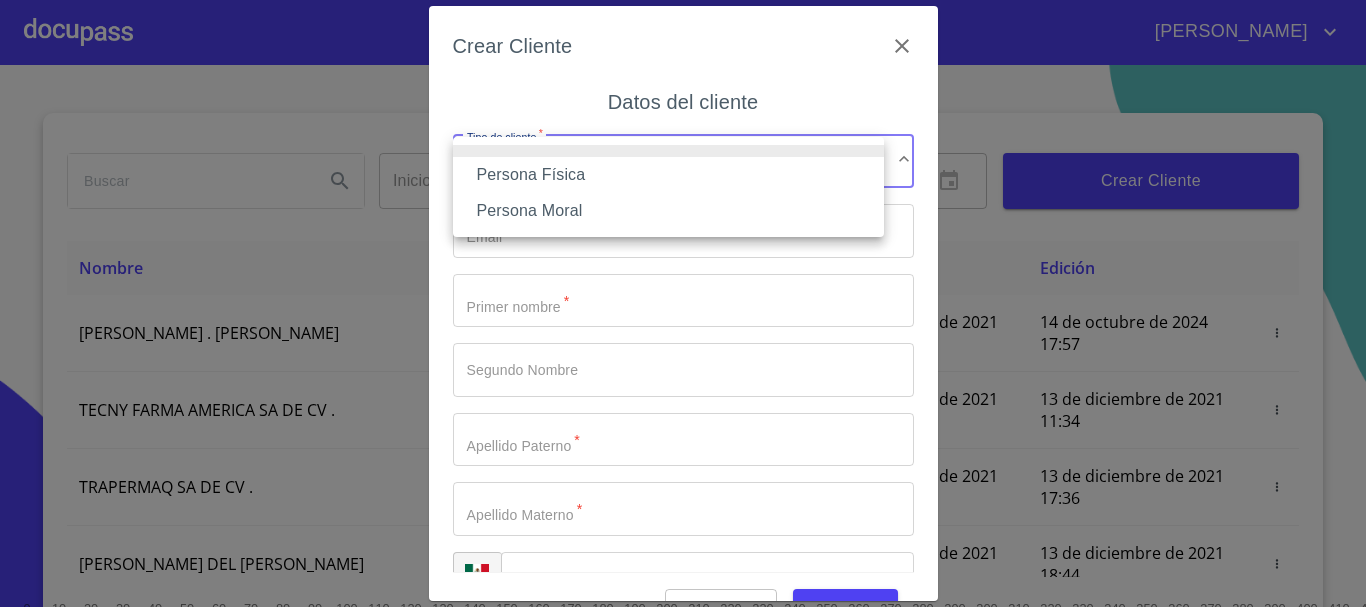 click on "Persona Física" at bounding box center [668, 175] 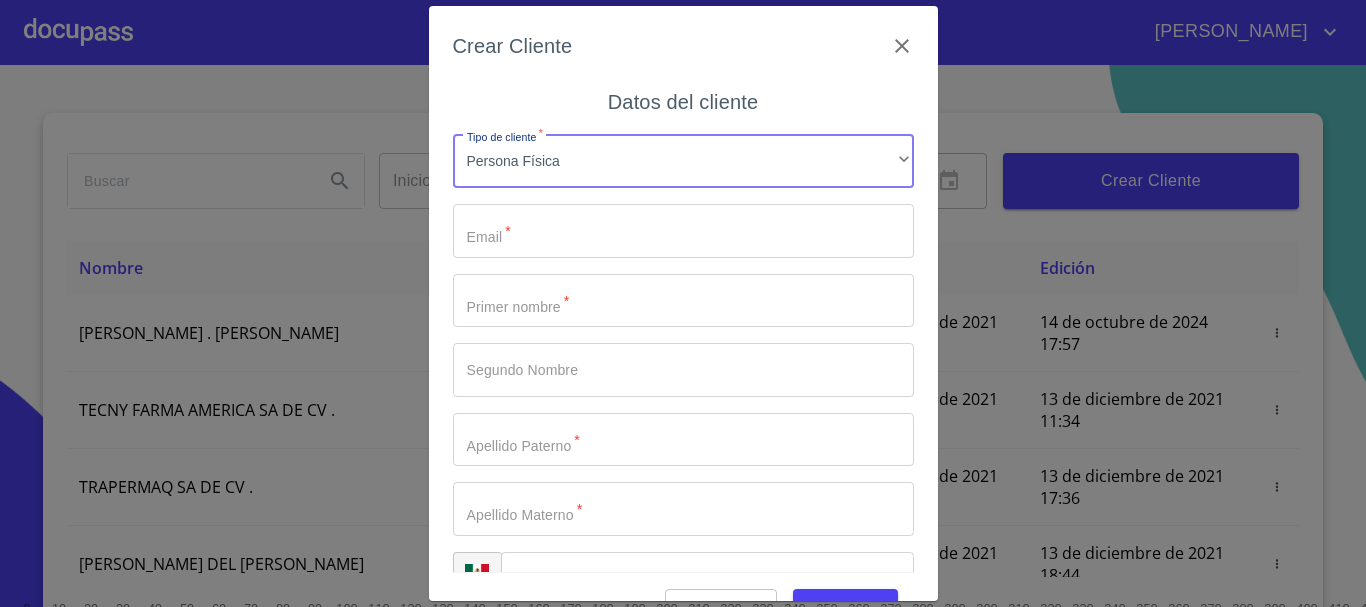click on "Tipo de cliente   *" at bounding box center (683, 231) 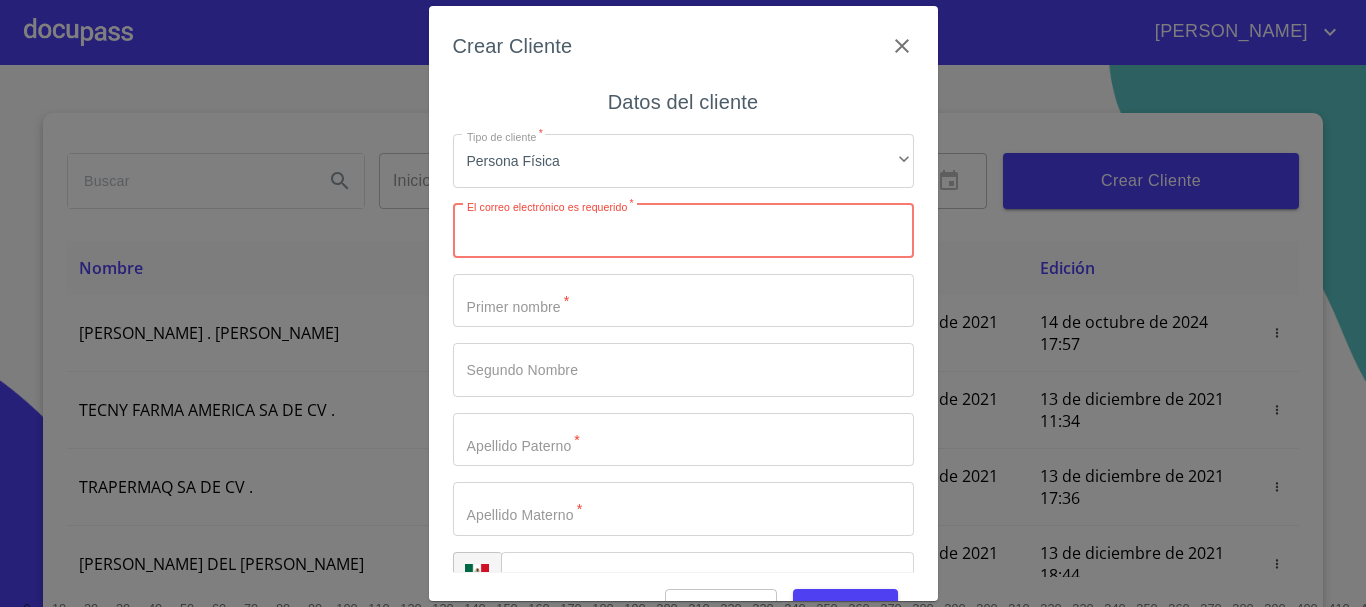 click on "Tipo de cliente   *" at bounding box center [683, 231] 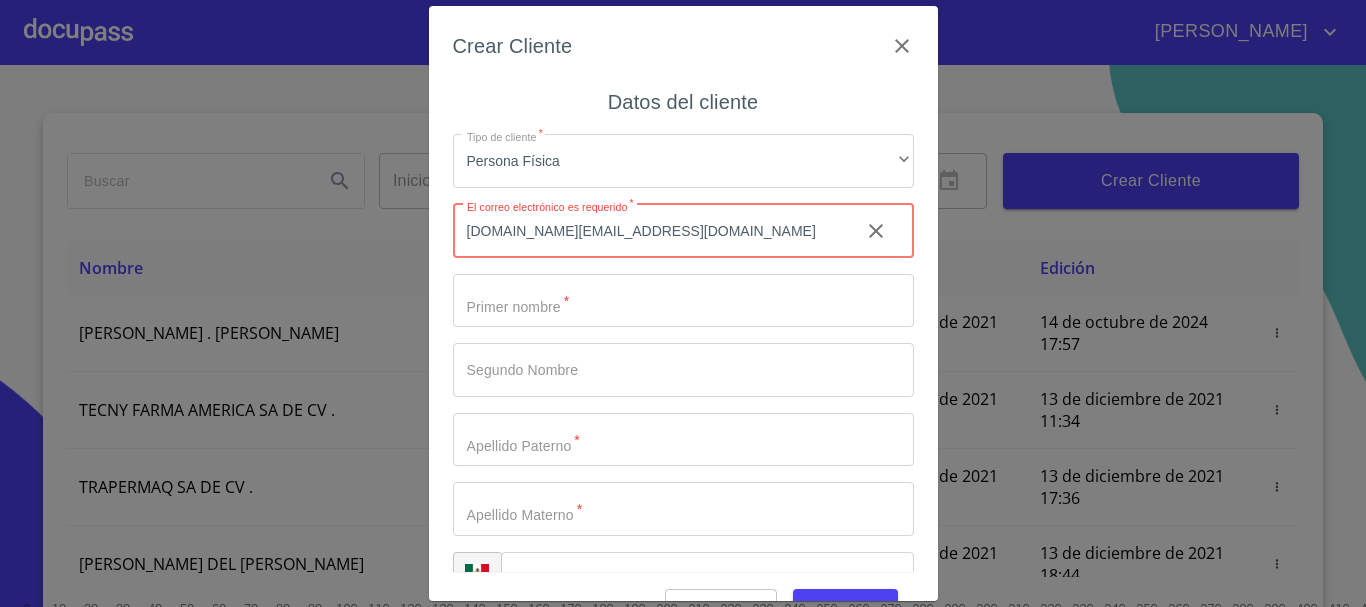 type on "[DOMAIN_NAME][EMAIL_ADDRESS][DOMAIN_NAME]" 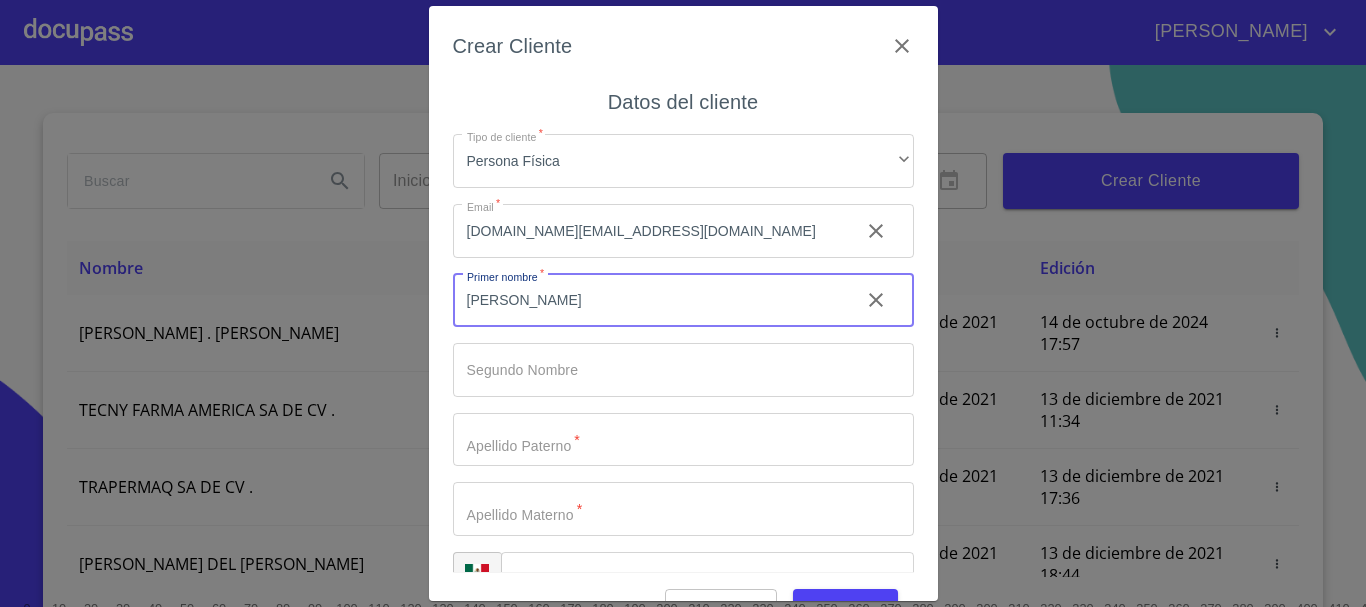 type on "[PERSON_NAME]" 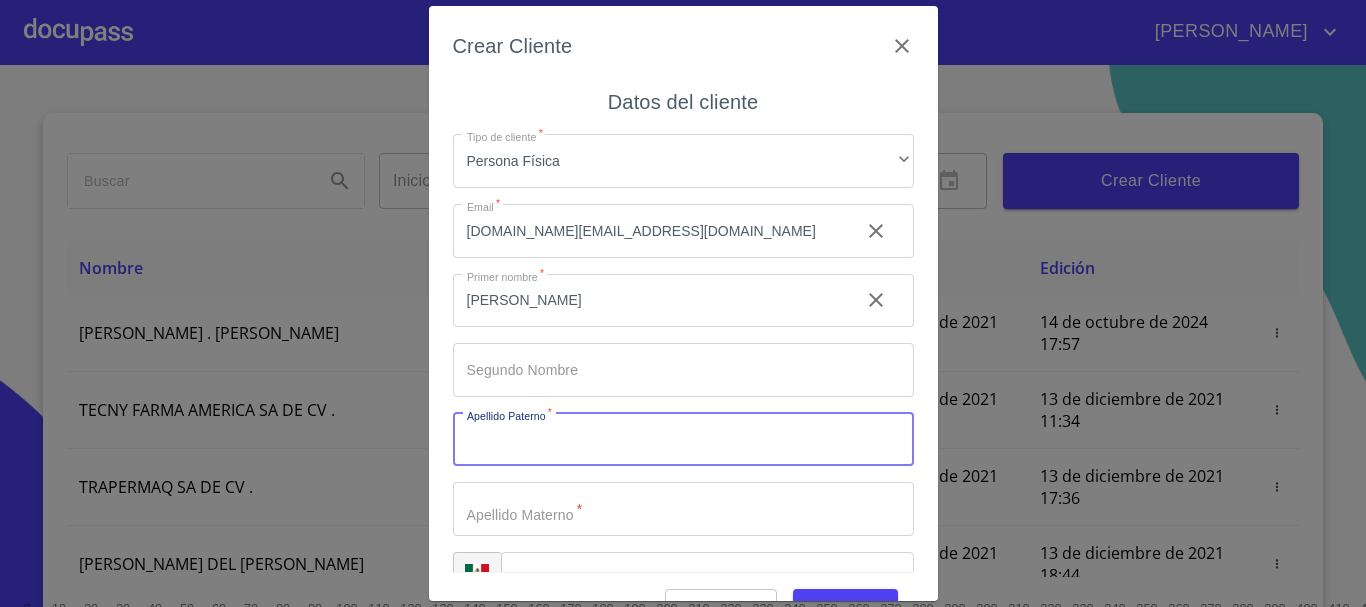 click on "Tipo de cliente   *" at bounding box center [683, 440] 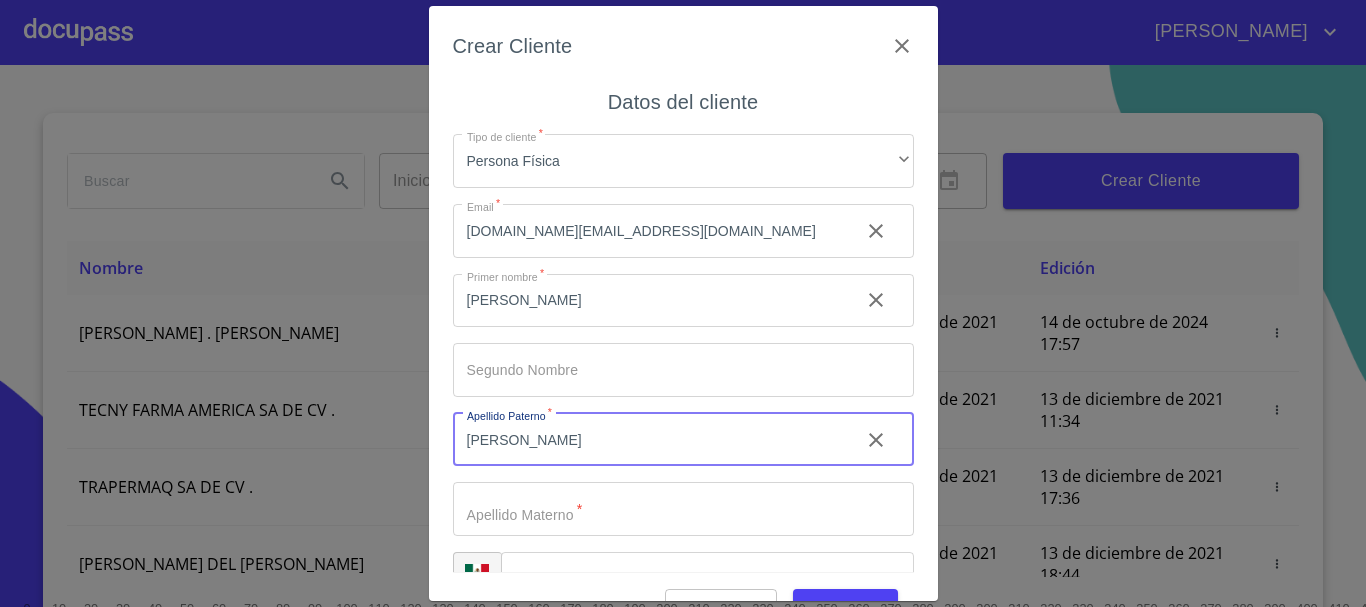 type on "[PERSON_NAME]" 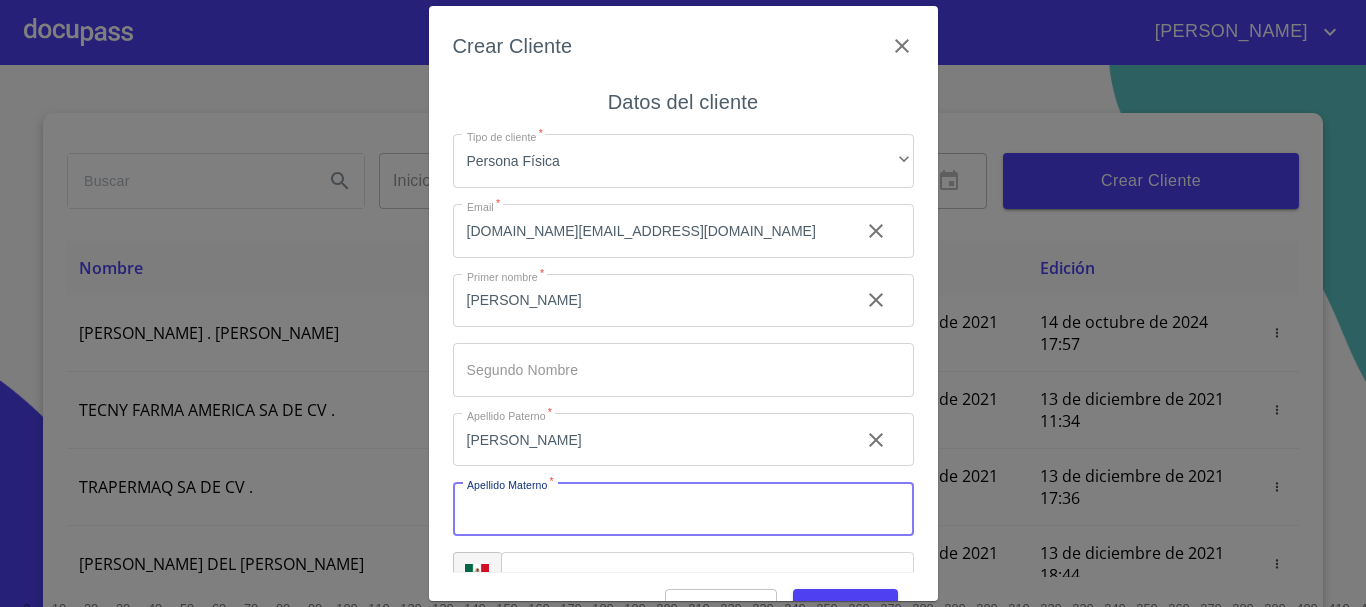 click on "Tipo de cliente   *" at bounding box center [683, 509] 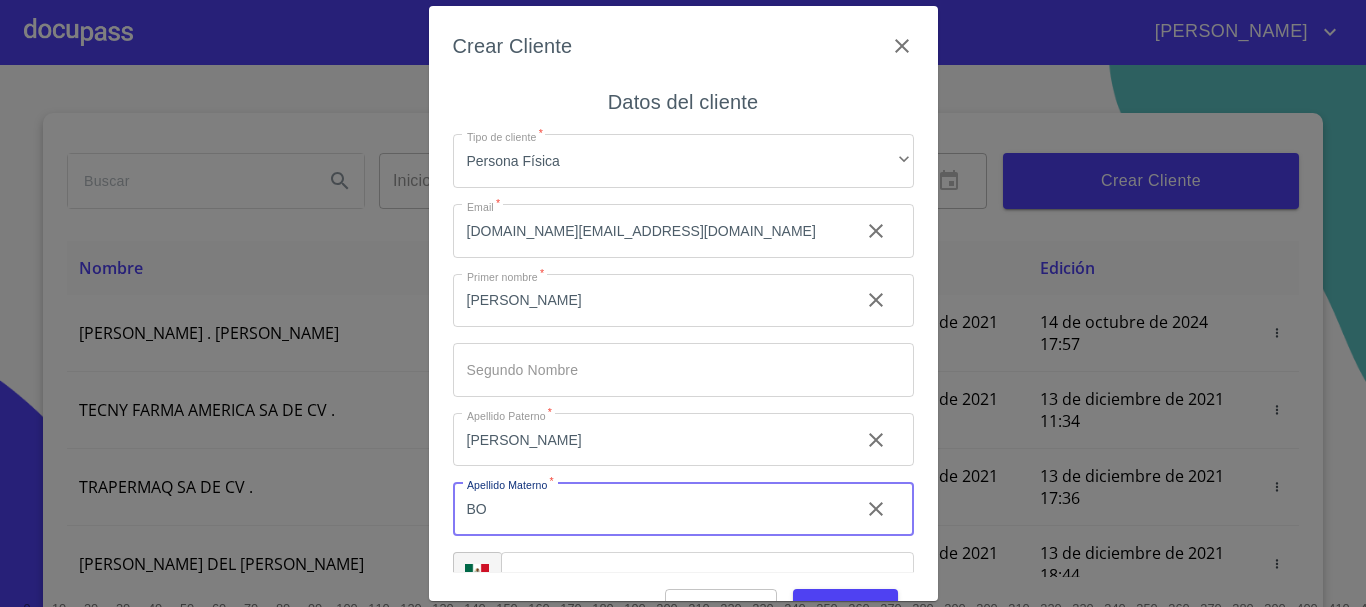 type on "B" 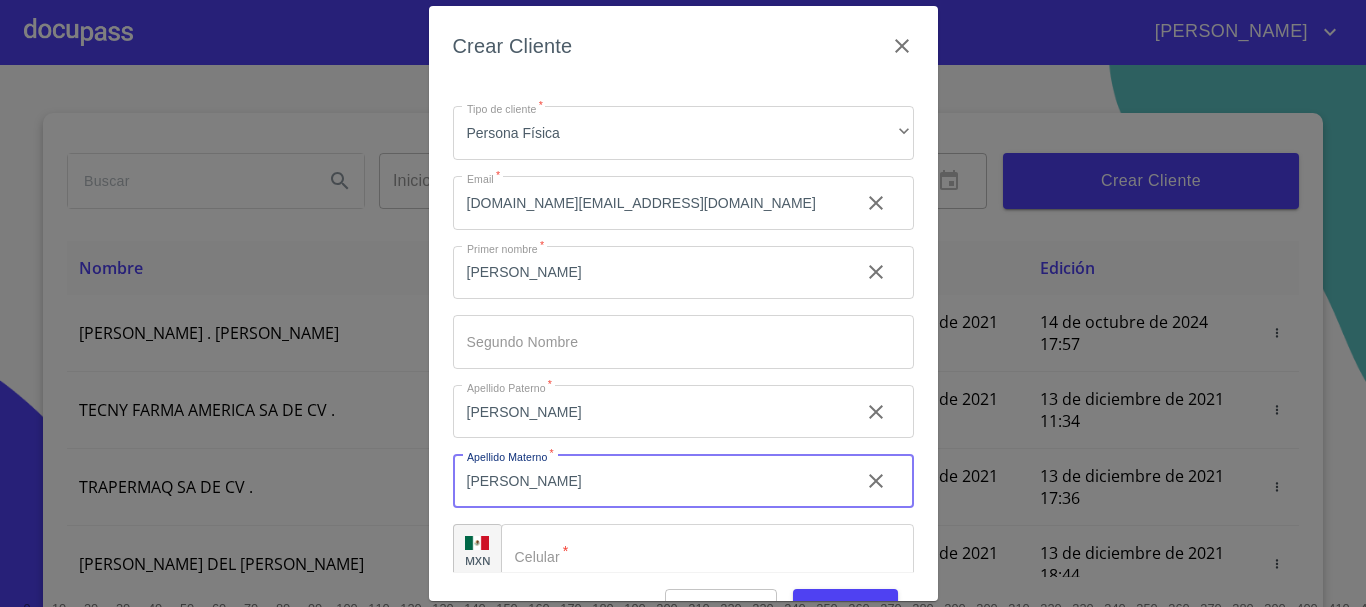 scroll, scrollTop: 50, scrollLeft: 0, axis: vertical 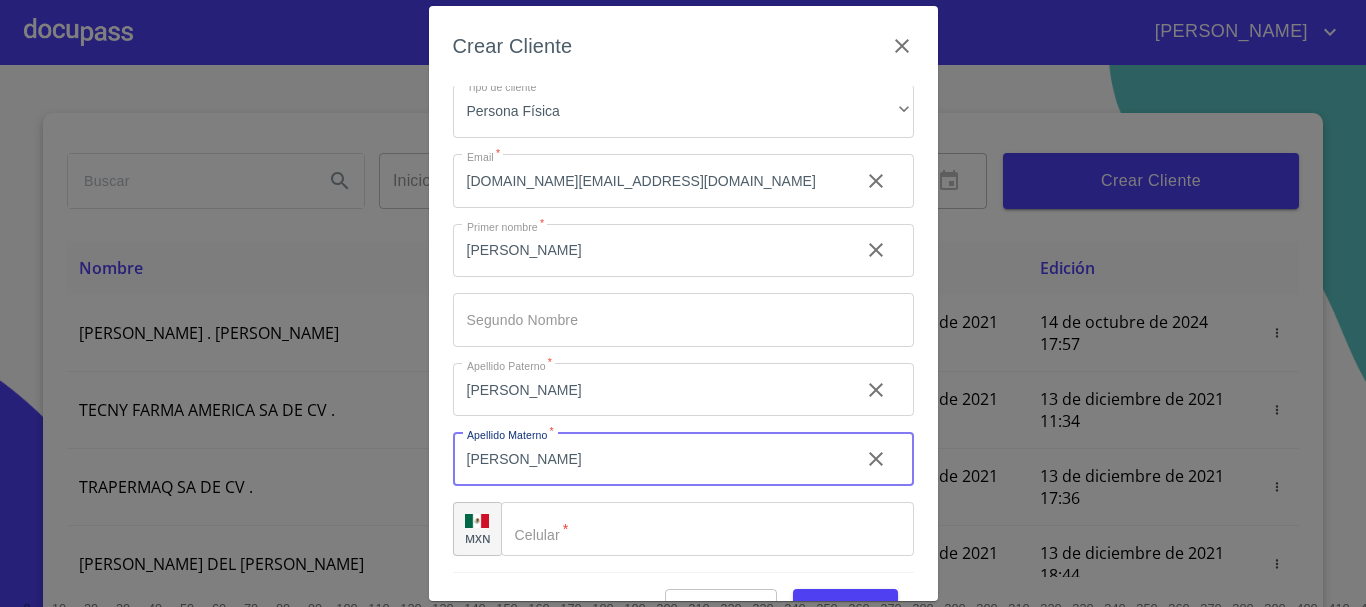 type on "[PERSON_NAME]" 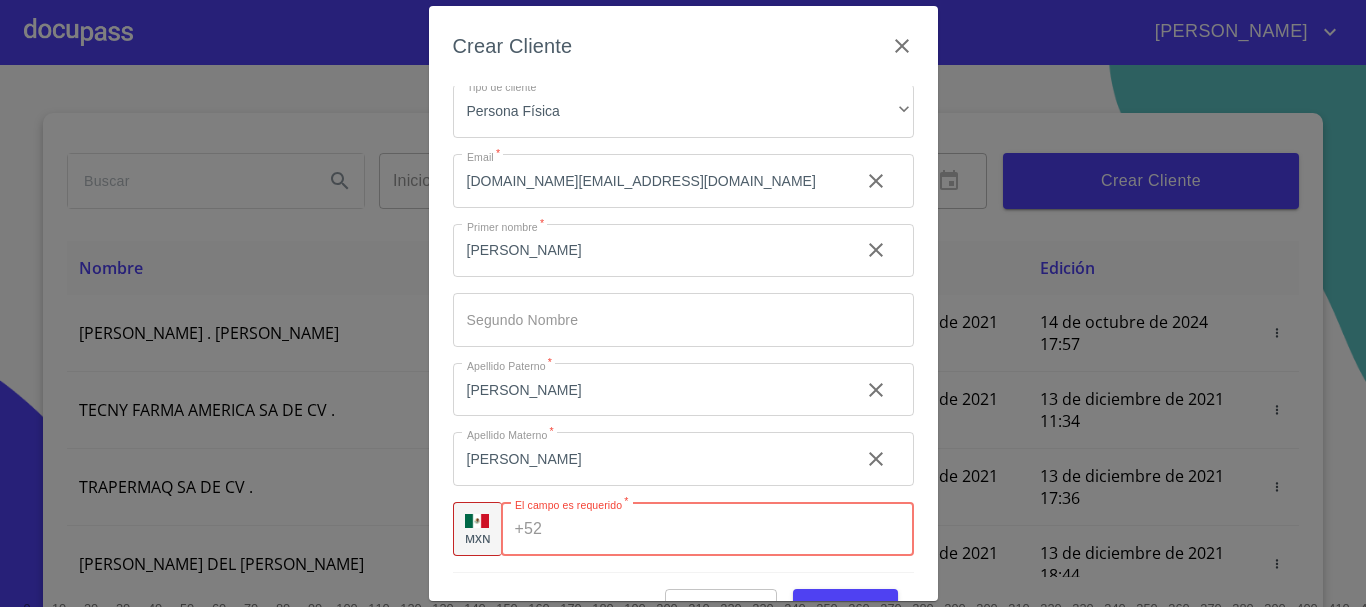 click on "Tipo de cliente   *" at bounding box center [731, 529] 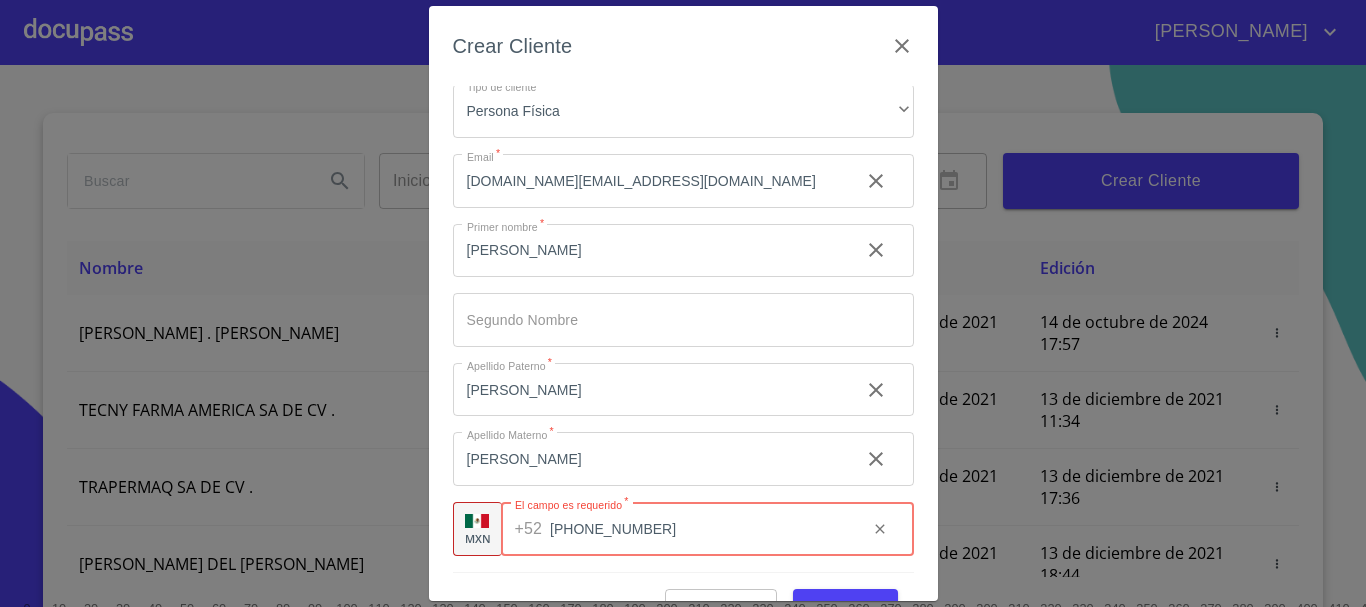 scroll, scrollTop: 48, scrollLeft: 0, axis: vertical 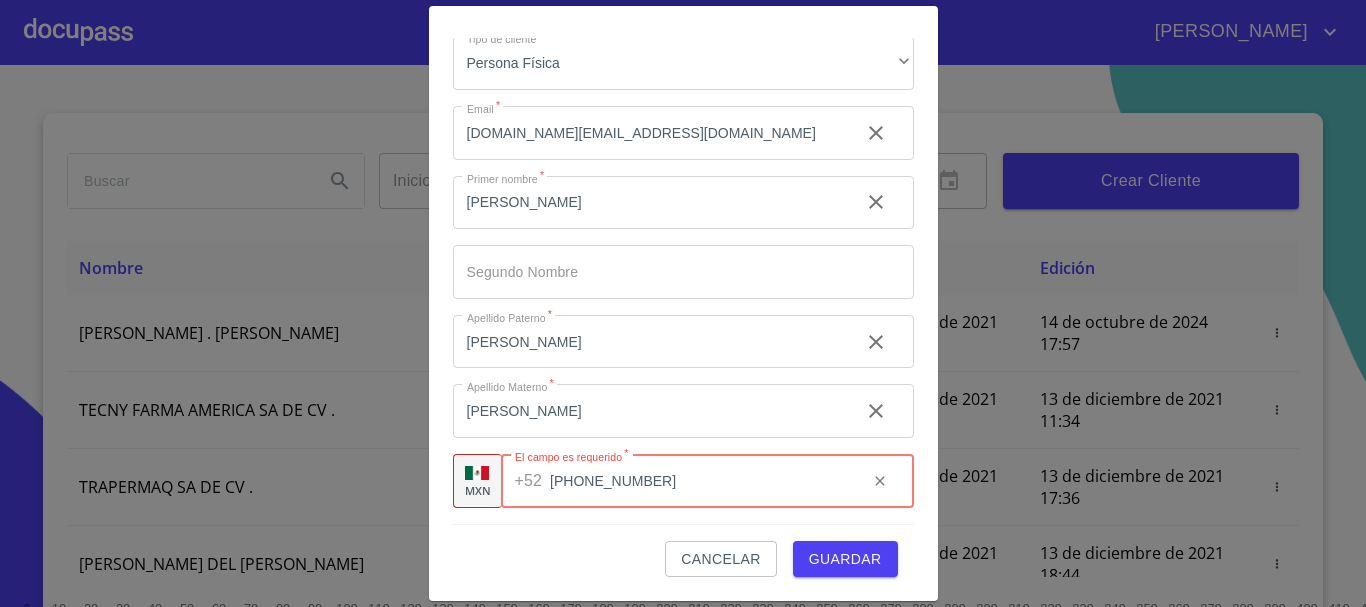 type on "[PHONE_NUMBER]" 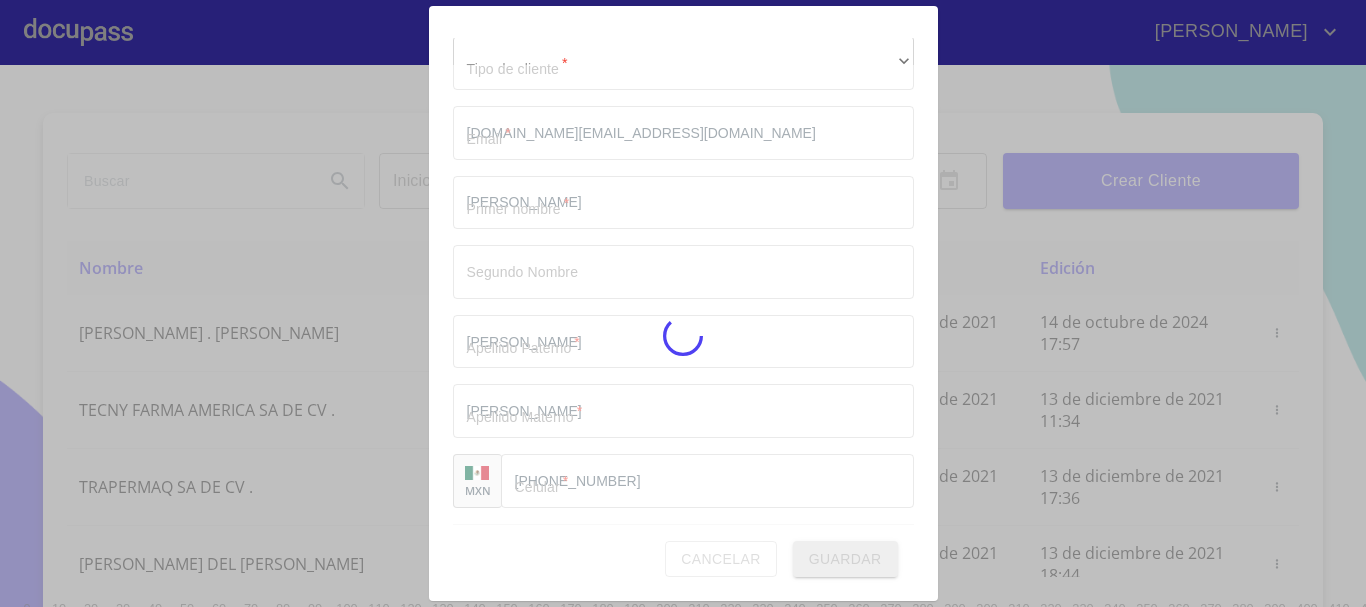type 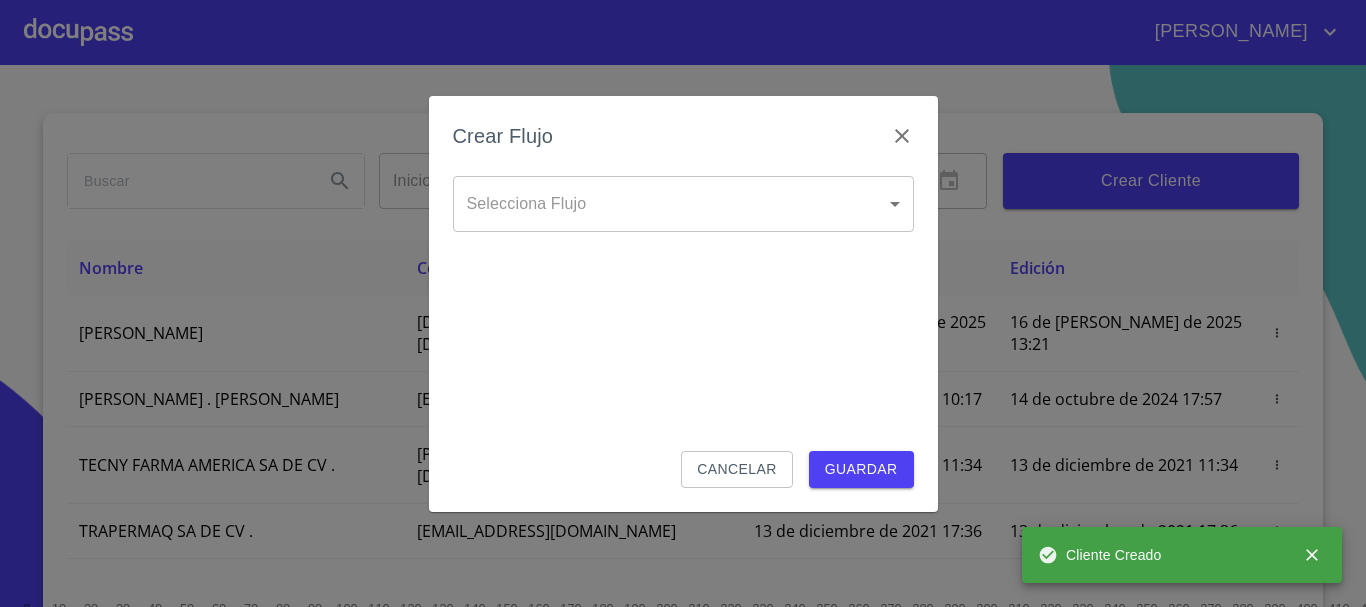click on "[PERSON_NAME] ​ Fin ​ Crear Cliente Nombre   Correo electrónico   Registro   Edición     [PERSON_NAME] BOJORQUEZ [DOMAIN_NAME][EMAIL_ADDRESS][DOMAIN_NAME] 16 de [PERSON_NAME] de 2025 13:21 16 de [PERSON_NAME] de 2025 13:21 ROMEO . [PERSON_NAME] [EMAIL_ADDRESS][DOMAIN_NAME] 13 de diciembre de 2021 10:17 14 de octubre de 2024 17:57 TECNY FARMA AMERICA  SA DE CV  . [PERSON_NAME][EMAIL_ADDRESS][DOMAIN_NAME] 13 de diciembre de 2021 11:34 13 de diciembre de 2021 11:34 TRAPERMAQ SA DE CV  . [EMAIL_ADDRESS][DOMAIN_NAME] 13 de diciembre de 2021 17:36 13 de diciembre de 2021 17:36 [PERSON_NAME] DEL [PERSON_NAME] [EMAIL_ADDRESS][DOMAIN_NAME] 13 de diciembre de 2021 18:44 13 de diciembre de 2021 18:44 [PERSON_NAME]  [PERSON_NAME]  [PERSON_NAME][EMAIL_ADDRESS][DOMAIN_NAME] 14 de diciembre de 2021 11:46 14 de diciembre de 2021 11:46 SOLUCION EN LIMPIEZA DE JOCOTEPEC SDRL DE CV . [EMAIL_ADDRESS][DOMAIN_NAME] 14 de diciembre de 2021 12:14 15 de diciembre de 2021 18:52 [PERSON_NAME] [PERSON_NAME] [EMAIL_ADDRESS][DOMAIN_NAME] 14 de diciembre de 2021 15:01 26 de abril de 2024 17:58 [PERSON_NAME] 1" at bounding box center (683, 303) 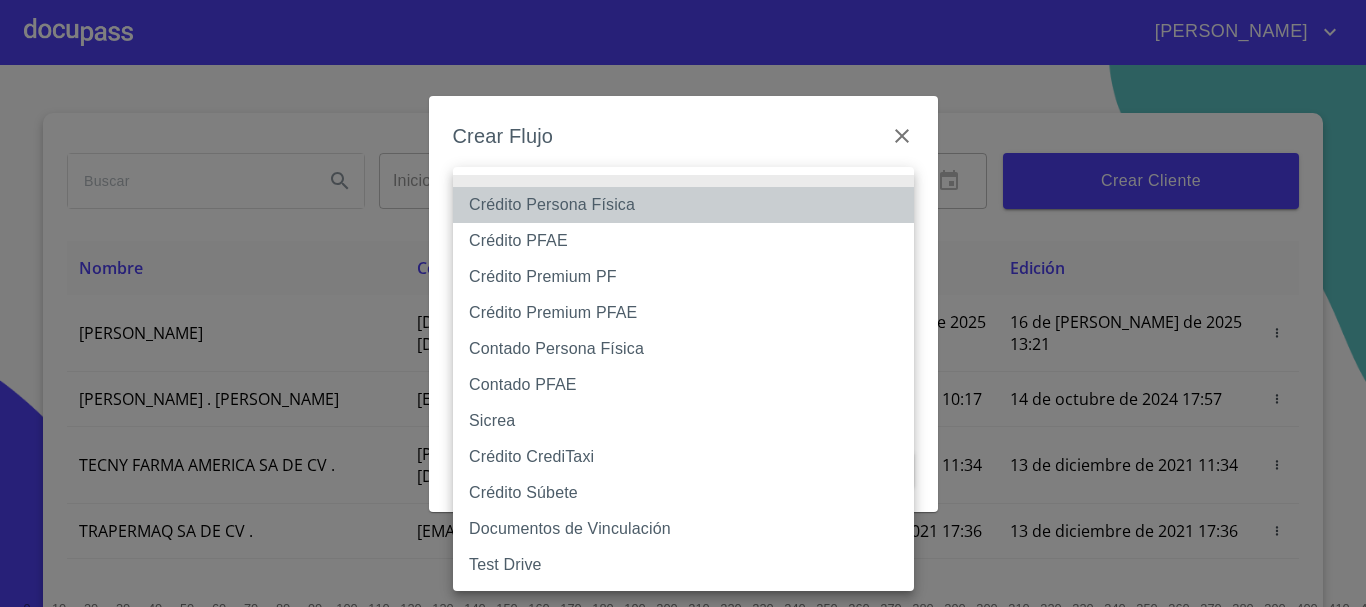click on "Crédito Persona Física" at bounding box center [683, 205] 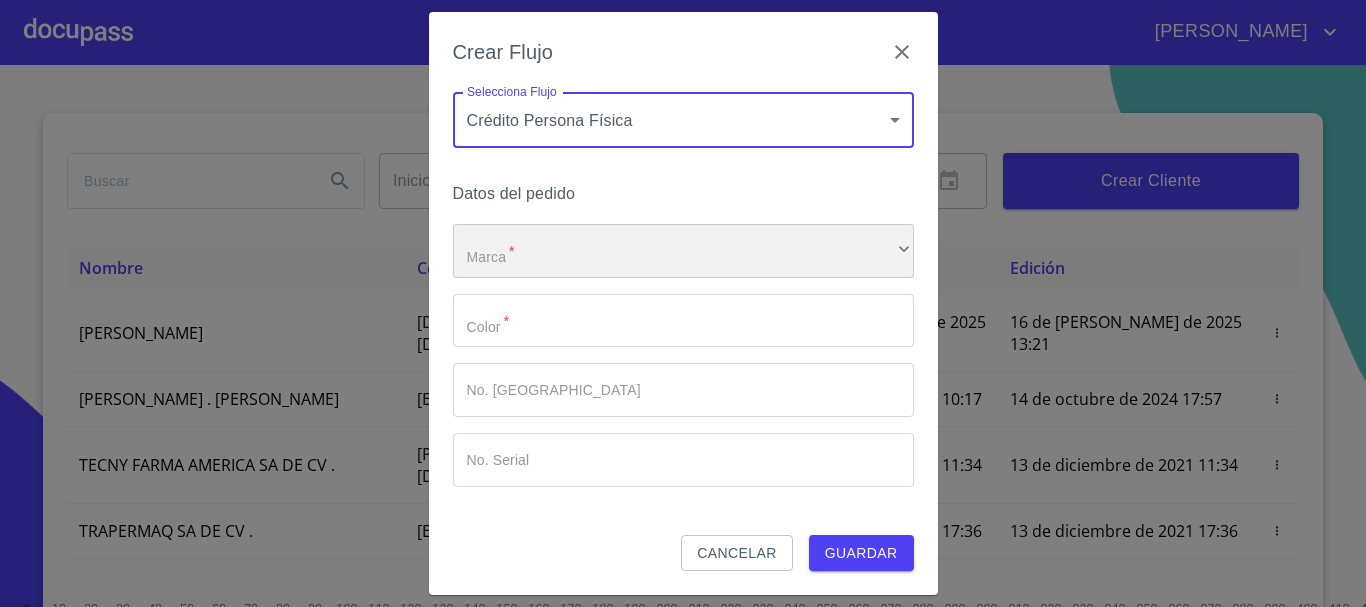 click on "​" at bounding box center (683, 251) 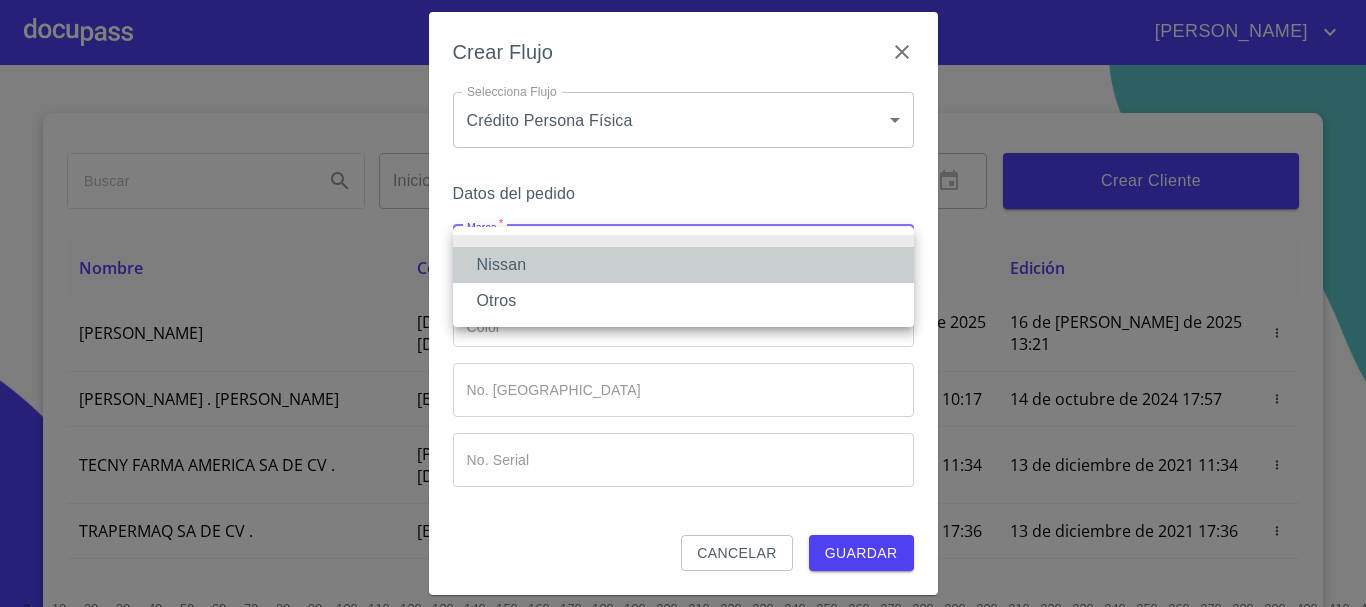 click on "Nissan" at bounding box center (683, 265) 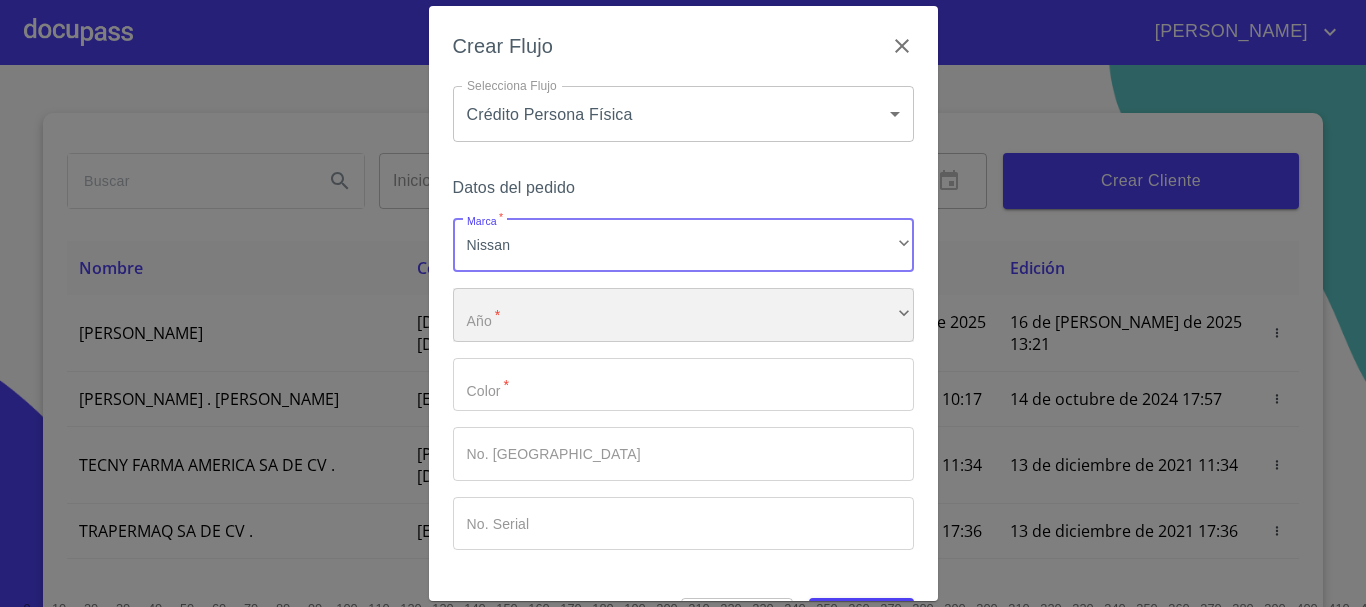 click on "​" at bounding box center [683, 315] 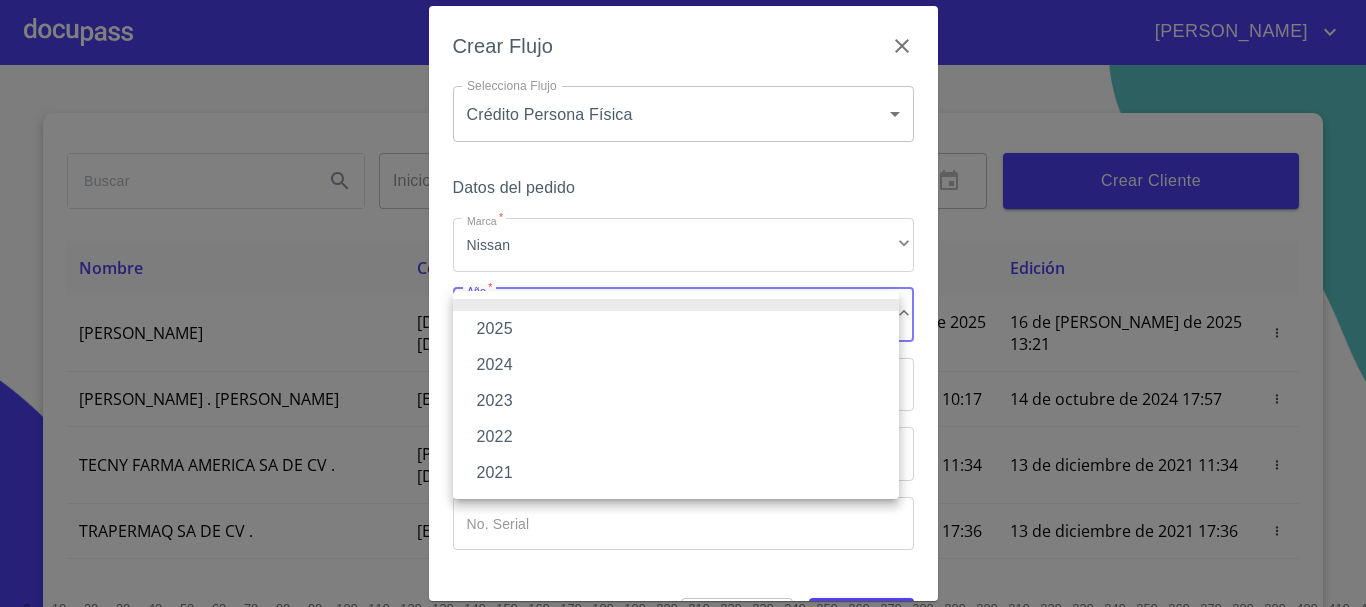click on "2025" at bounding box center (676, 329) 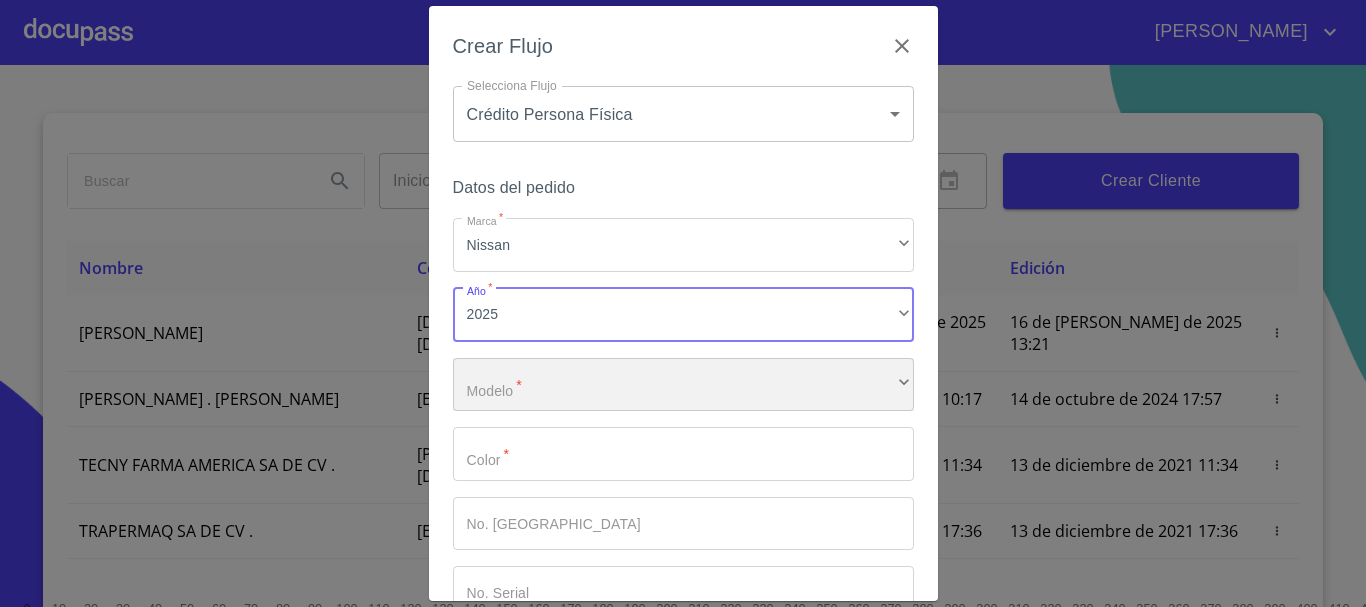 click on "​" at bounding box center [683, 385] 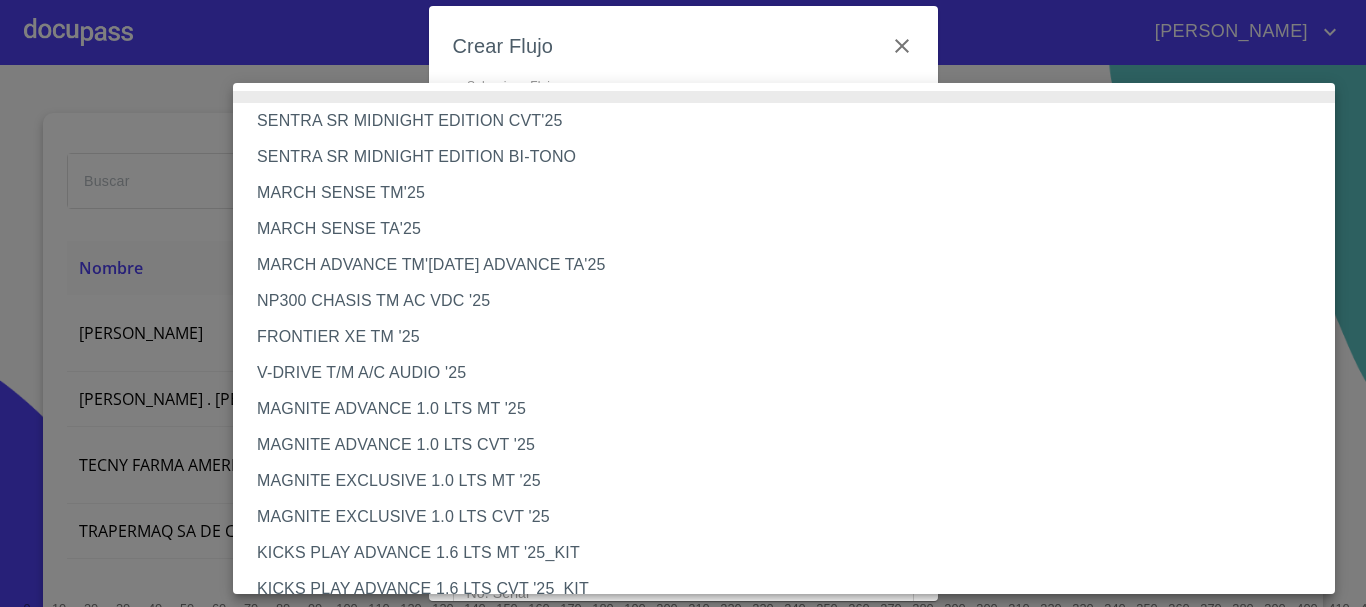 type 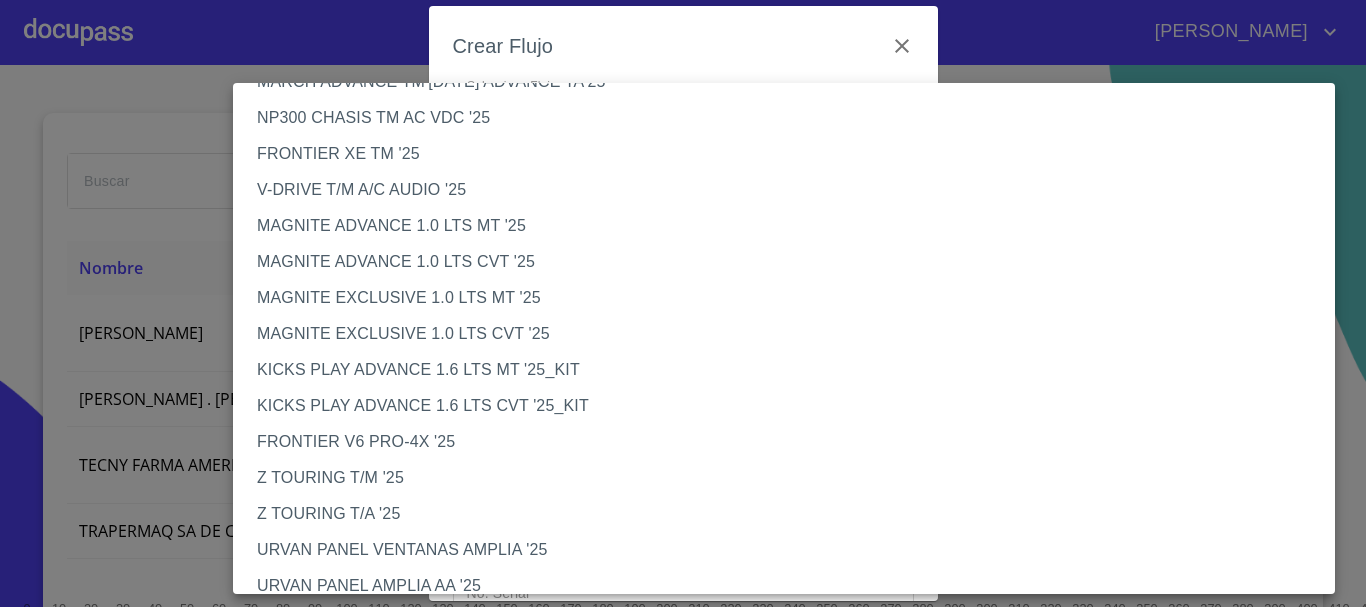 scroll, scrollTop: 200, scrollLeft: 0, axis: vertical 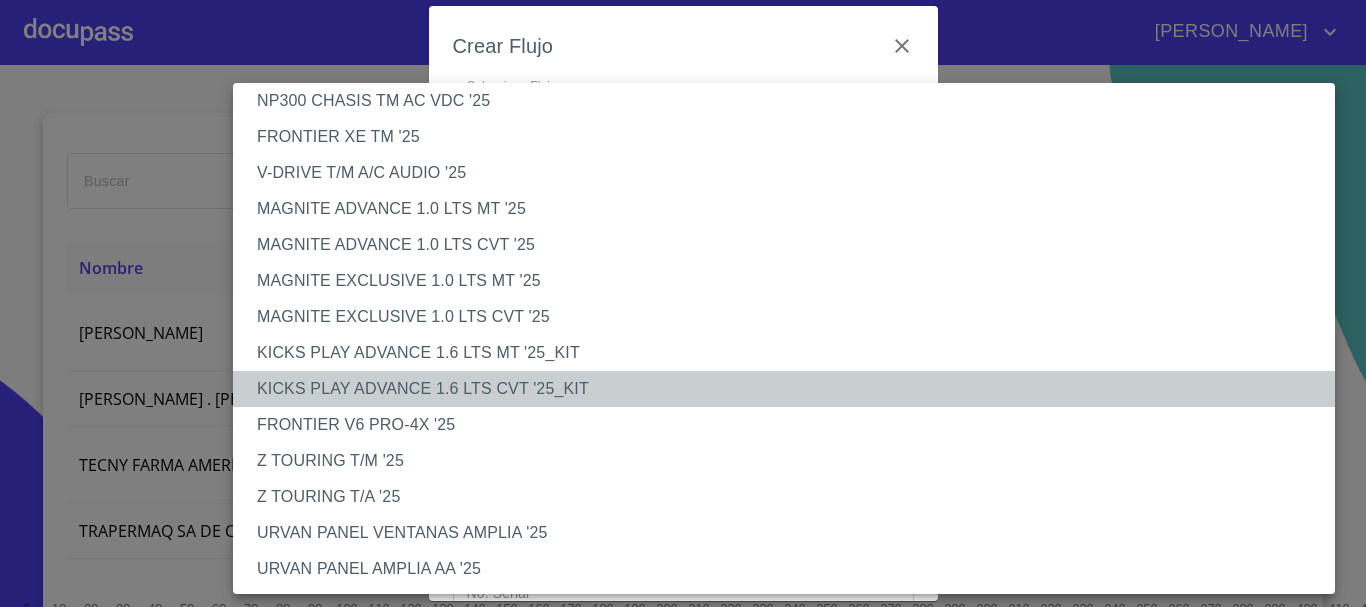 click on "KICKS PLAY ADVANCE 1.6 LTS CVT '25_KIT" at bounding box center [791, 389] 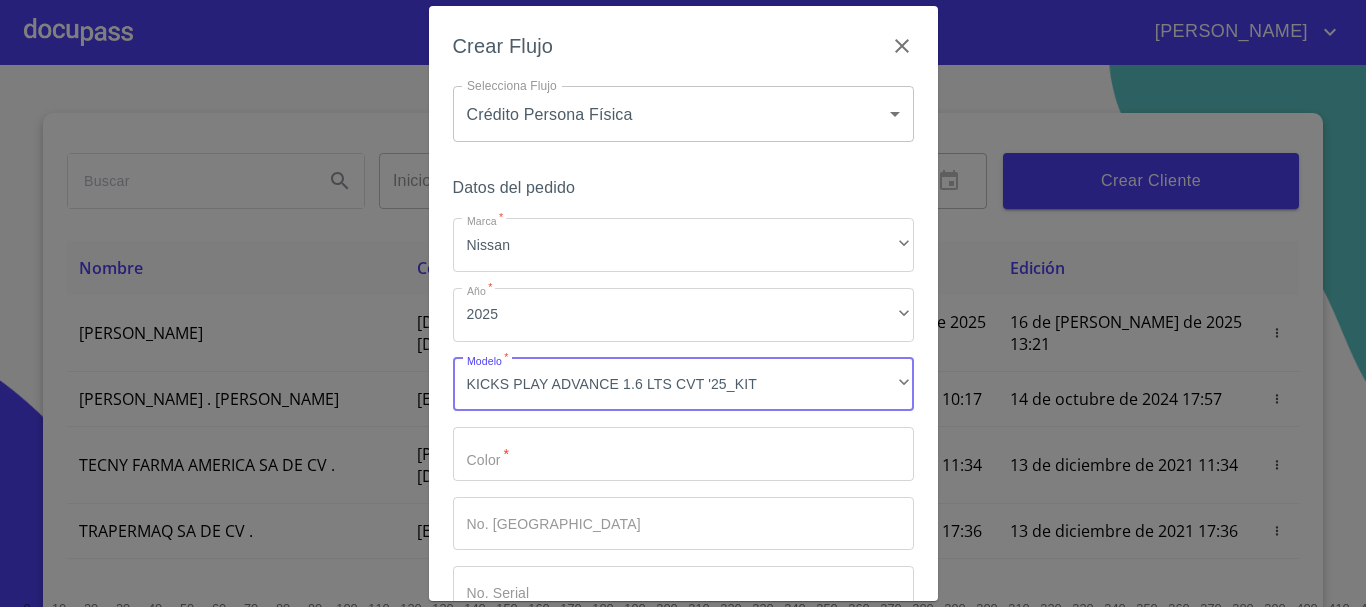 click on "Marca   *" at bounding box center (683, 454) 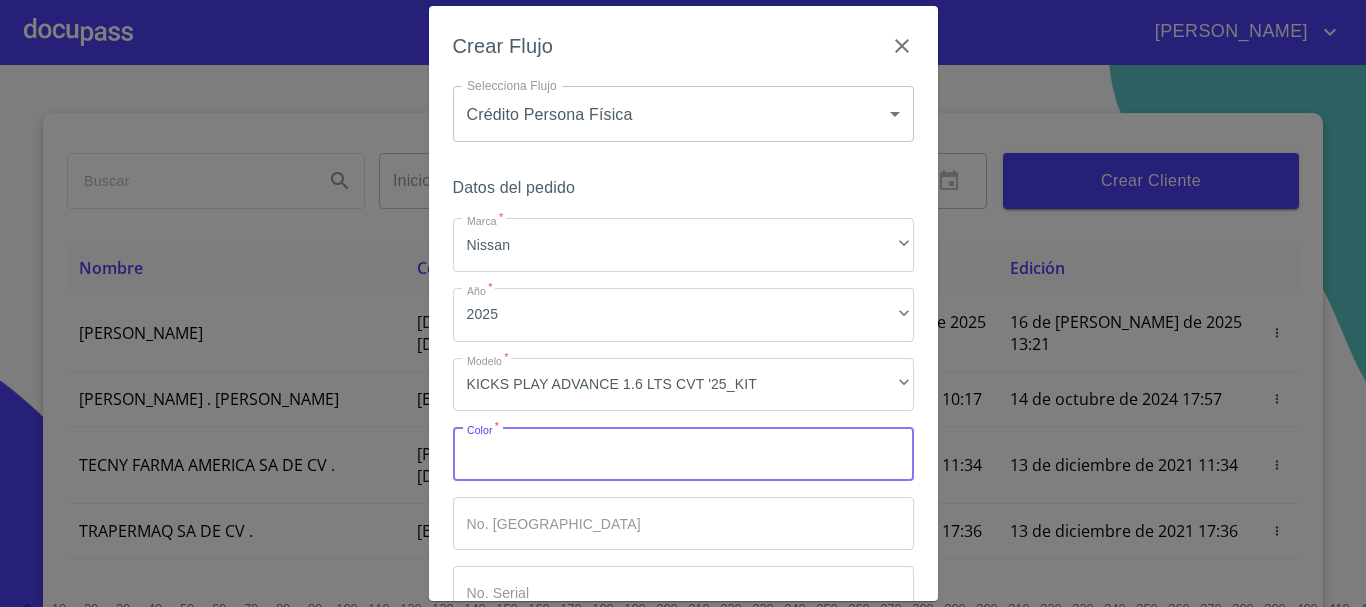 type on "B" 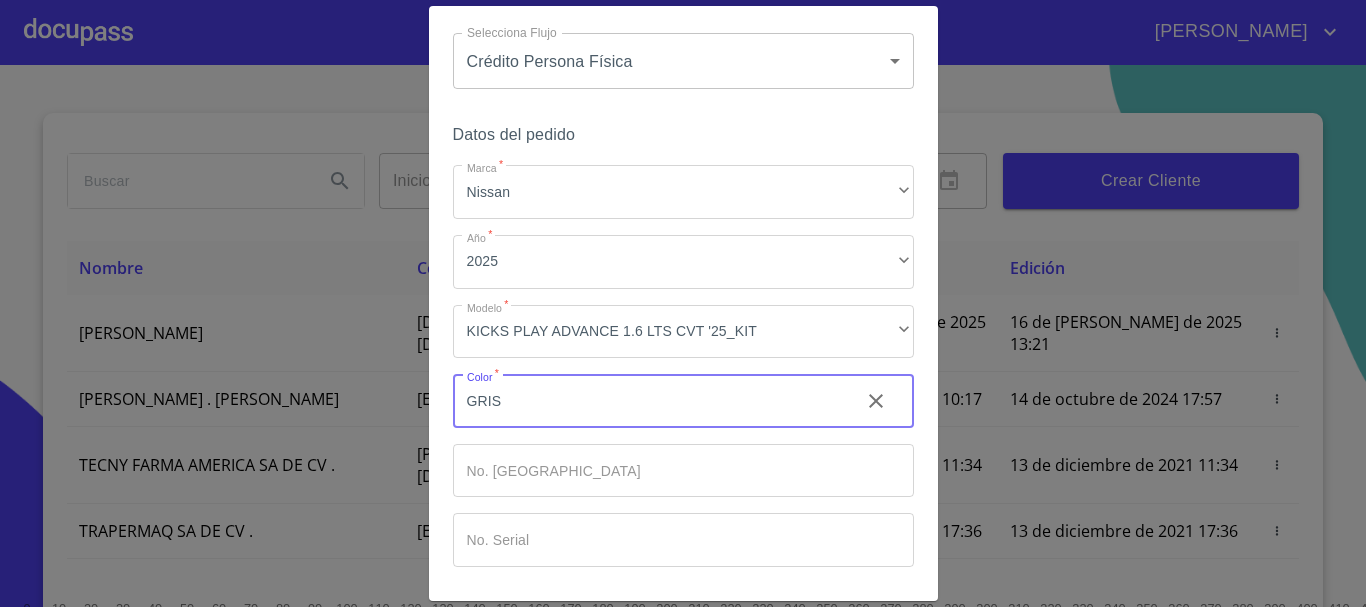 scroll, scrollTop: 128, scrollLeft: 0, axis: vertical 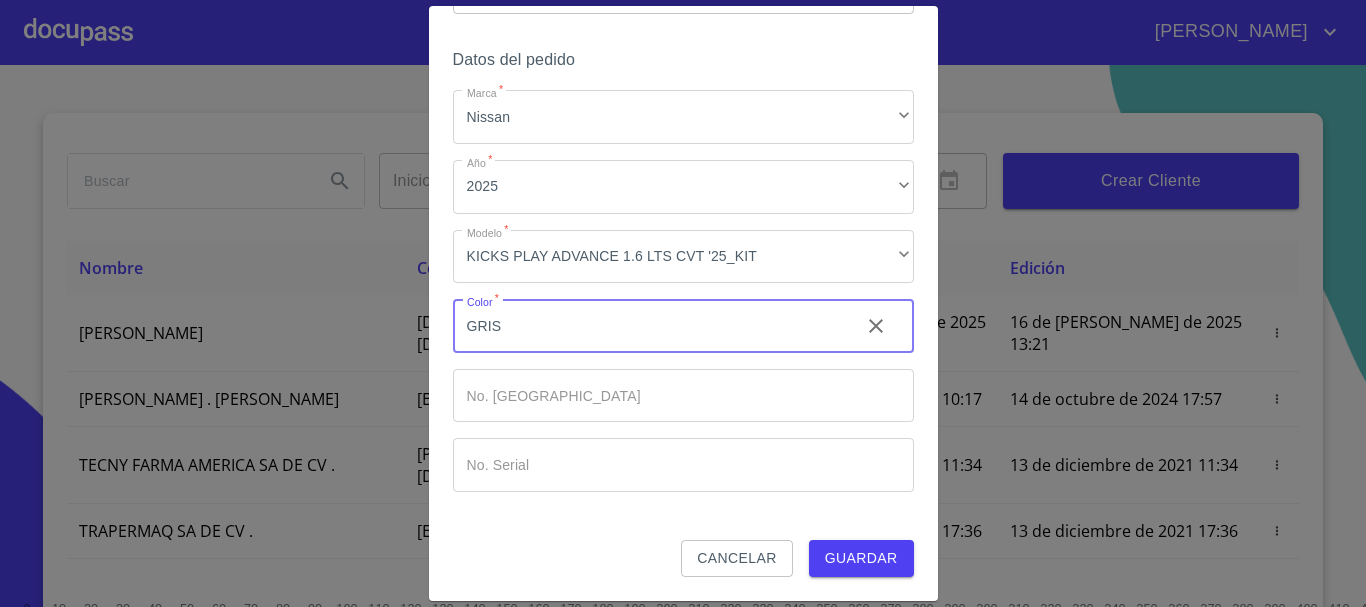 type on "GRIS" 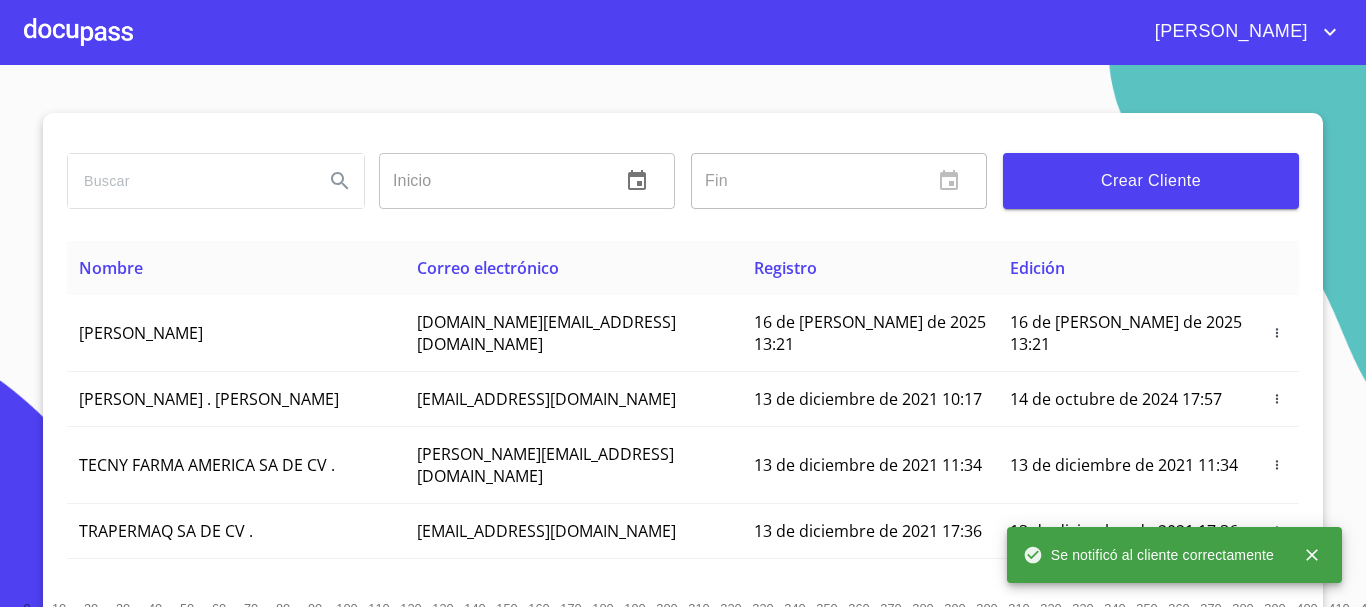 click at bounding box center [78, 32] 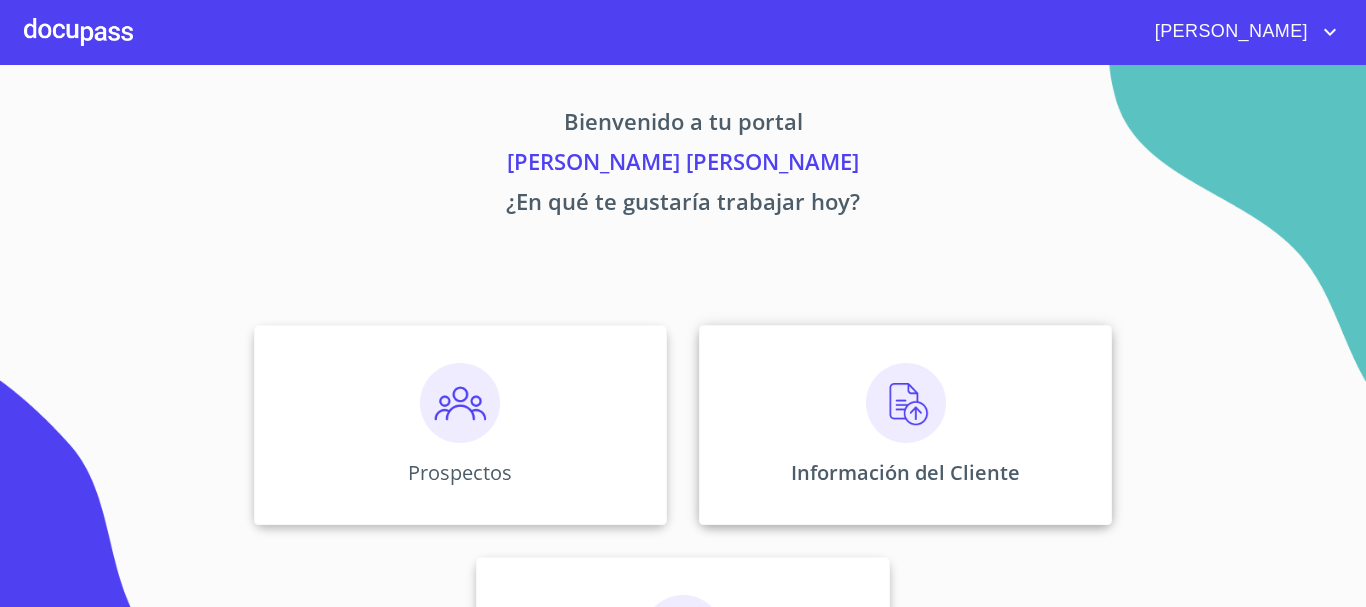 click on "Información del Cliente" at bounding box center (905, 425) 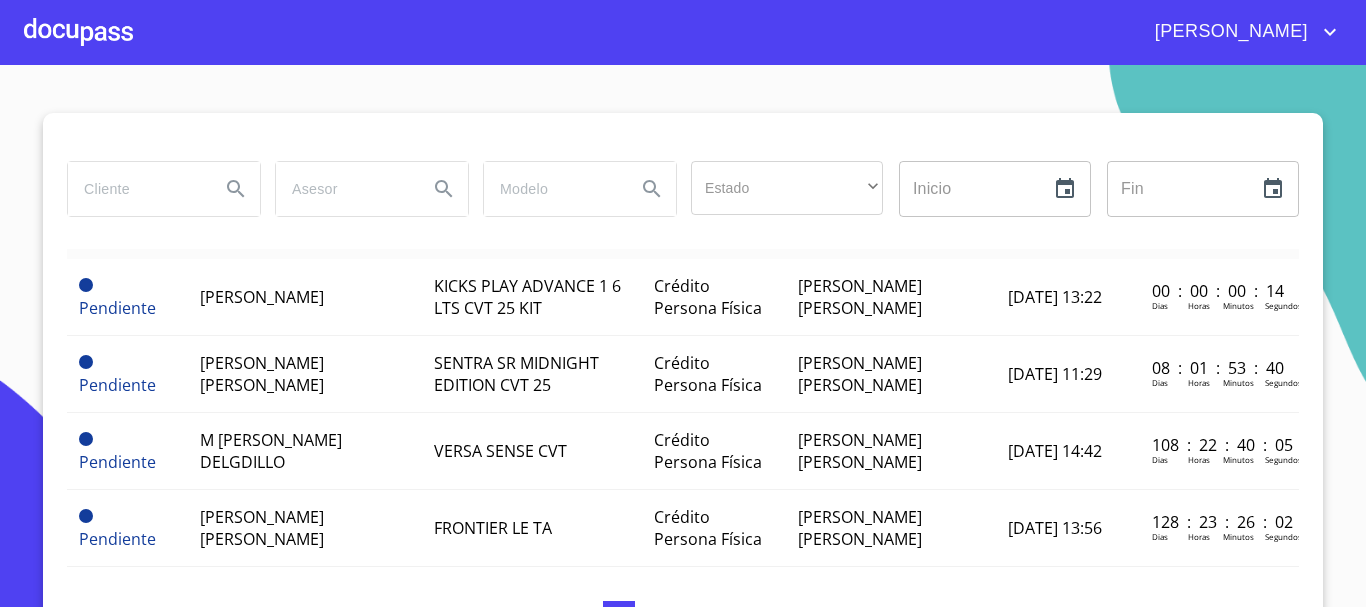 scroll, scrollTop: 0, scrollLeft: 0, axis: both 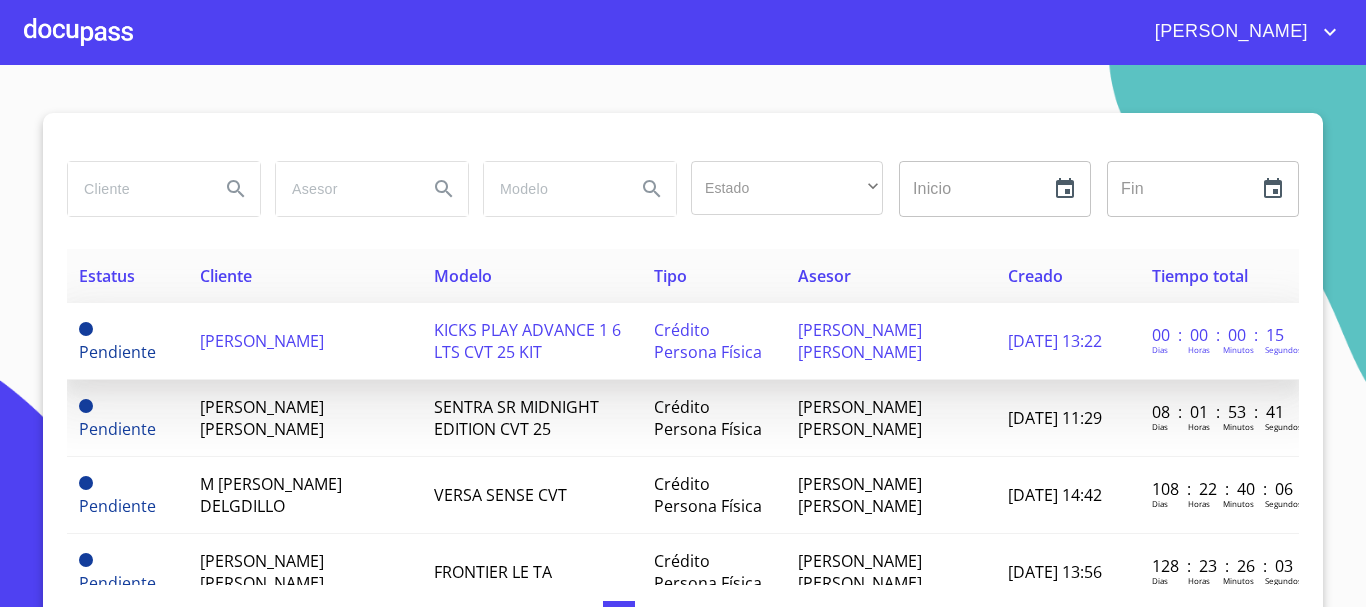 click on "[PERSON_NAME]" at bounding box center [262, 341] 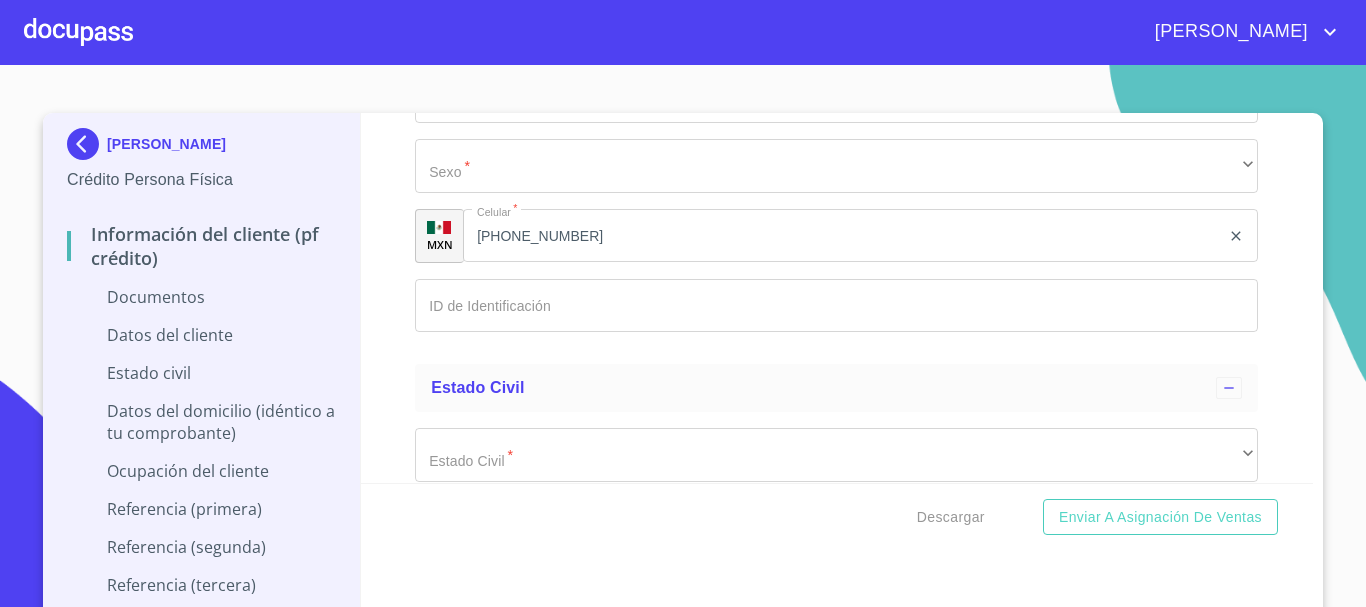 scroll, scrollTop: 3100, scrollLeft: 0, axis: vertical 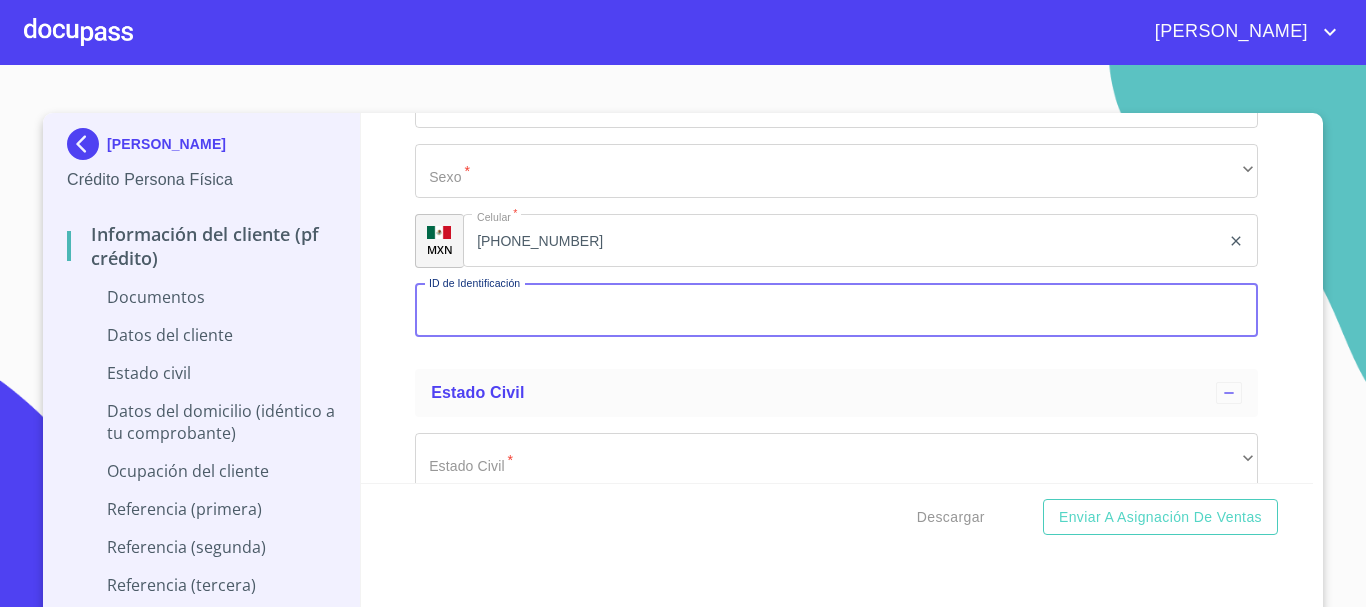click on "Documento de identificación   *" at bounding box center (836, 311) 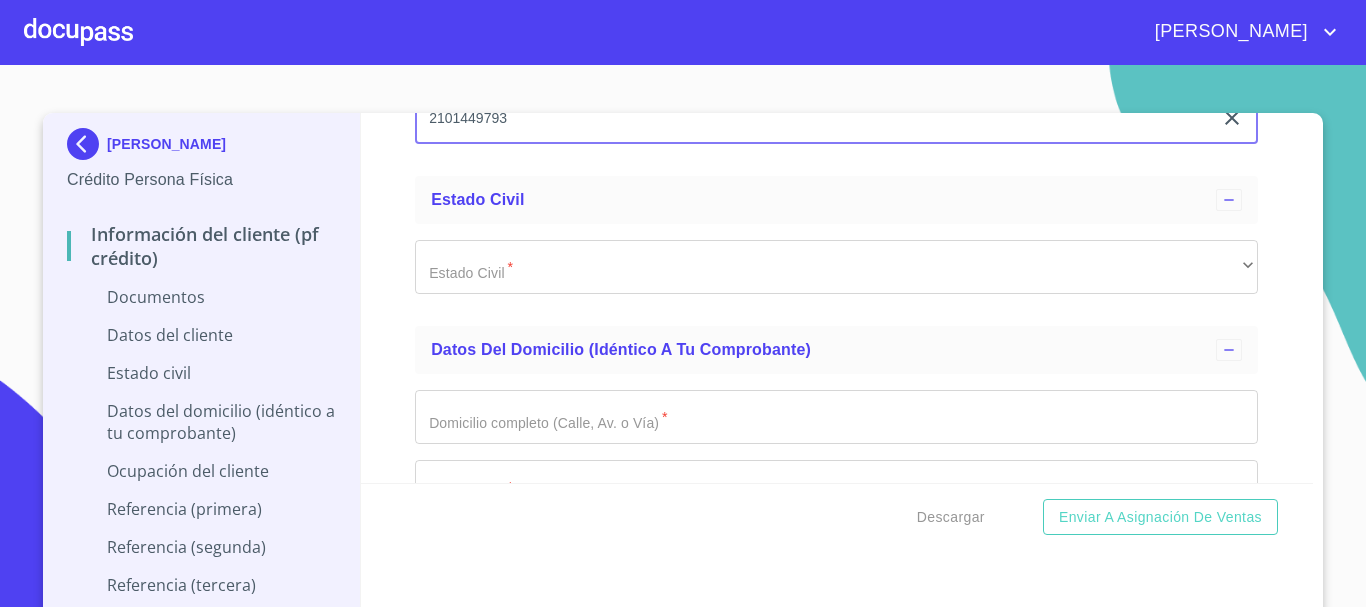 scroll, scrollTop: 3300, scrollLeft: 0, axis: vertical 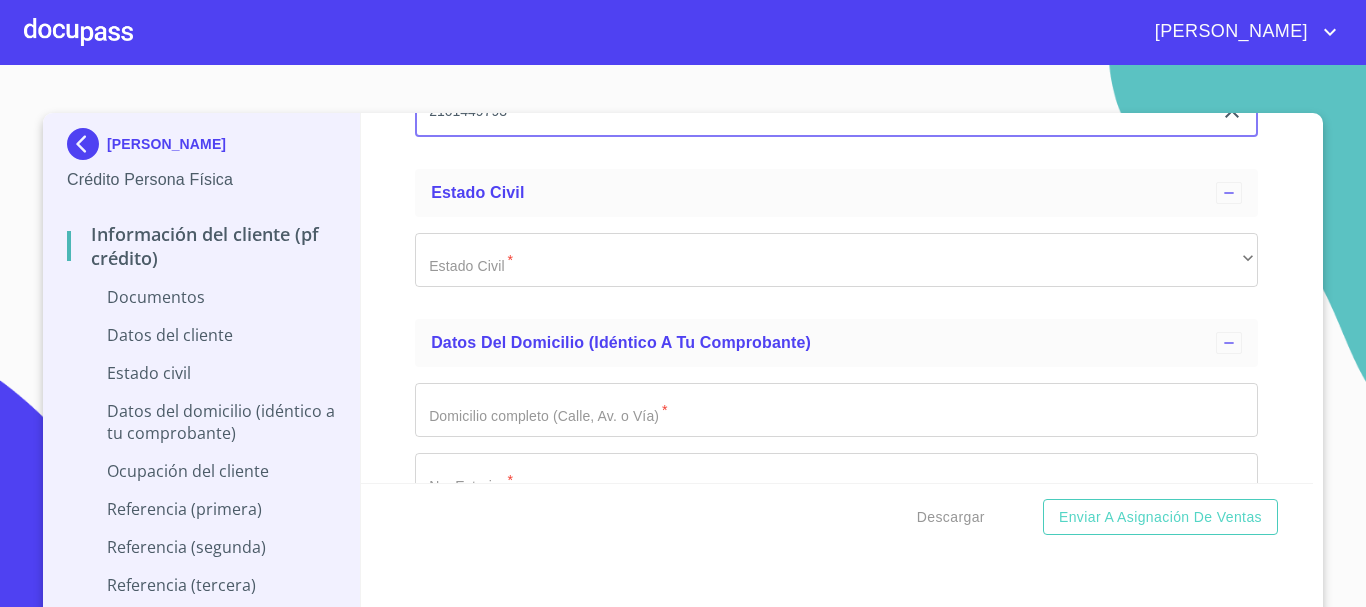 type on "2101449793" 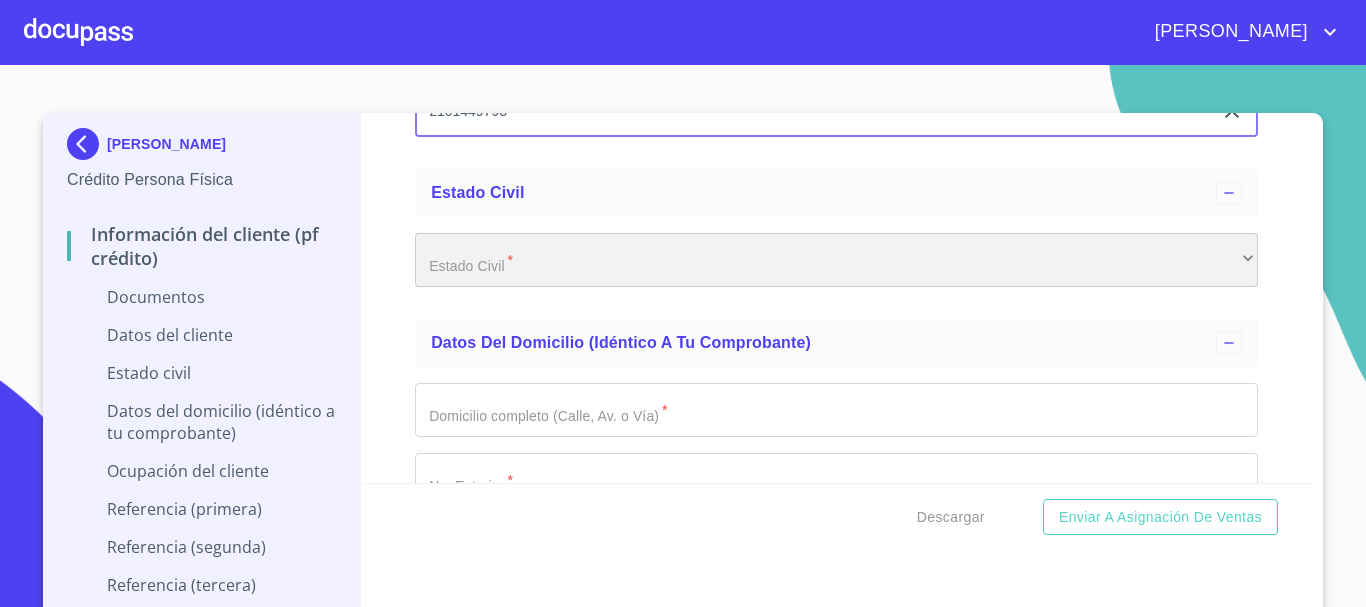 click on "​" at bounding box center [836, 260] 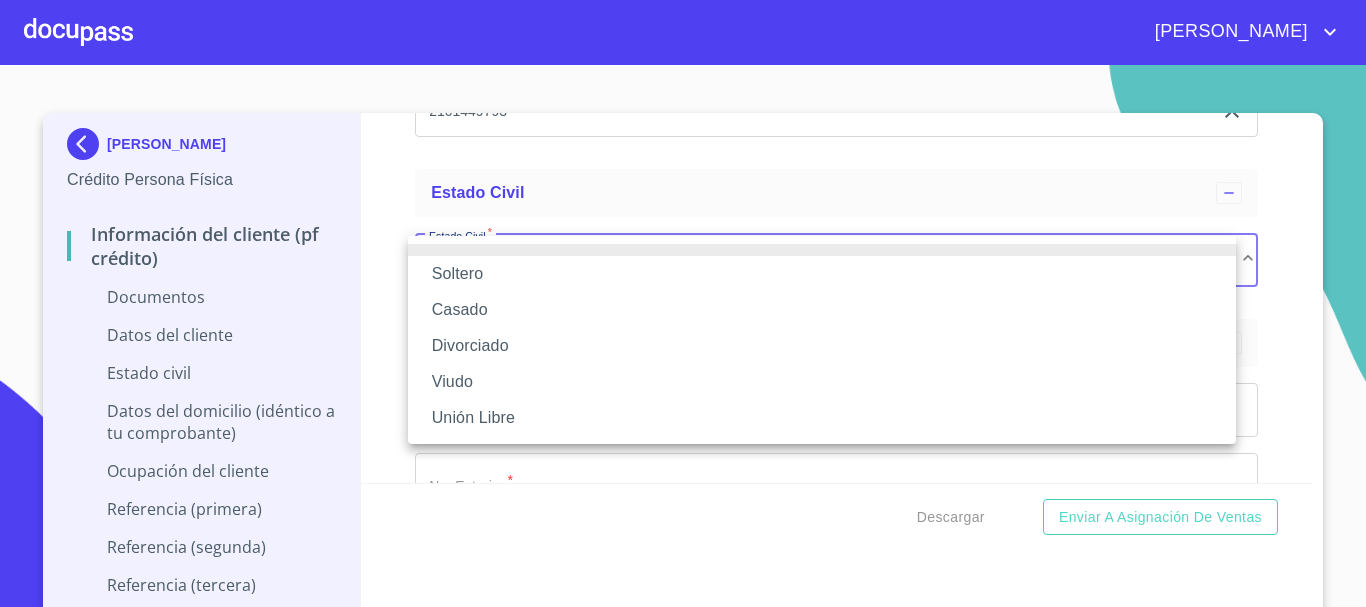 click on "Soltero" at bounding box center [822, 274] 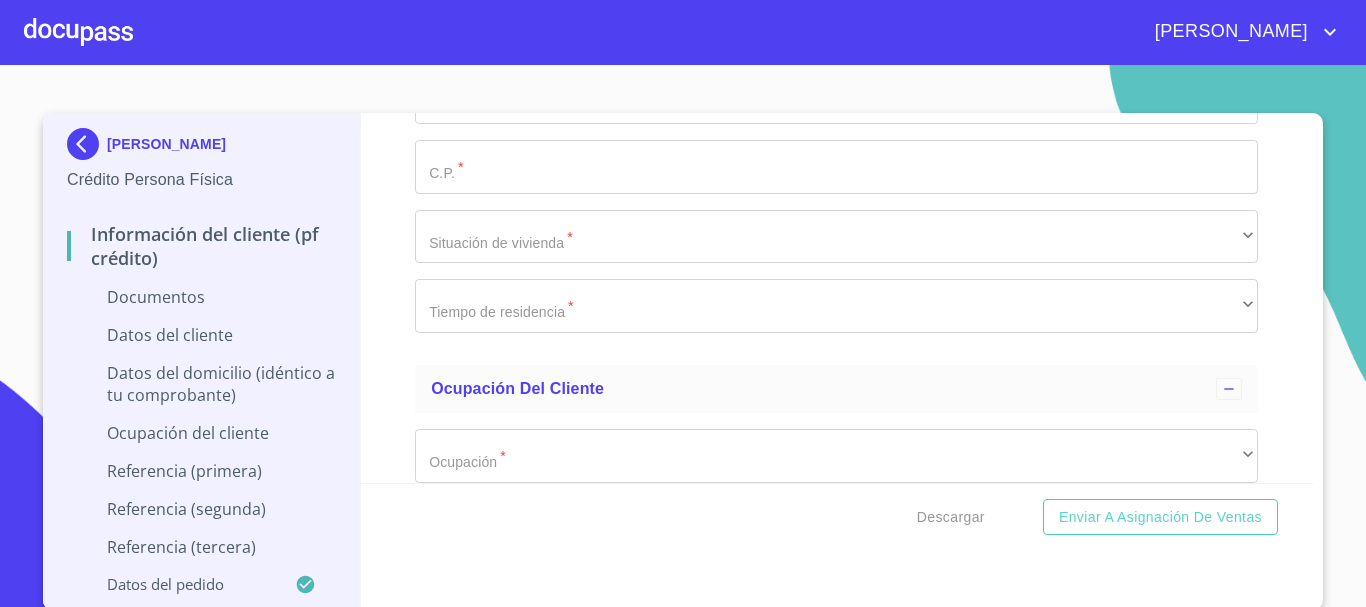 scroll, scrollTop: 4300, scrollLeft: 0, axis: vertical 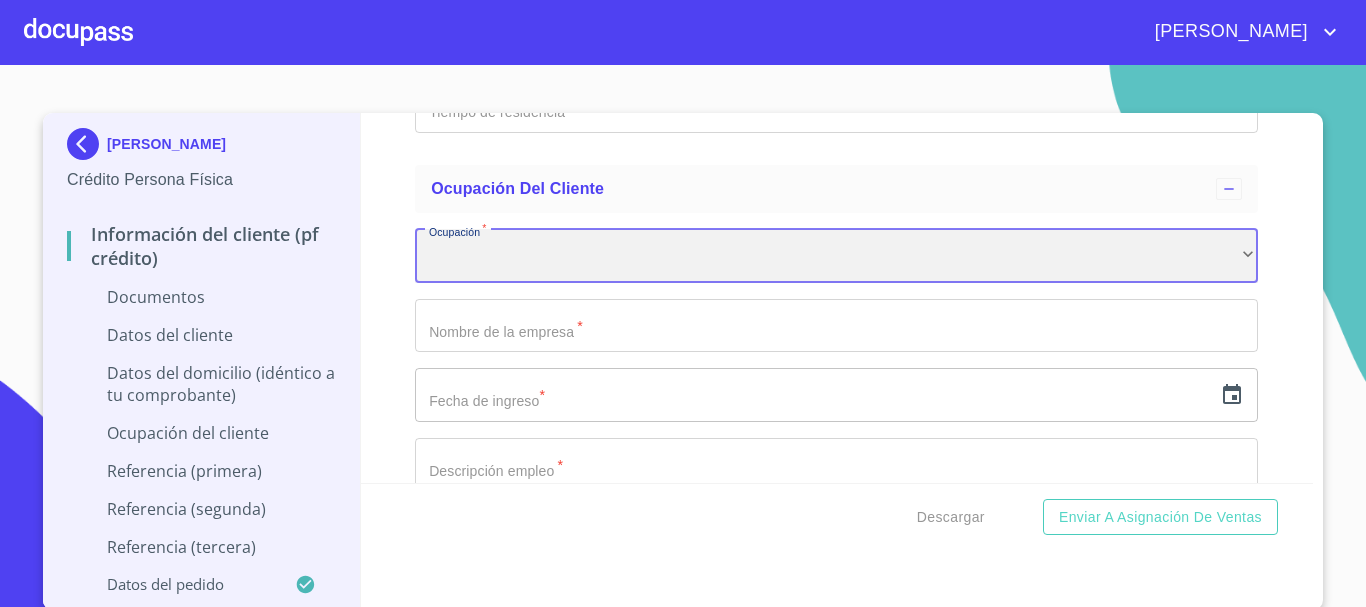 click on "​" at bounding box center [836, 256] 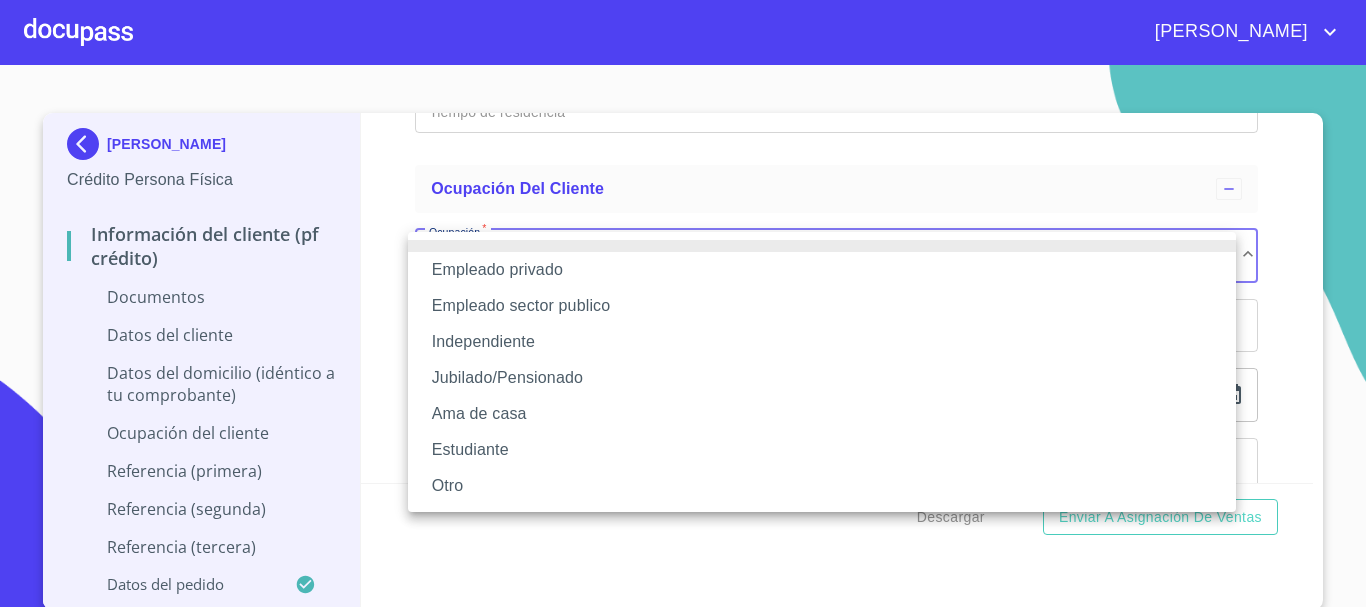 click on "Empleado privado" at bounding box center (822, 270) 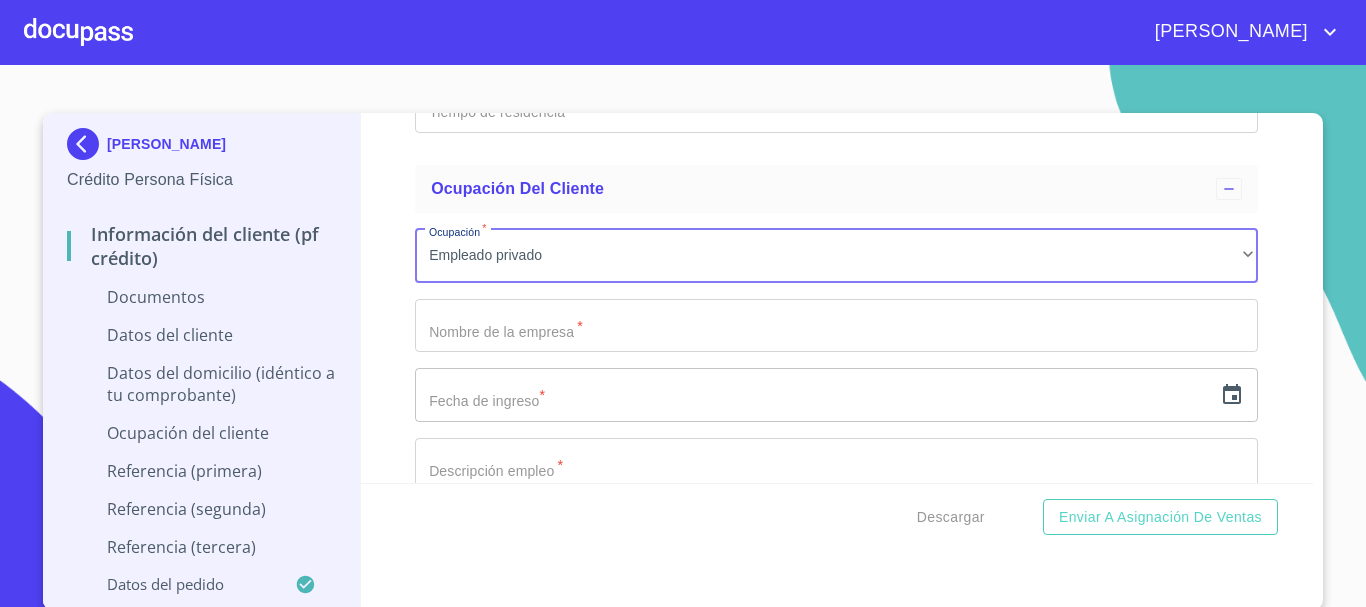 click on "Documento de identificación   *" at bounding box center [813, -1655] 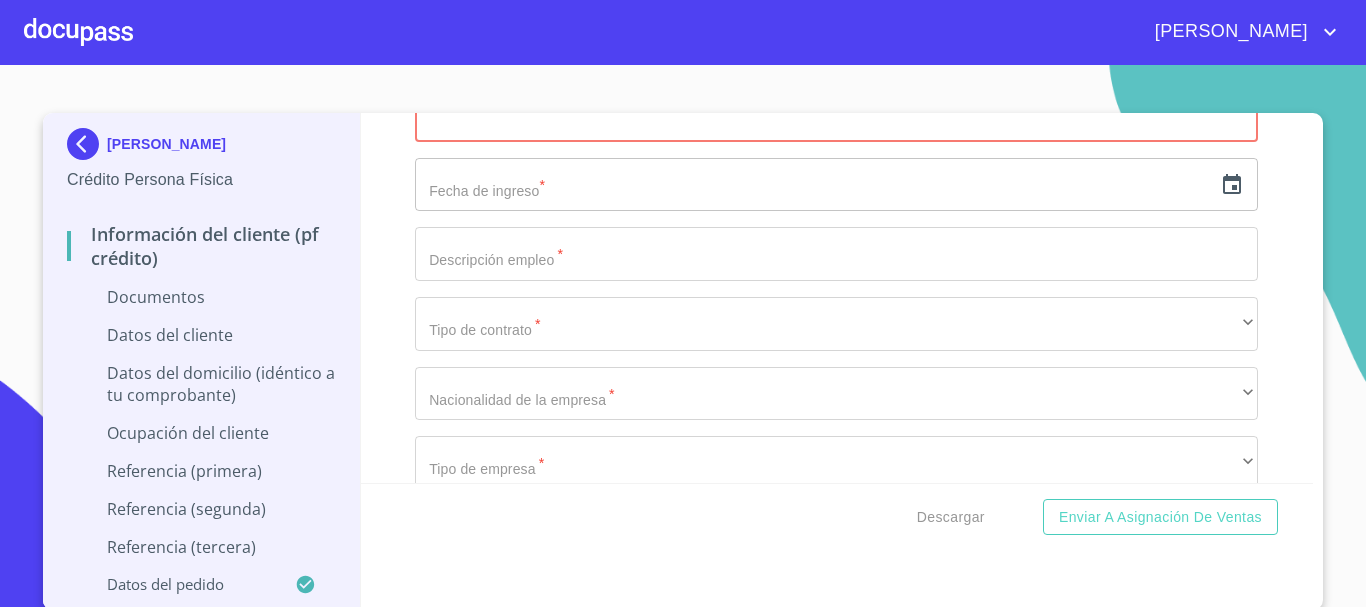scroll, scrollTop: 4623, scrollLeft: 0, axis: vertical 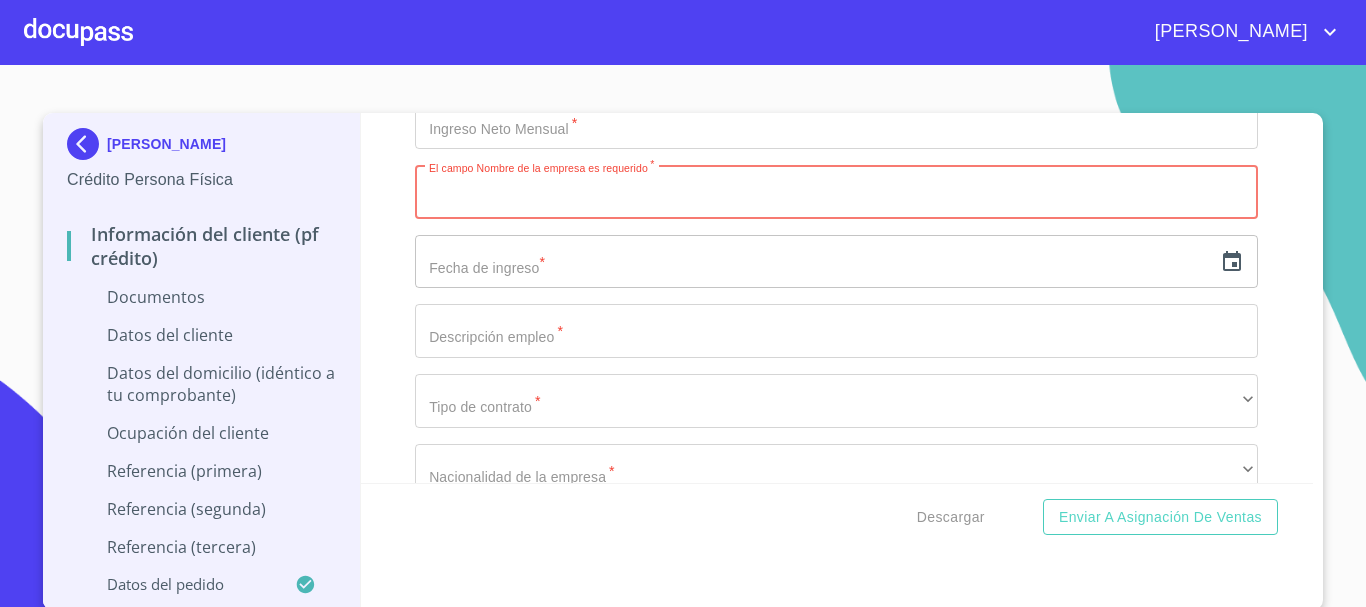 click on "Documento de identificación   *" at bounding box center (836, 192) 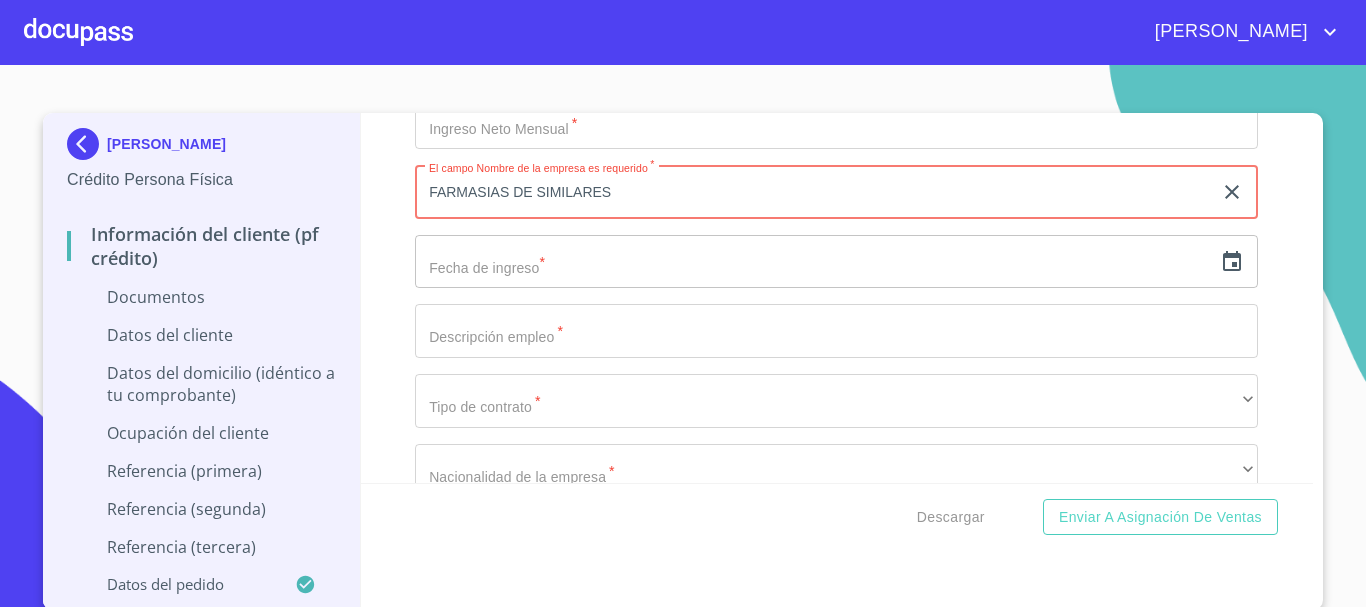 click on "FARMASIAS DE SIMILARES" at bounding box center (813, 192) 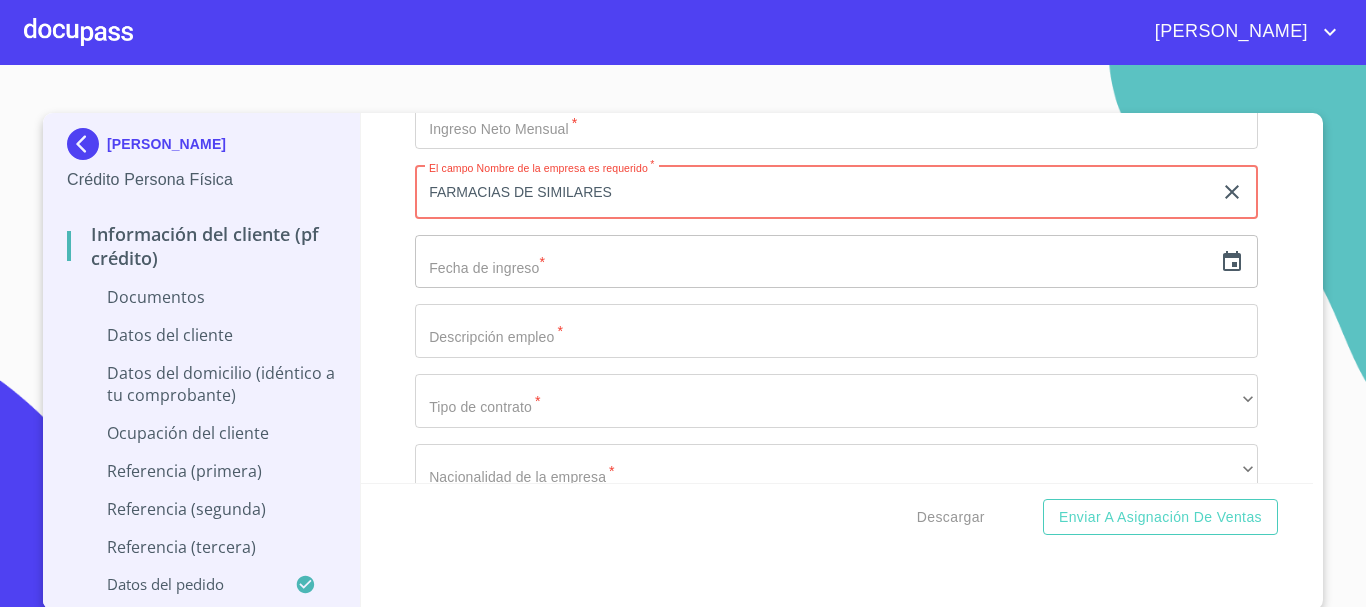 type on "FARMACIAS DE SIMILARES" 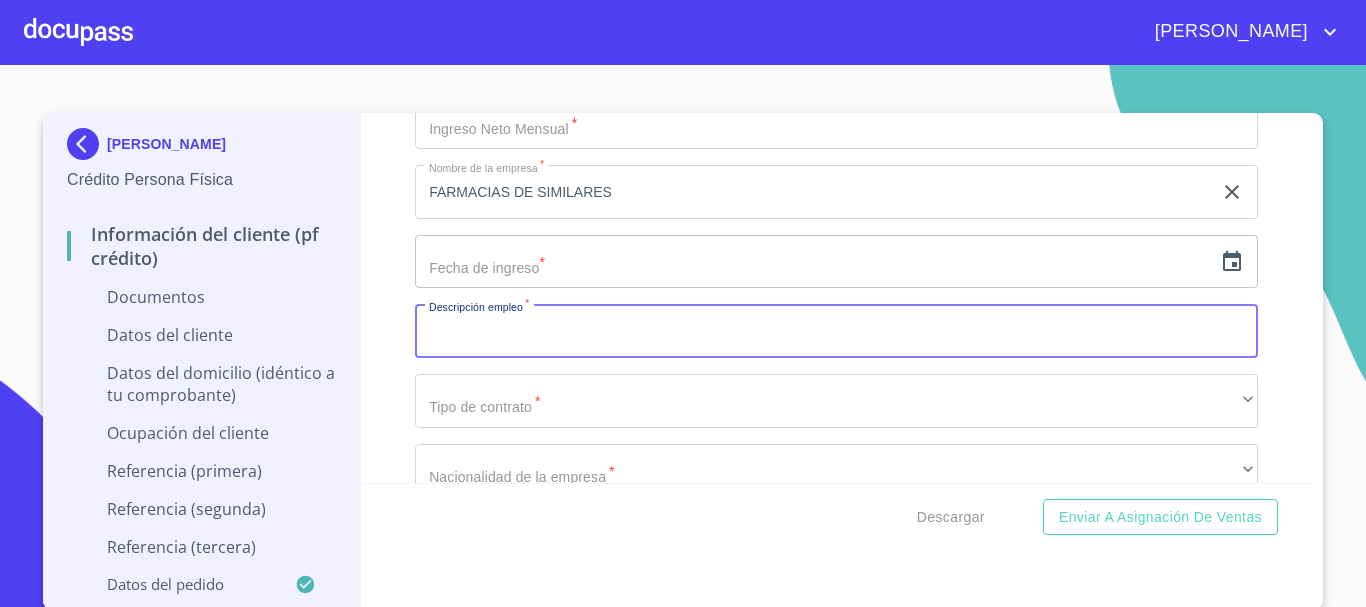 click on "Documento de identificación   *" at bounding box center (836, 331) 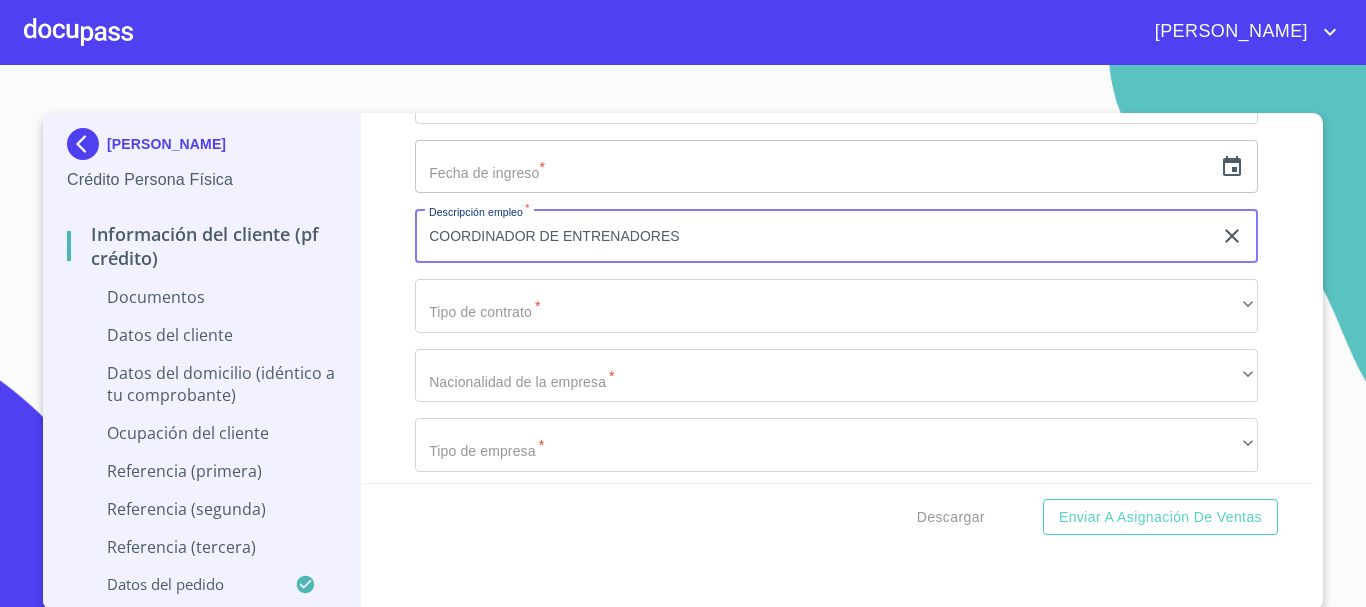 scroll, scrollTop: 4603, scrollLeft: 0, axis: vertical 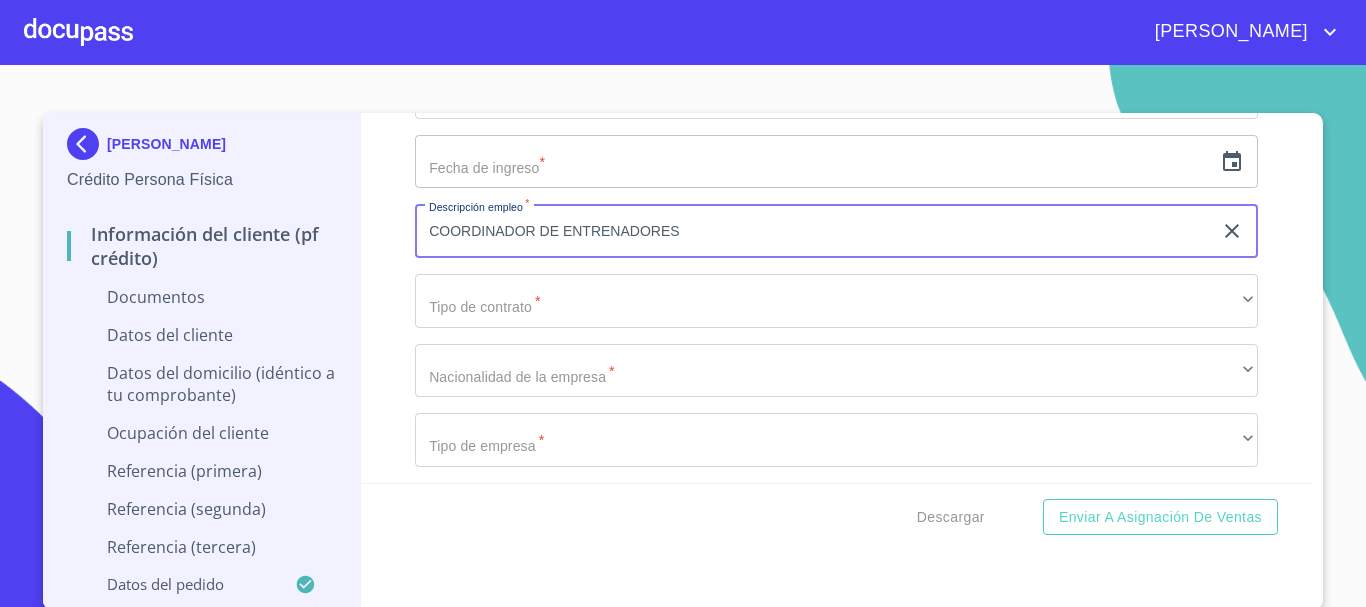 type on "COORDINADOR DE ENTRENADORES" 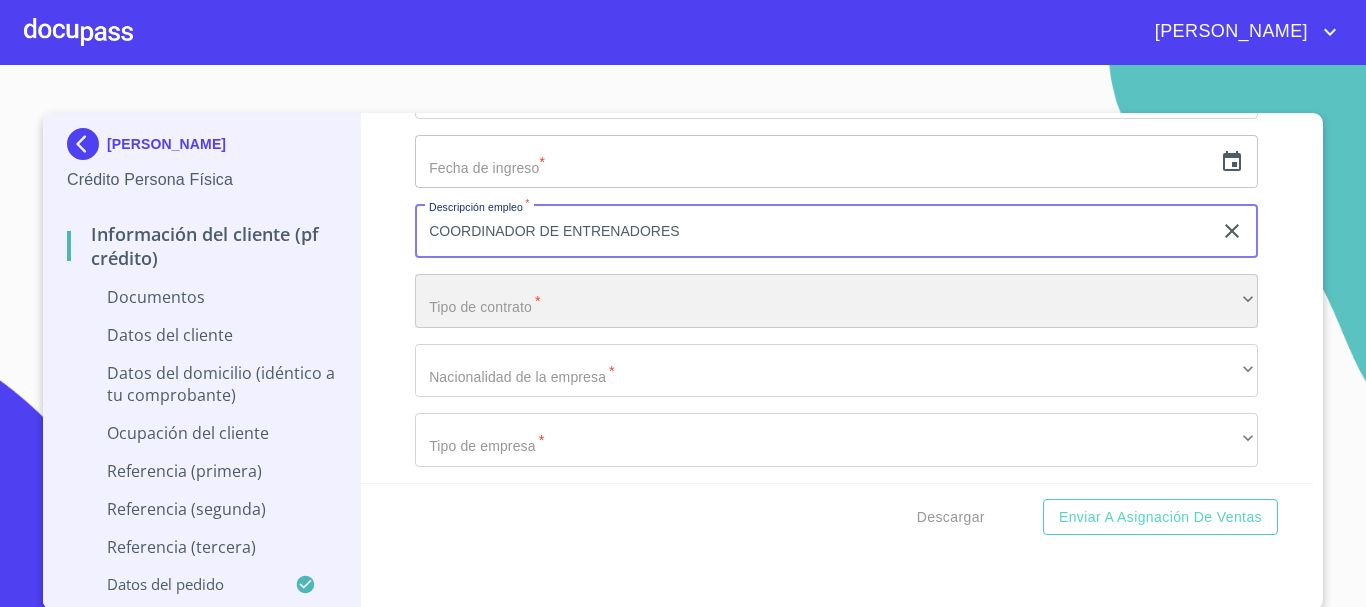 click on "​" at bounding box center (836, 301) 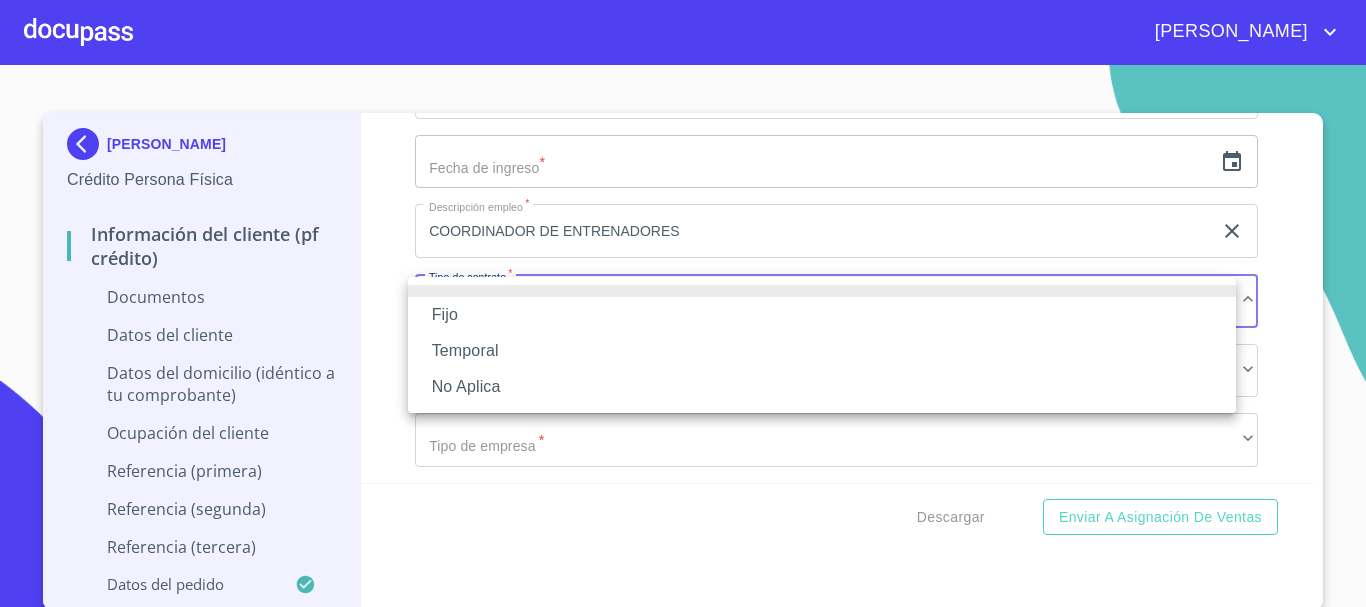 click on "Fijo" at bounding box center [822, 315] 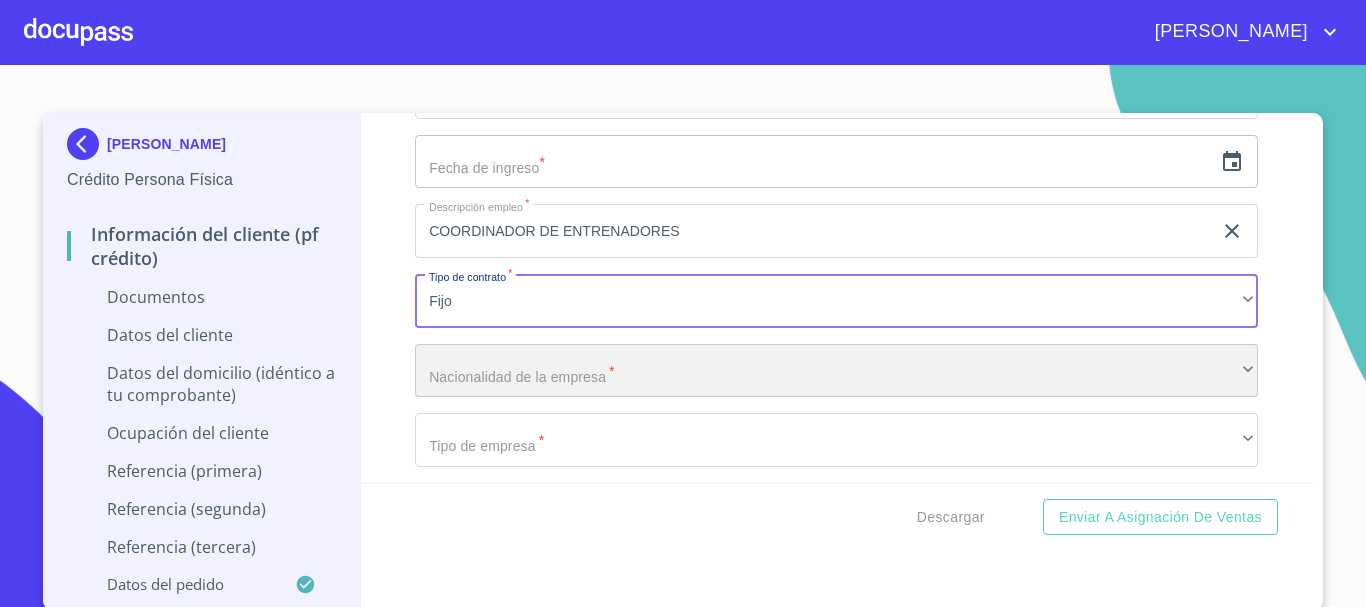 click on "​" at bounding box center [836, 371] 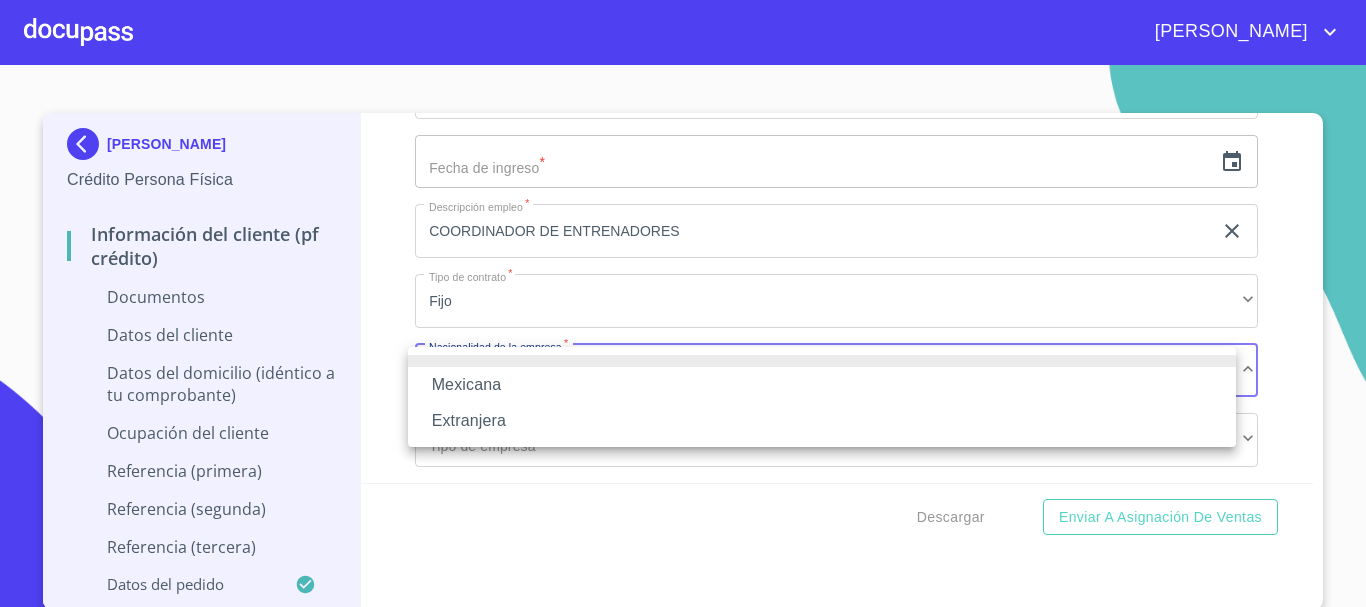 click on "Mexicana" at bounding box center [822, 385] 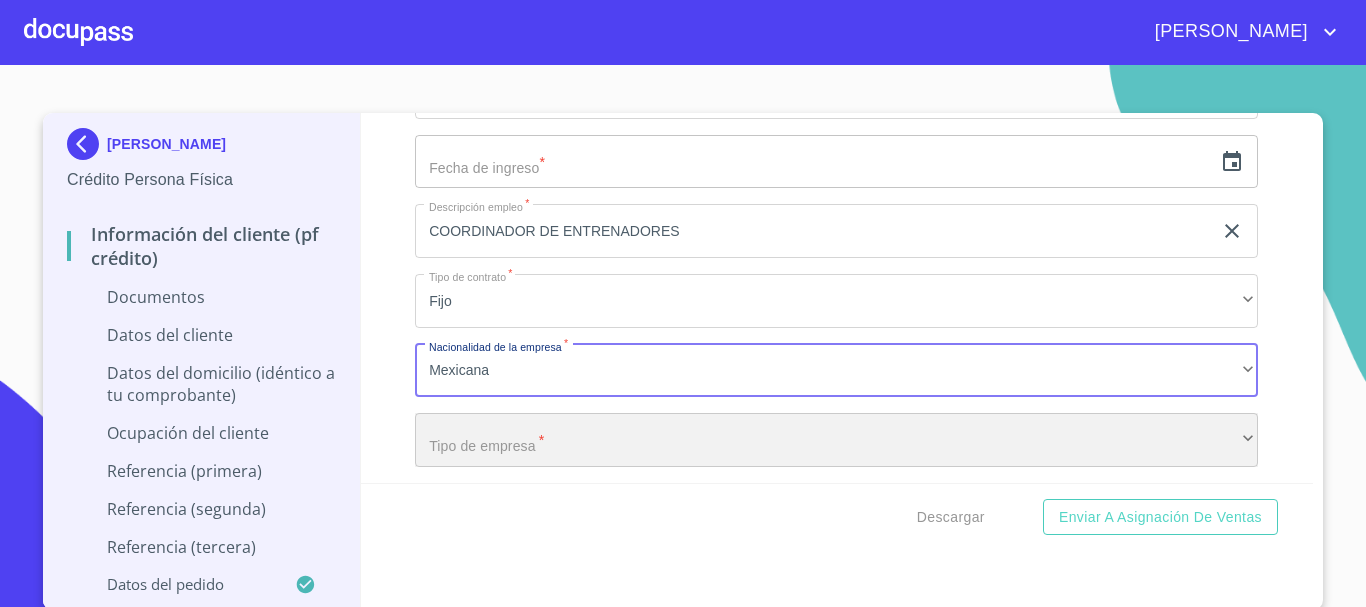 scroll, scrollTop: 4703, scrollLeft: 0, axis: vertical 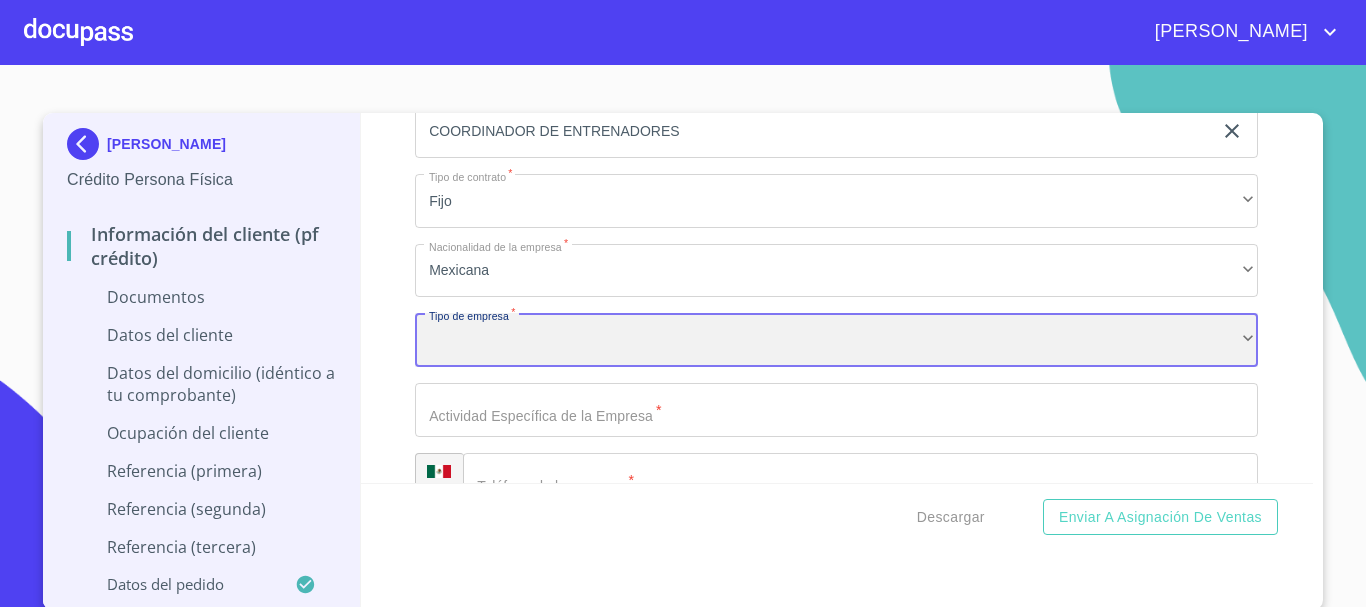 click on "​" at bounding box center (836, 340) 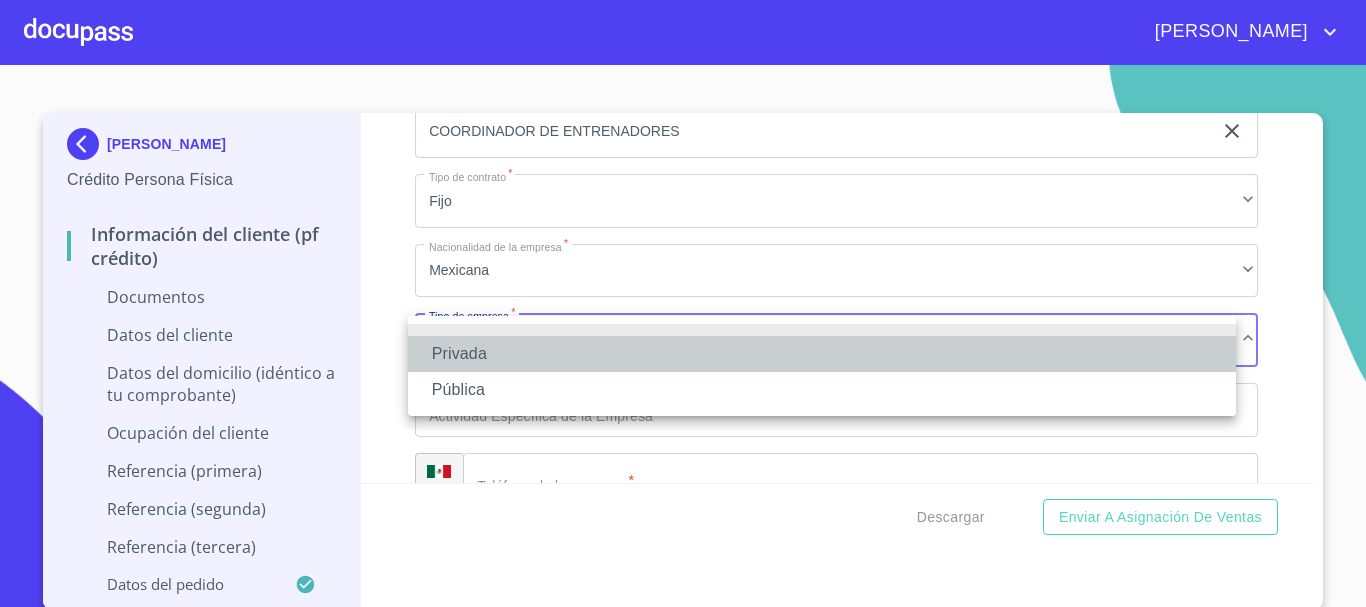 click on "Privada" at bounding box center [822, 354] 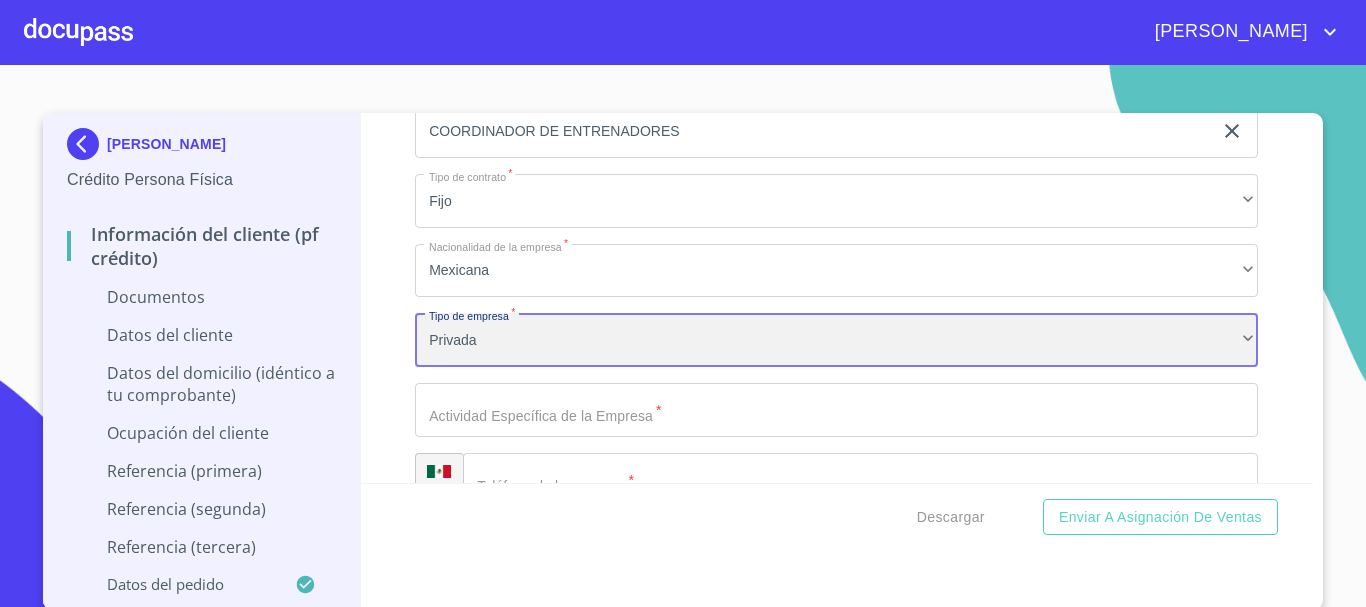 scroll, scrollTop: 4903, scrollLeft: 0, axis: vertical 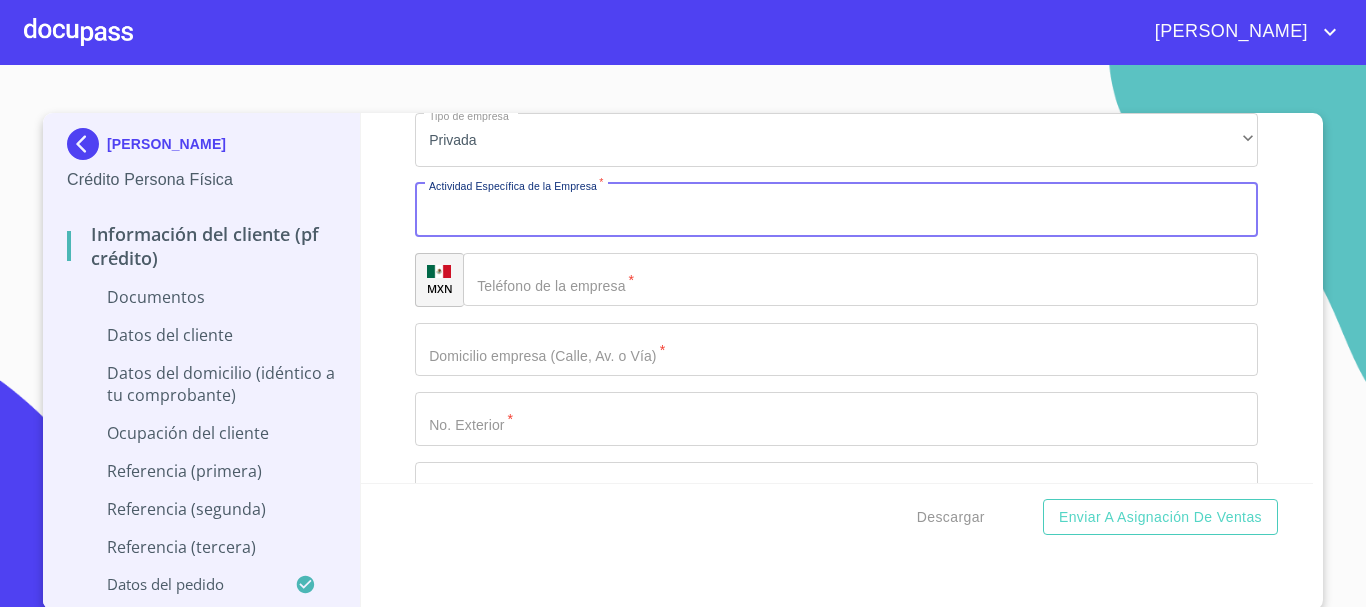 click on "Documento de identificación   *" at bounding box center [836, 210] 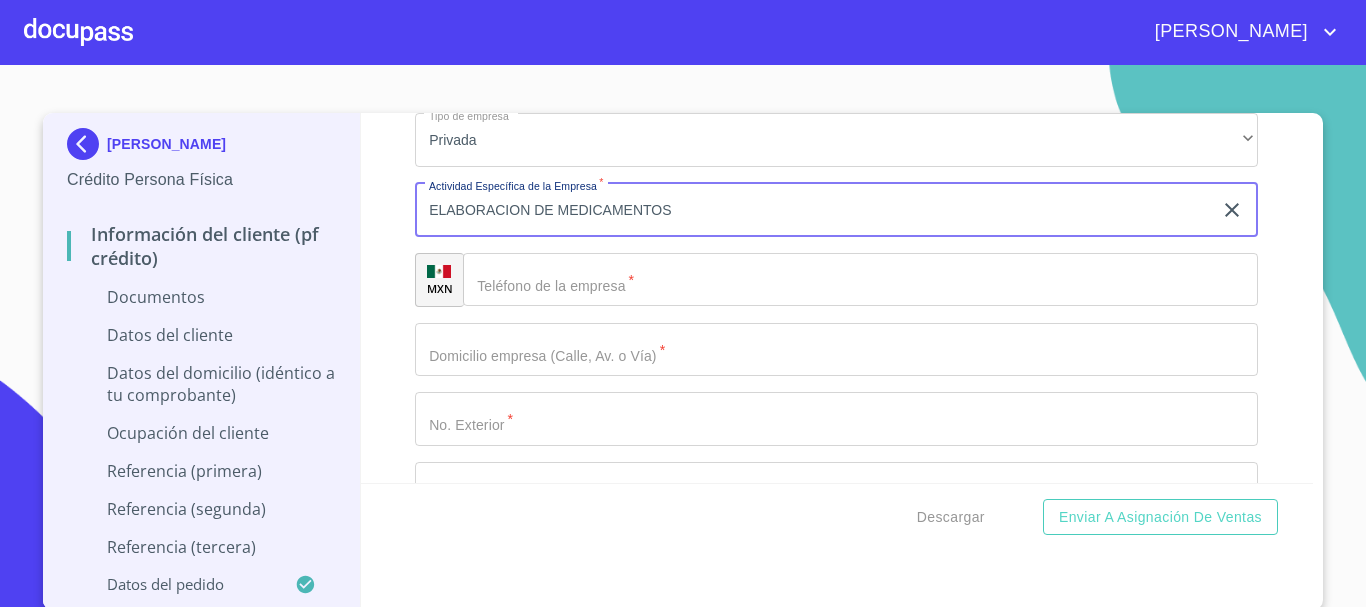 type on "ELABORACION DE MEDICAMENTOS" 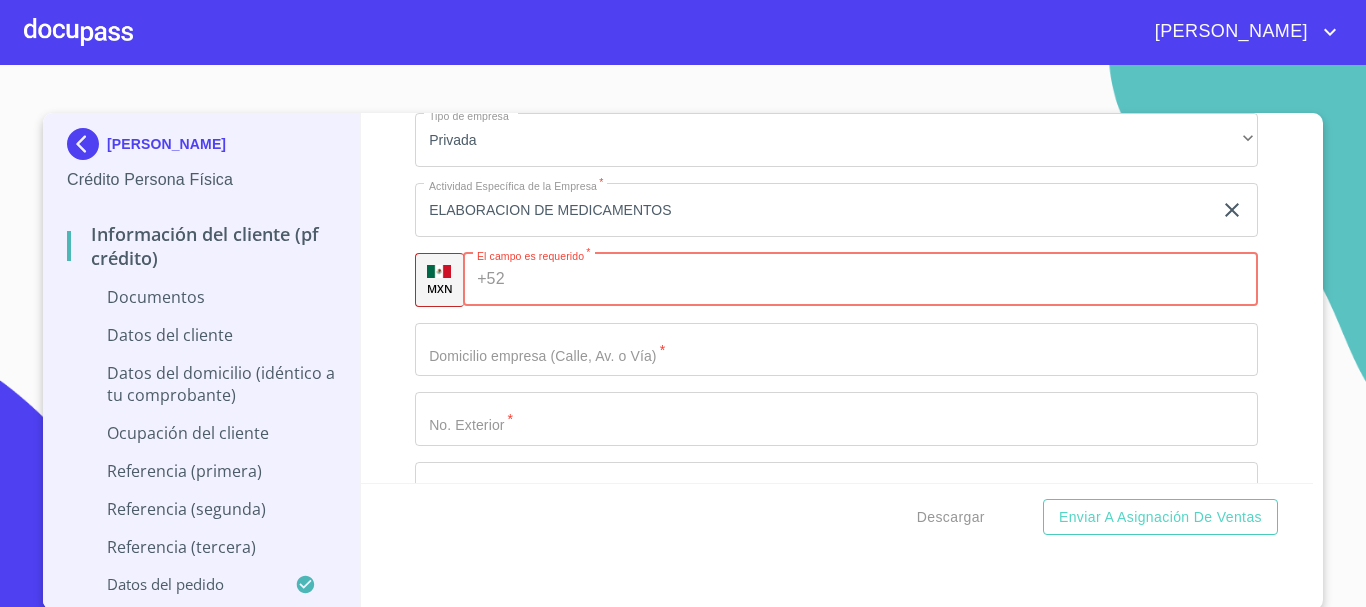 click on "Documento de identificación   *" at bounding box center [813, -2258] 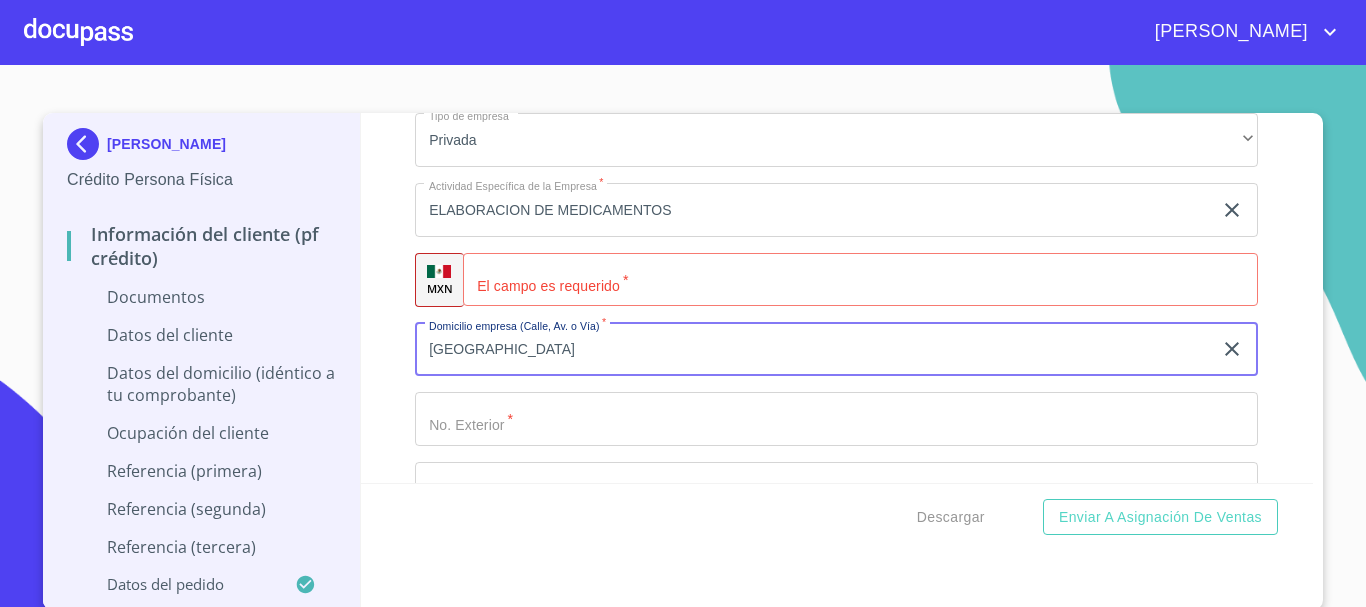 type on "[GEOGRAPHIC_DATA]" 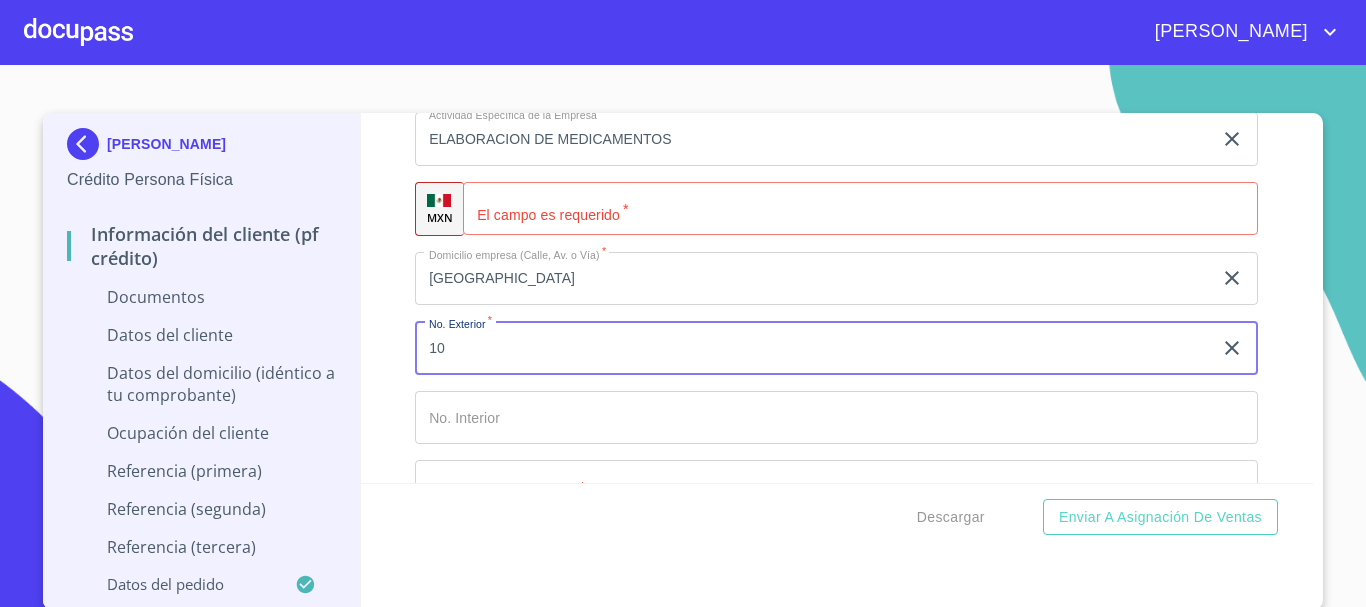 scroll, scrollTop: 5103, scrollLeft: 0, axis: vertical 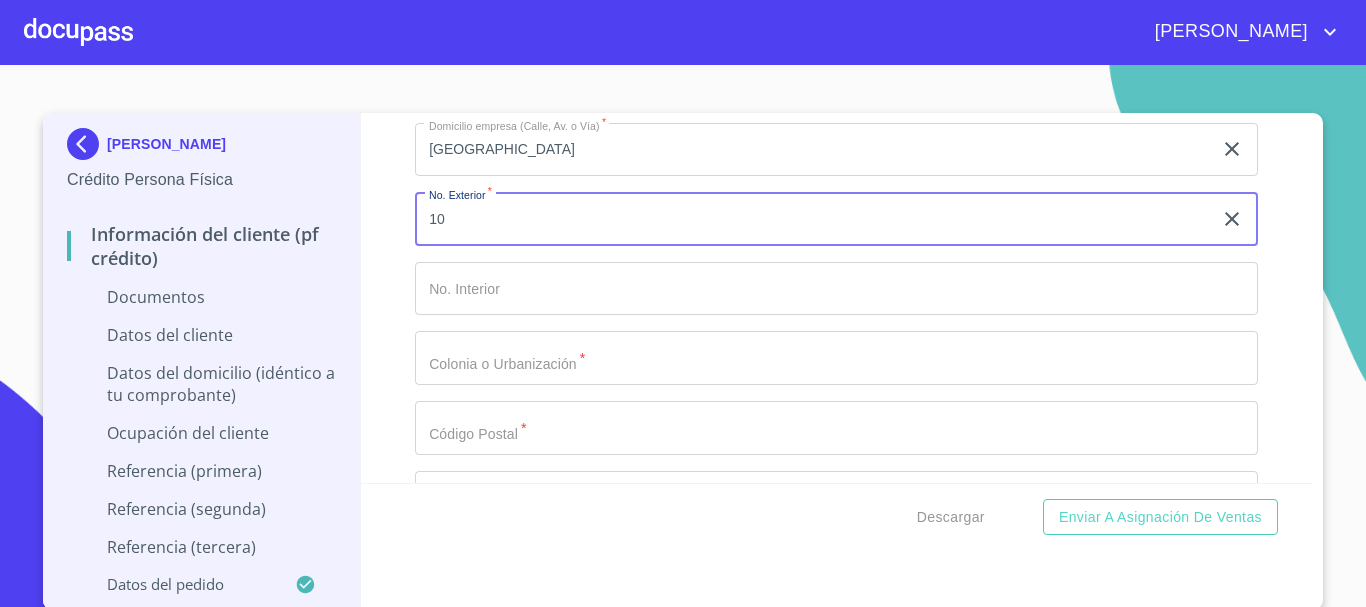 type on "10" 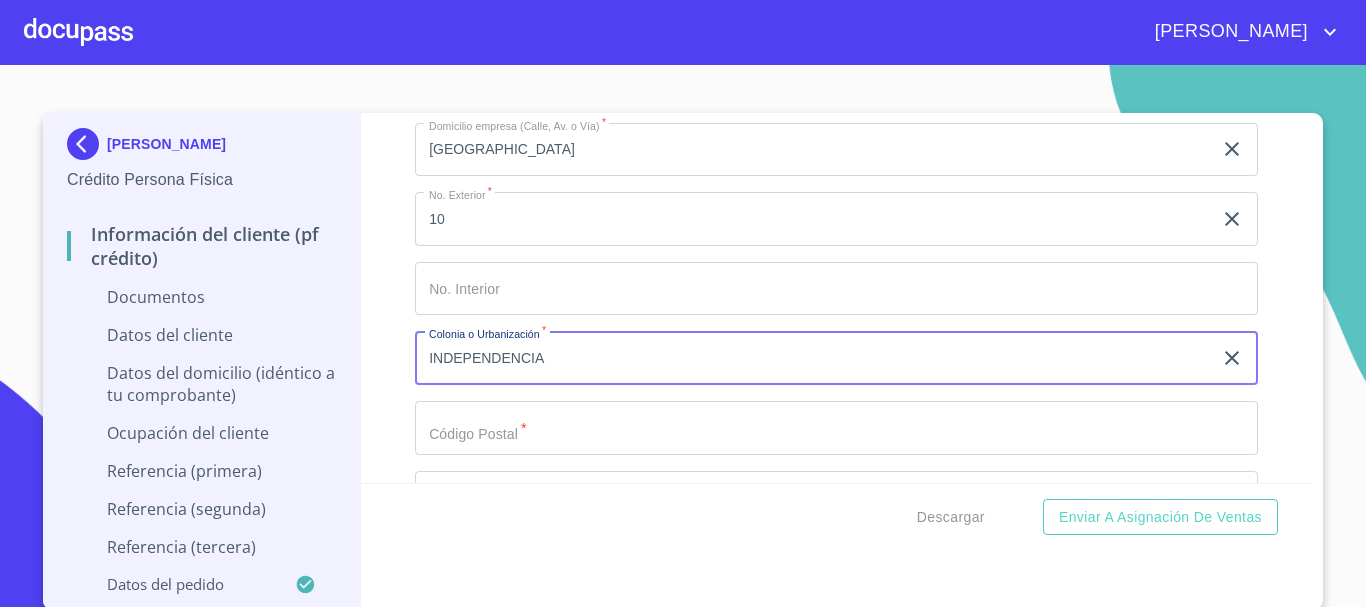 scroll, scrollTop: 5203, scrollLeft: 0, axis: vertical 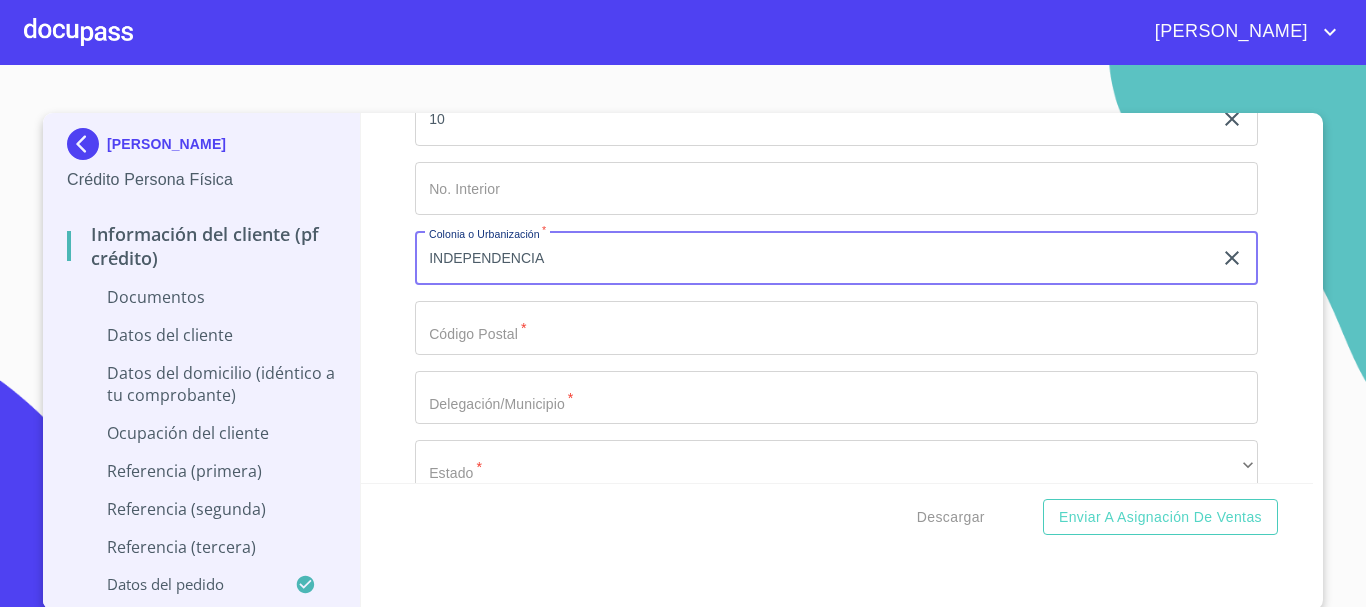 type on "INDEPENDENCIA" 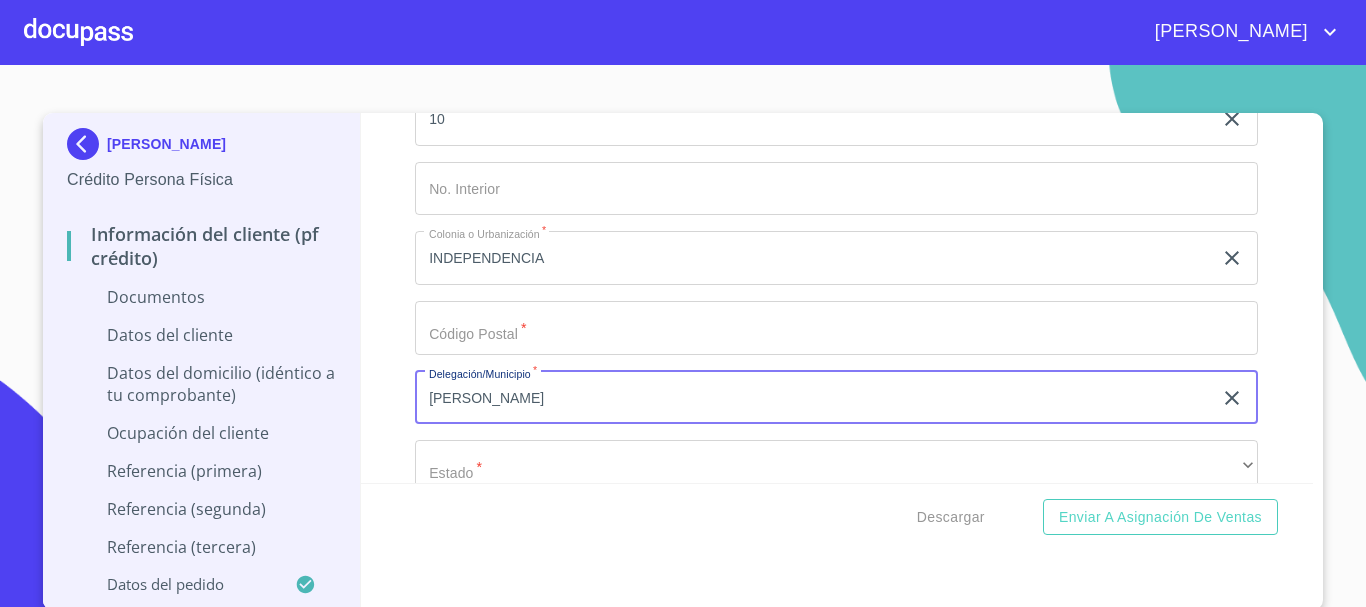 scroll, scrollTop: 5303, scrollLeft: 0, axis: vertical 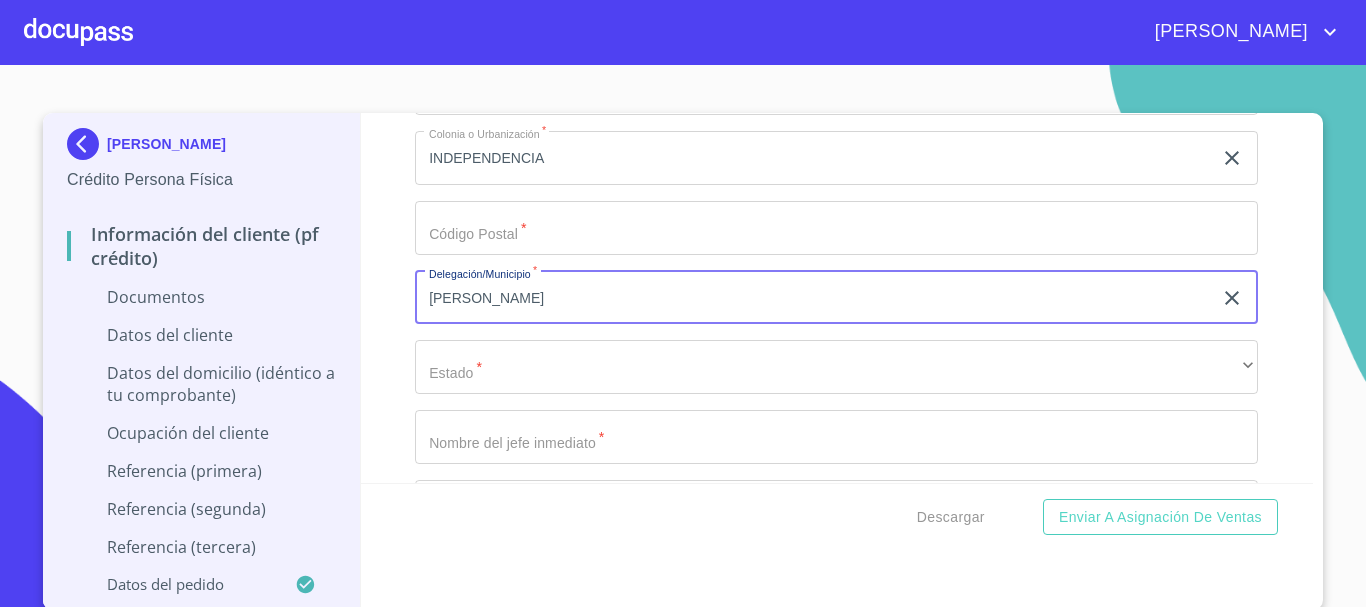 type on "[PERSON_NAME]" 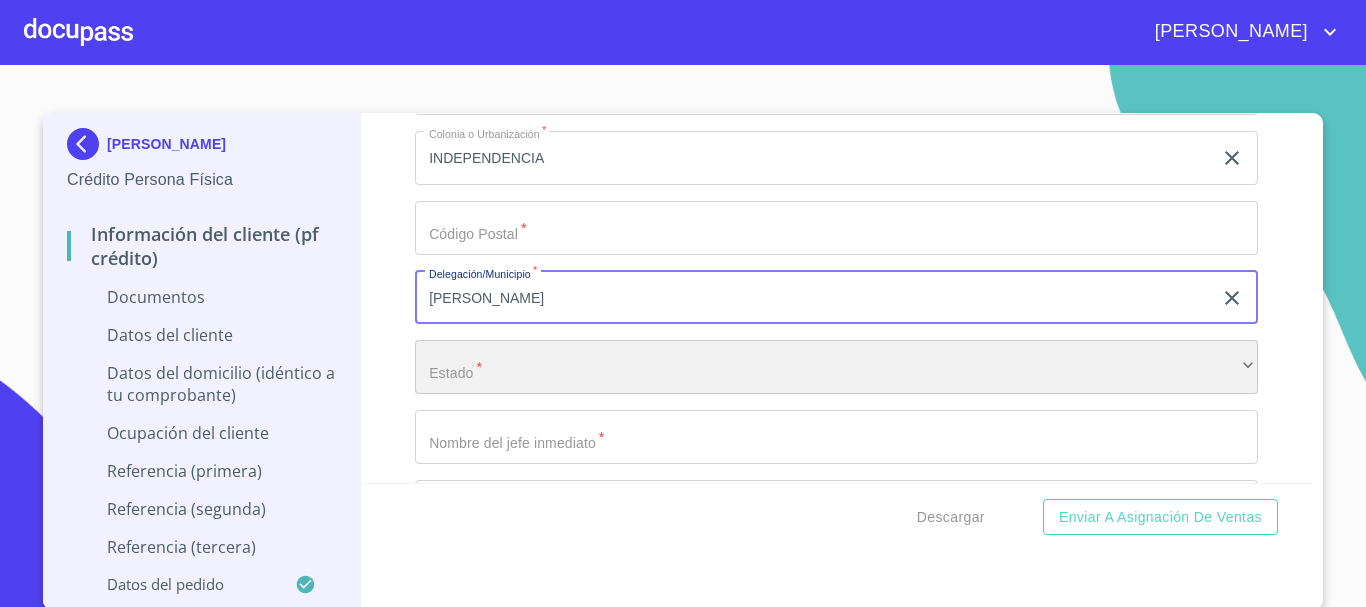 click on "​" at bounding box center [836, 367] 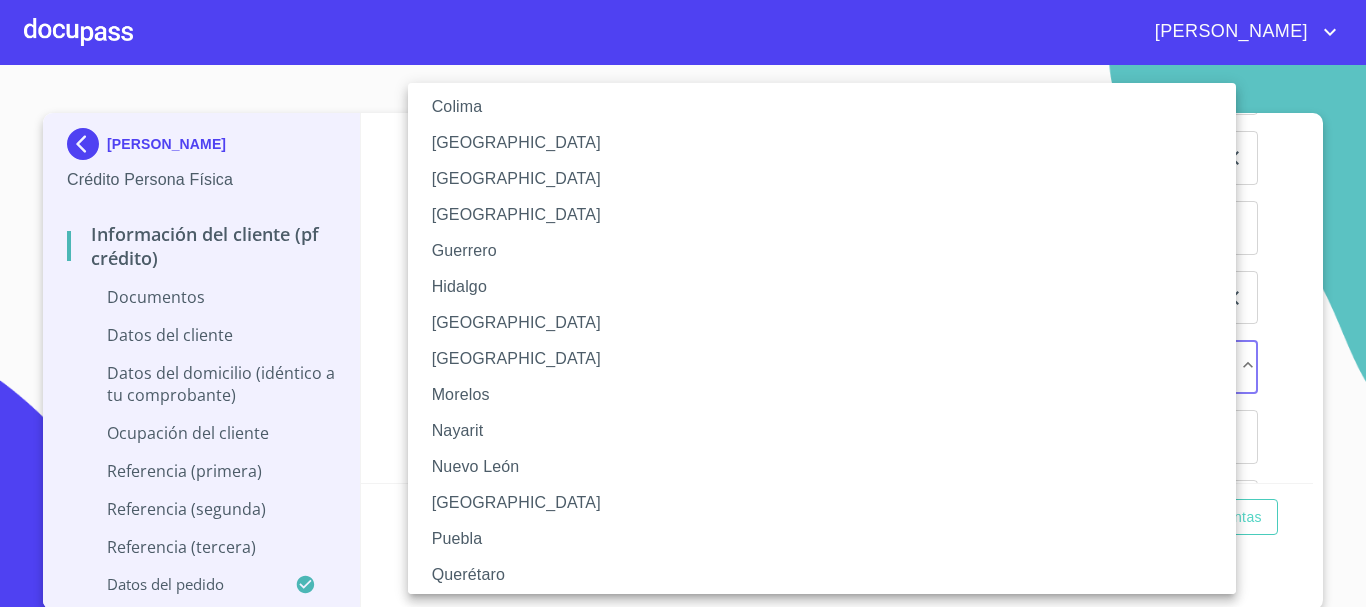 scroll, scrollTop: 169, scrollLeft: 0, axis: vertical 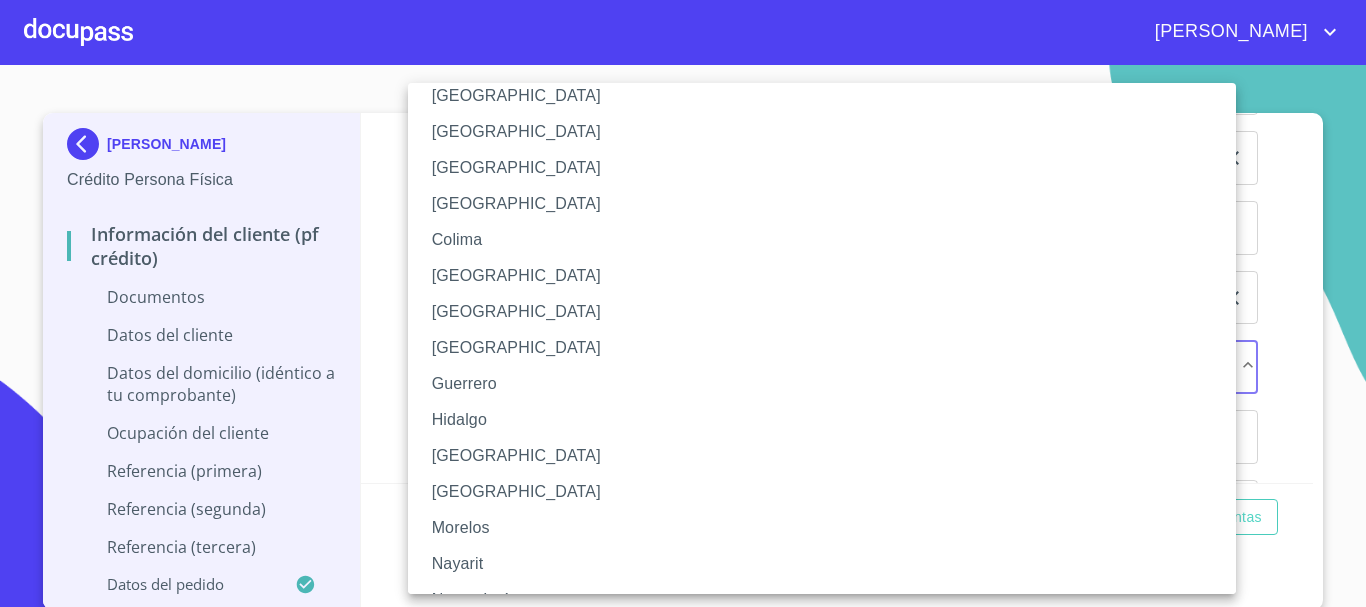 click on "[GEOGRAPHIC_DATA]" at bounding box center [829, 168] 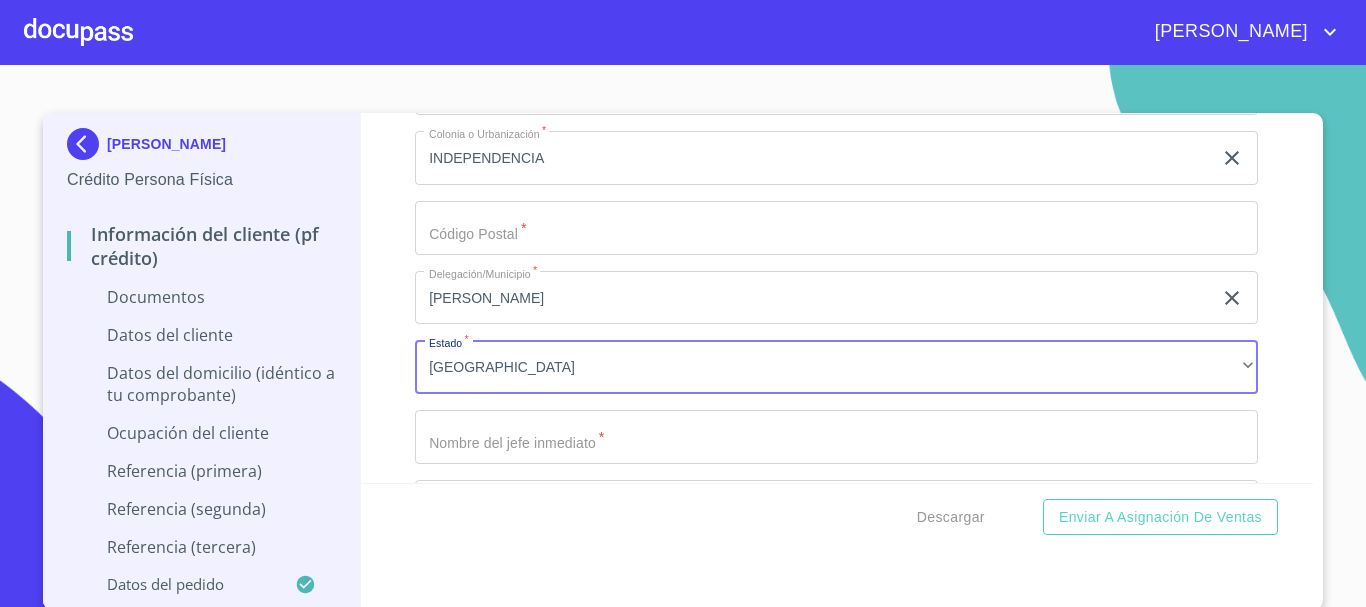 click on "Documento de identificación   *" at bounding box center [813, -2658] 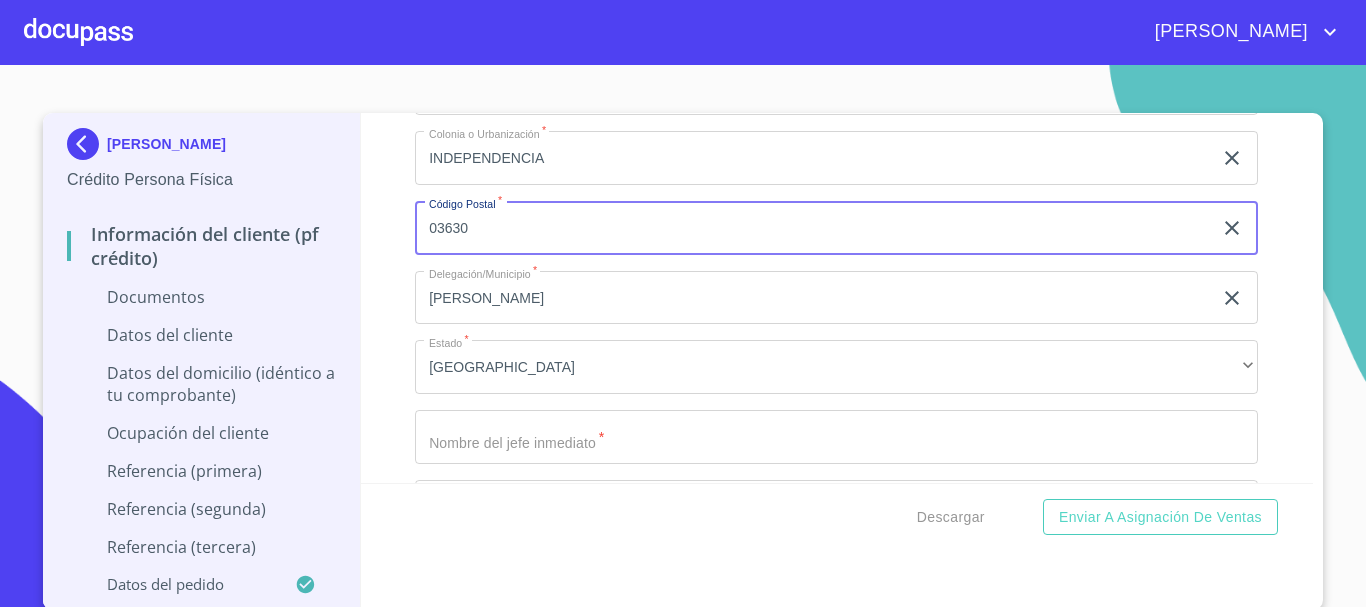 type on "03630" 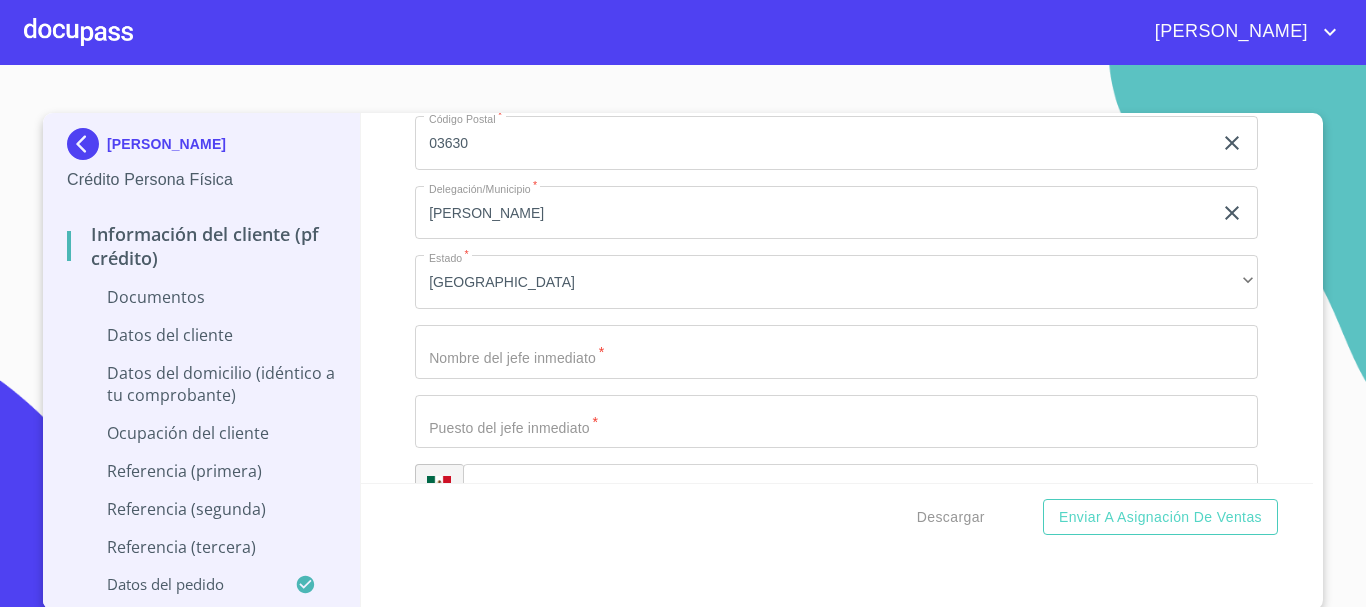 scroll, scrollTop: 5503, scrollLeft: 0, axis: vertical 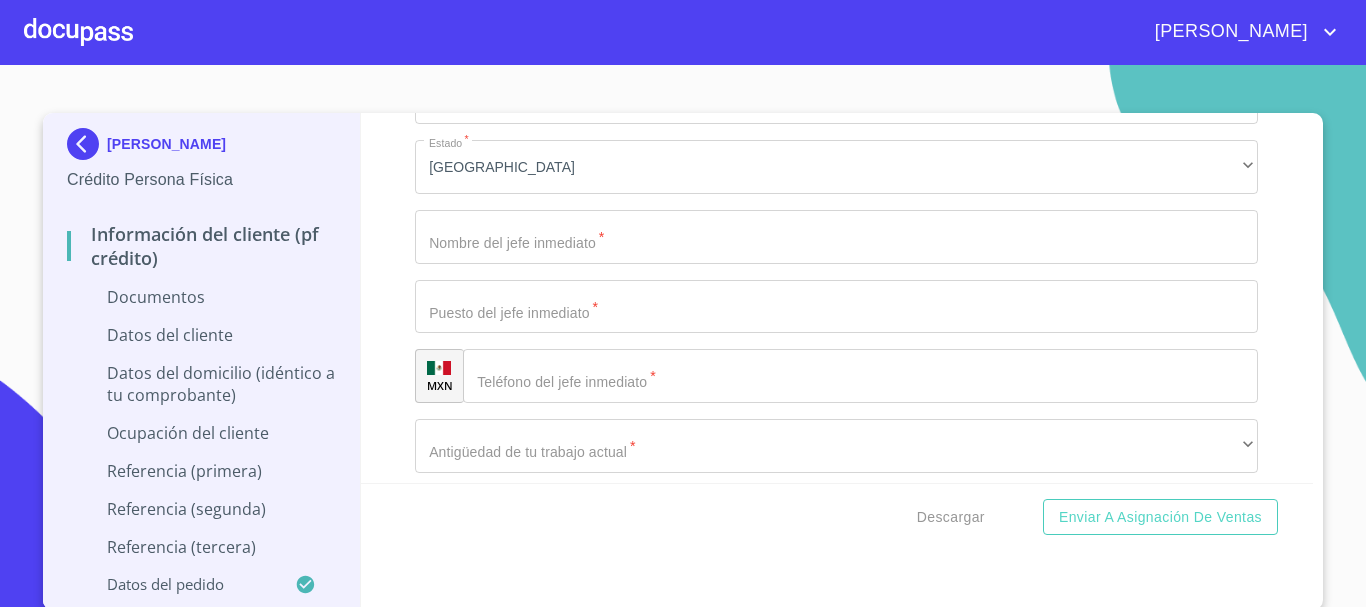 click on "Documento de identificación   *" at bounding box center [813, -2858] 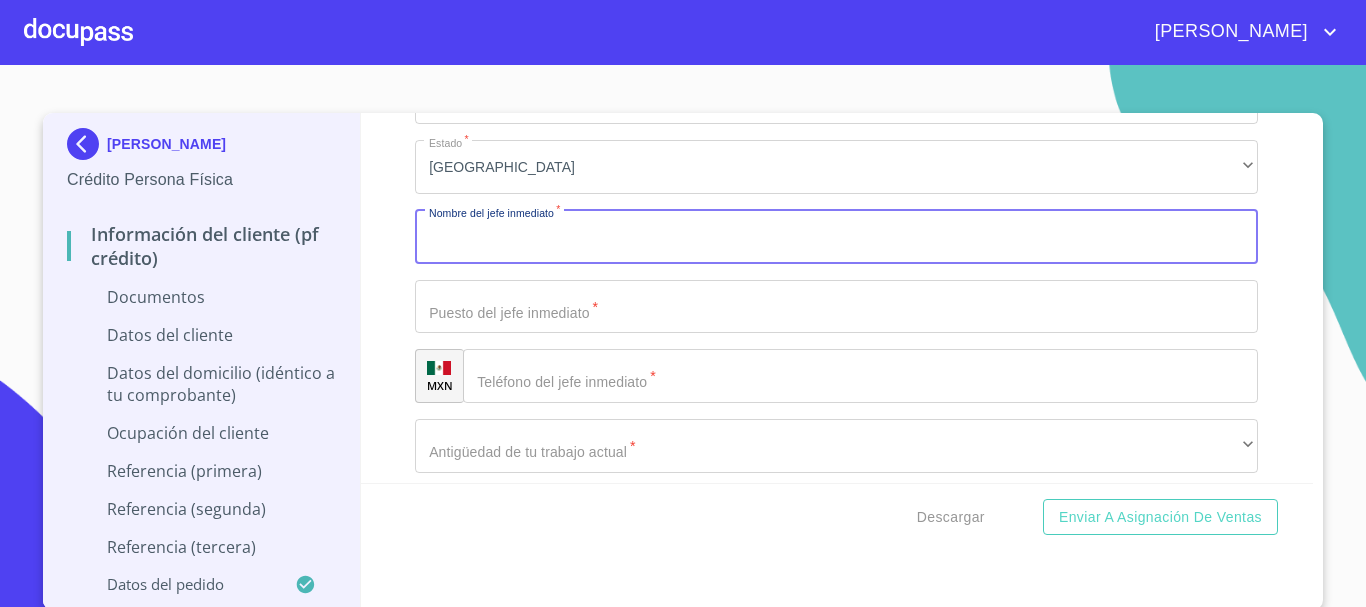 click on "Documento de identificación   *" at bounding box center (813, -2858) 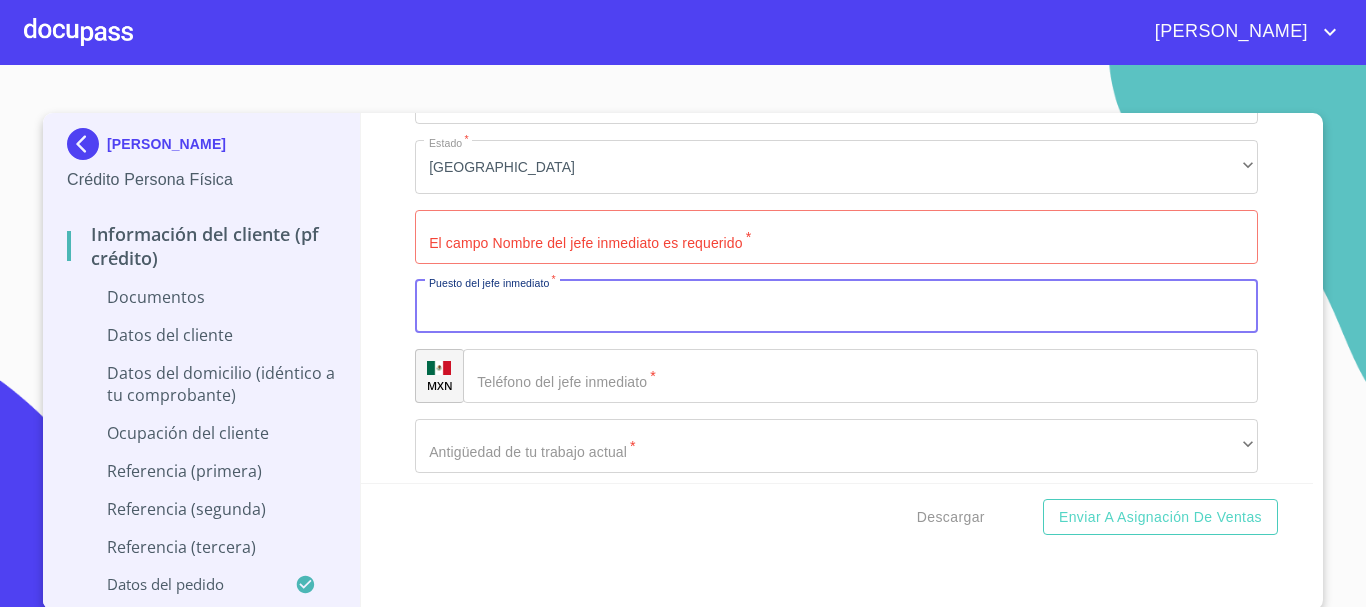 click on "Documento de identificación   *" at bounding box center (836, 237) 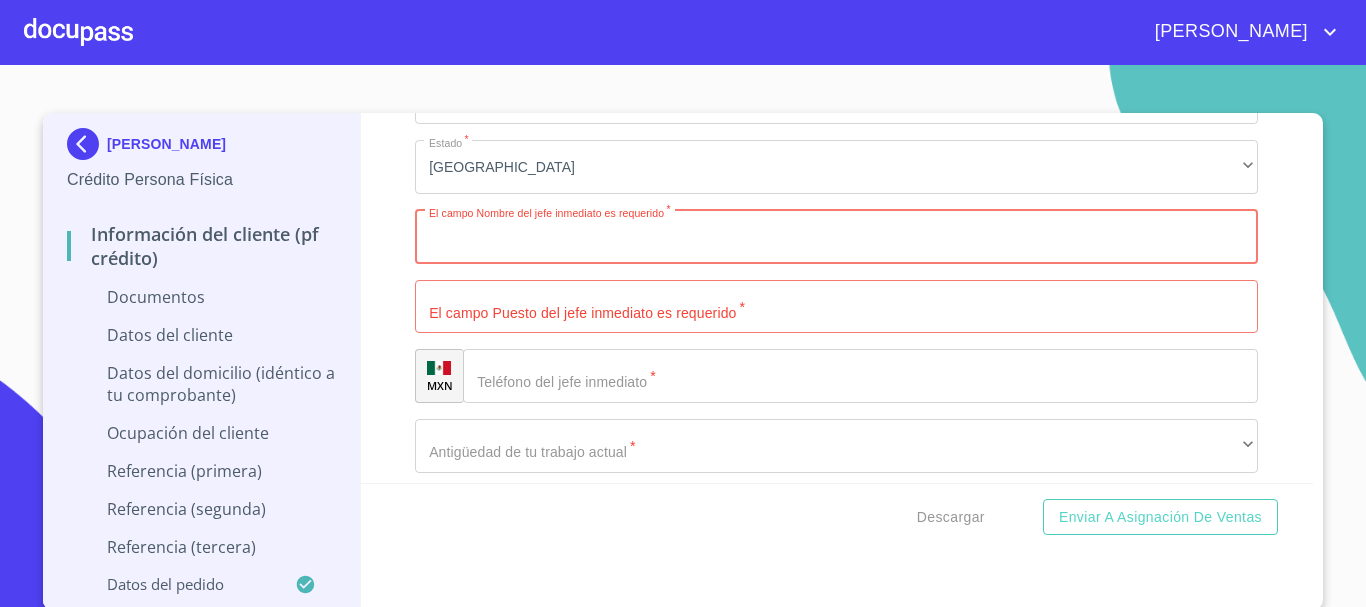 click on "Información del cliente (PF crédito)   Documentos Documento de identificación   * INE ​ Identificación Oficial * Arrastra o selecciona el (los) documento(s) para agregar Comprobante de Domicilio * Arrastra o selecciona el (los) documento(s) para agregar Fuente de ingresos   * Independiente/Dueño de negocio/Persona Moral ​ Comprobante de Ingresos mes 1 * Arrastra o selecciona el (los) documento(s) para agregar Comprobante de Ingresos mes 2 * Arrastra o selecciona el (los) documento(s) para agregar Comprobante de Ingresos mes 3 * Arrastra o selecciona el (los) documento(s) para agregar CURP * [GEOGRAPHIC_DATA] o selecciona el (los) documento(s) para agregar [PERSON_NAME] de situación fiscal Arrastra o selecciona el (los) documento(s) para agregar Datos del cliente Apellido [PERSON_NAME]   * [PERSON_NAME] ​ Apellido Materno   * [PERSON_NAME] ​ Primer nombre   * [PERSON_NAME] ​ [PERSON_NAME] Nombre ​ Fecha de nacimiento * ​ Nacionalidad   * ​ ​ País de nacimiento   * ​ CURP   * ​ RFC   * ​ Sexo" at bounding box center (837, 298) 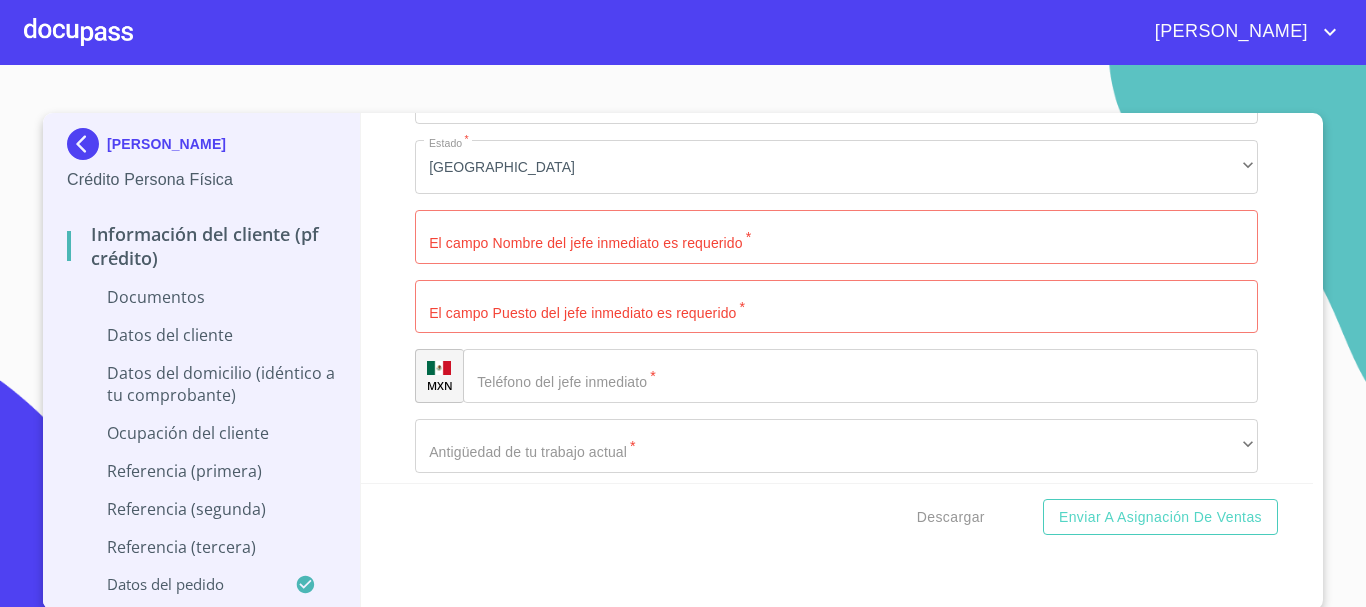 click on "Documento de identificación   *" at bounding box center (836, 237) 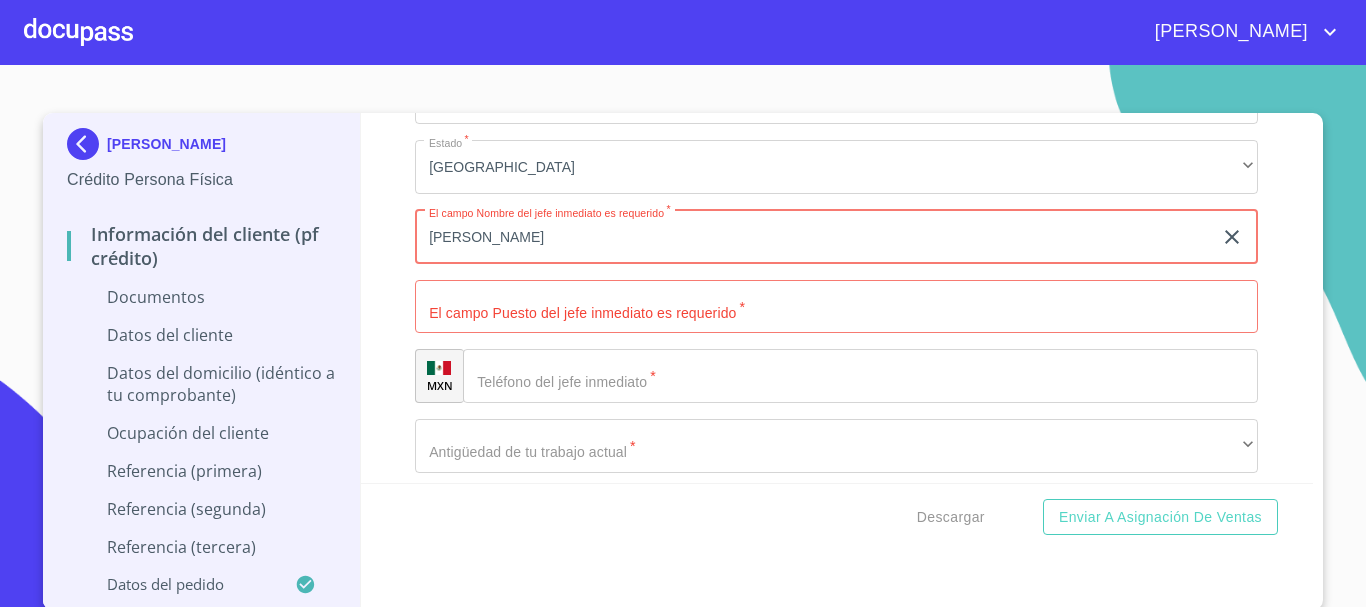 type on "[PERSON_NAME]" 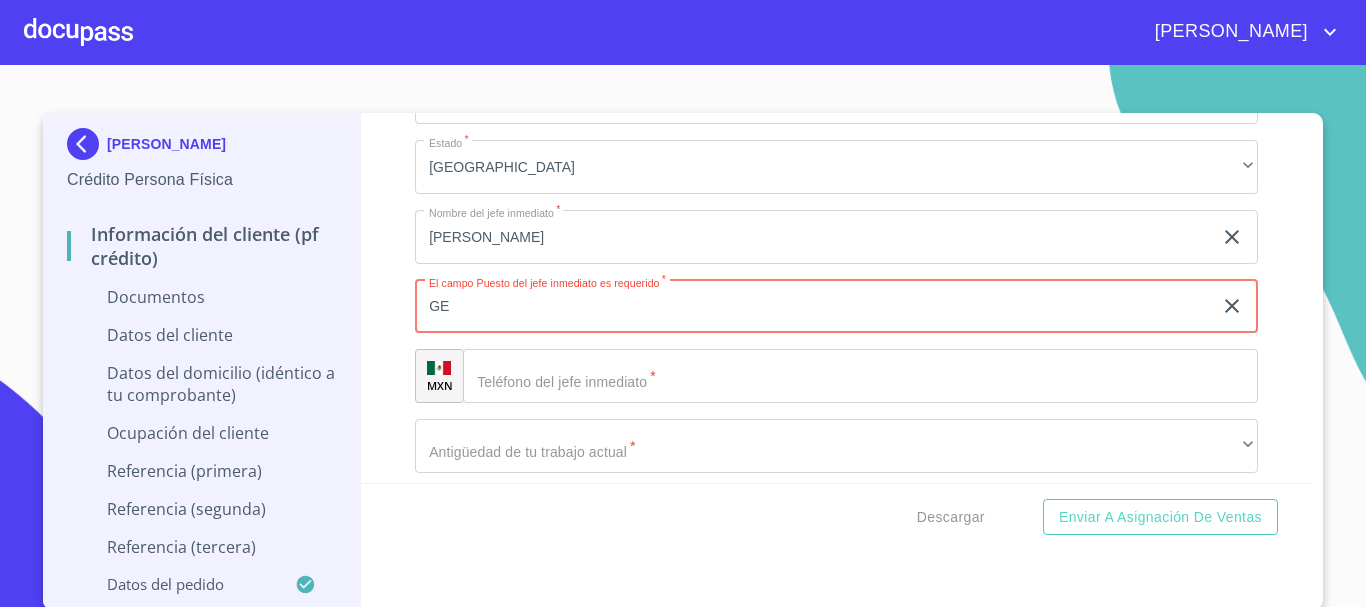 type on "G" 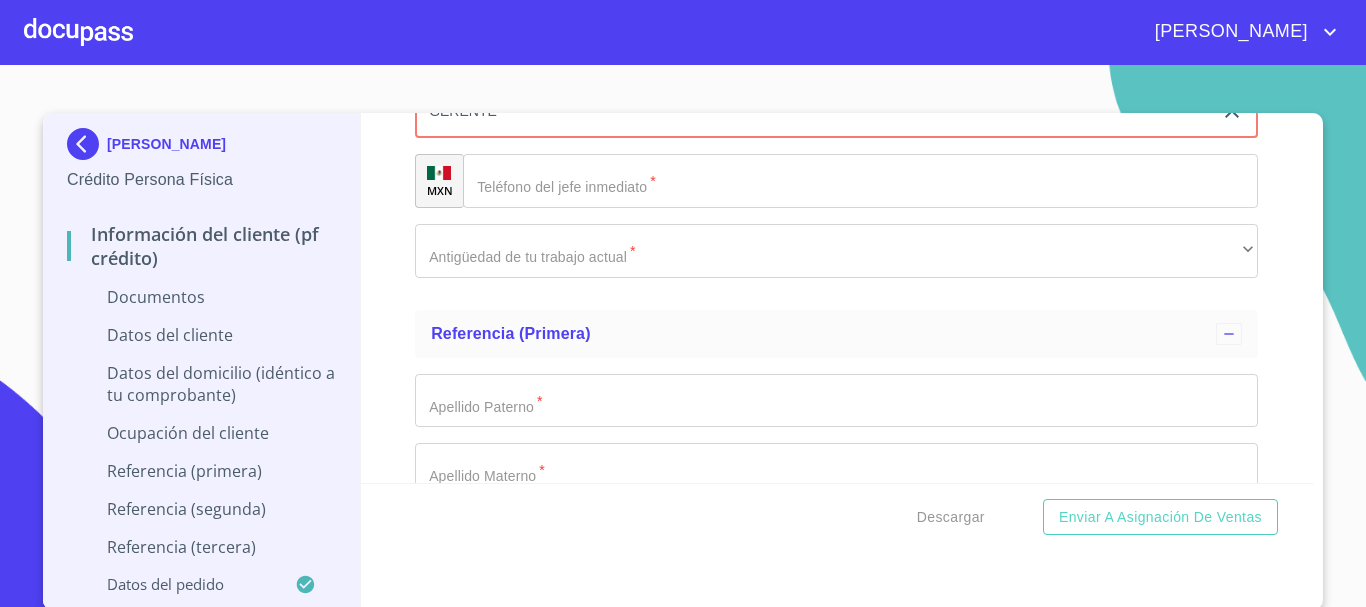 scroll, scrollTop: 5703, scrollLeft: 0, axis: vertical 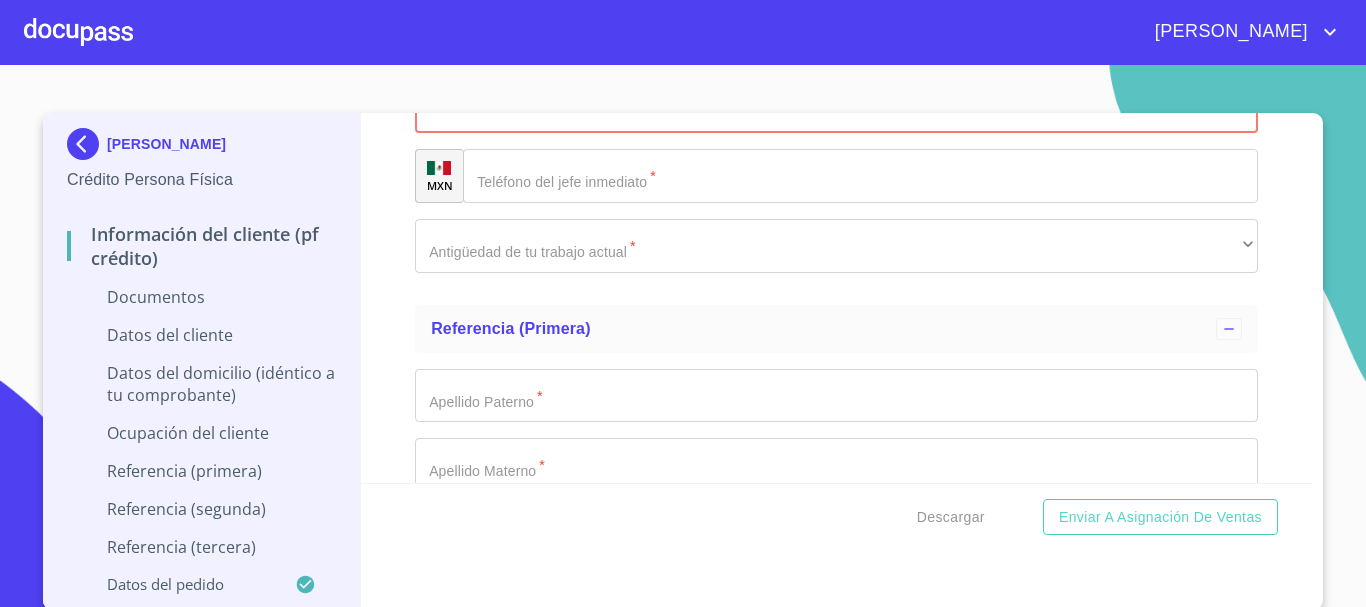 type on "GERENTE" 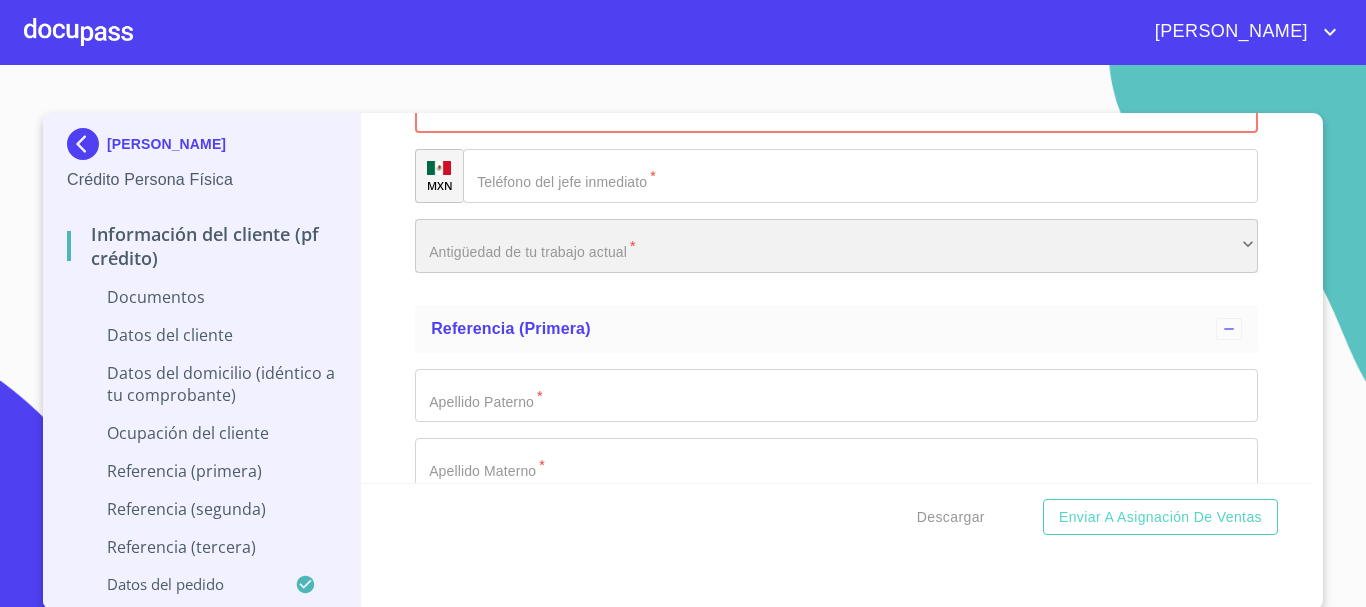 click on "​" at bounding box center (836, 246) 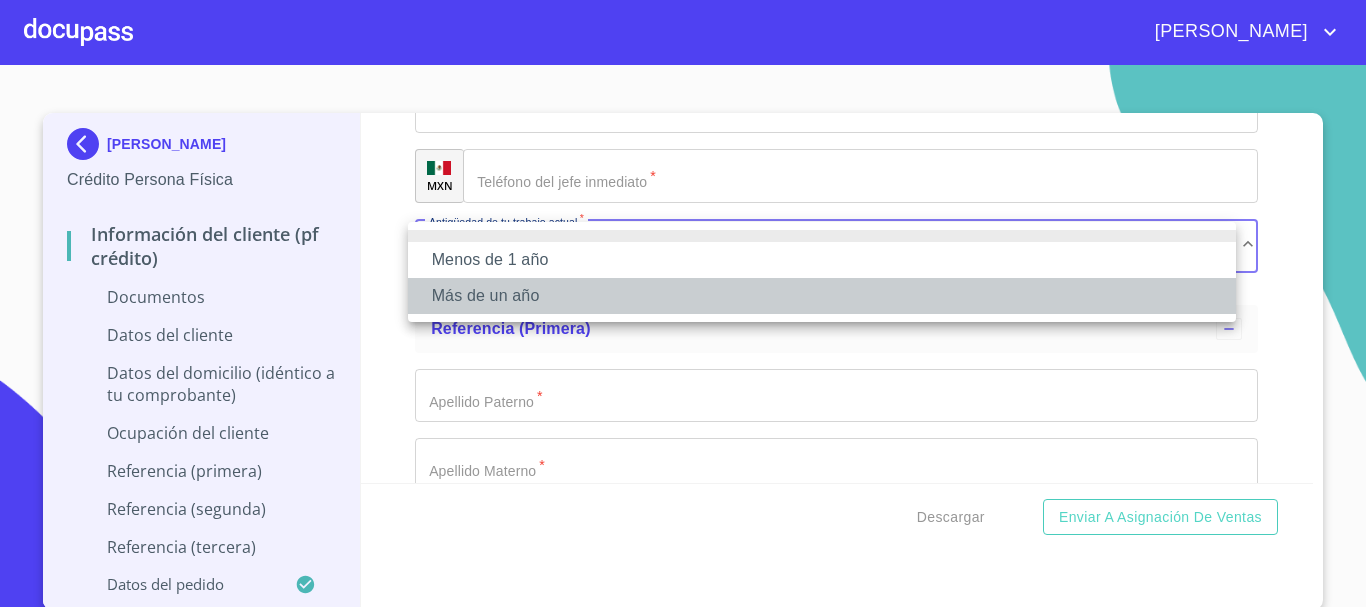 click on "Más de un año" at bounding box center [822, 296] 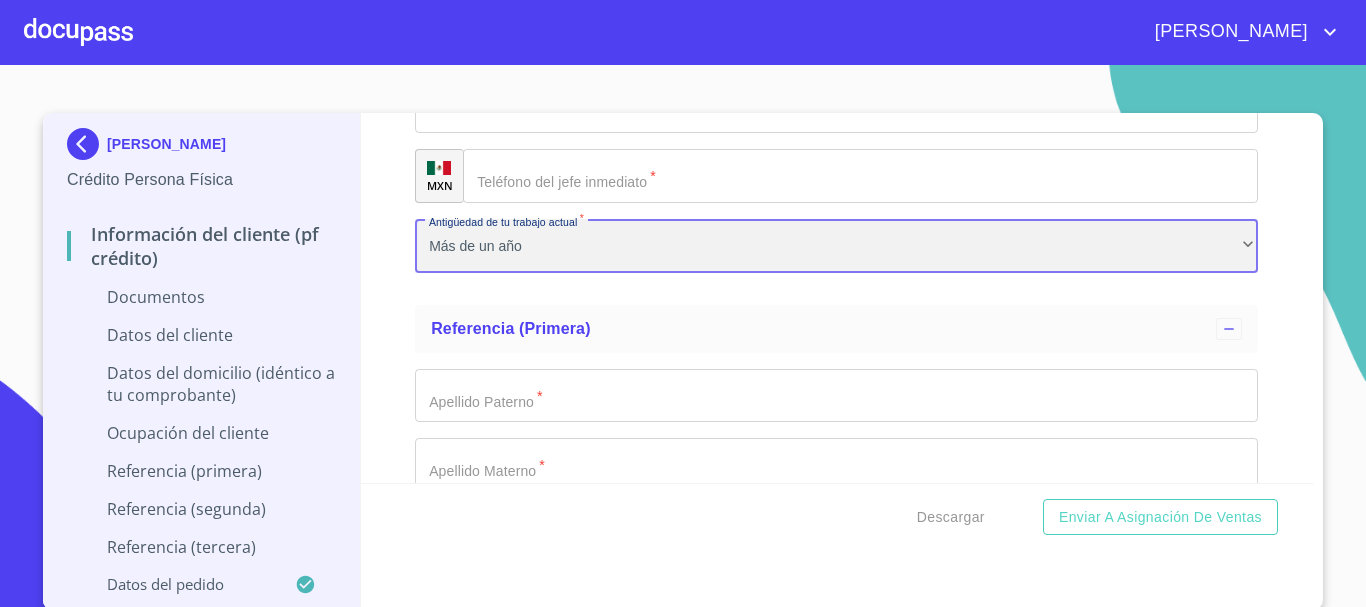 scroll, scrollTop: 5503, scrollLeft: 0, axis: vertical 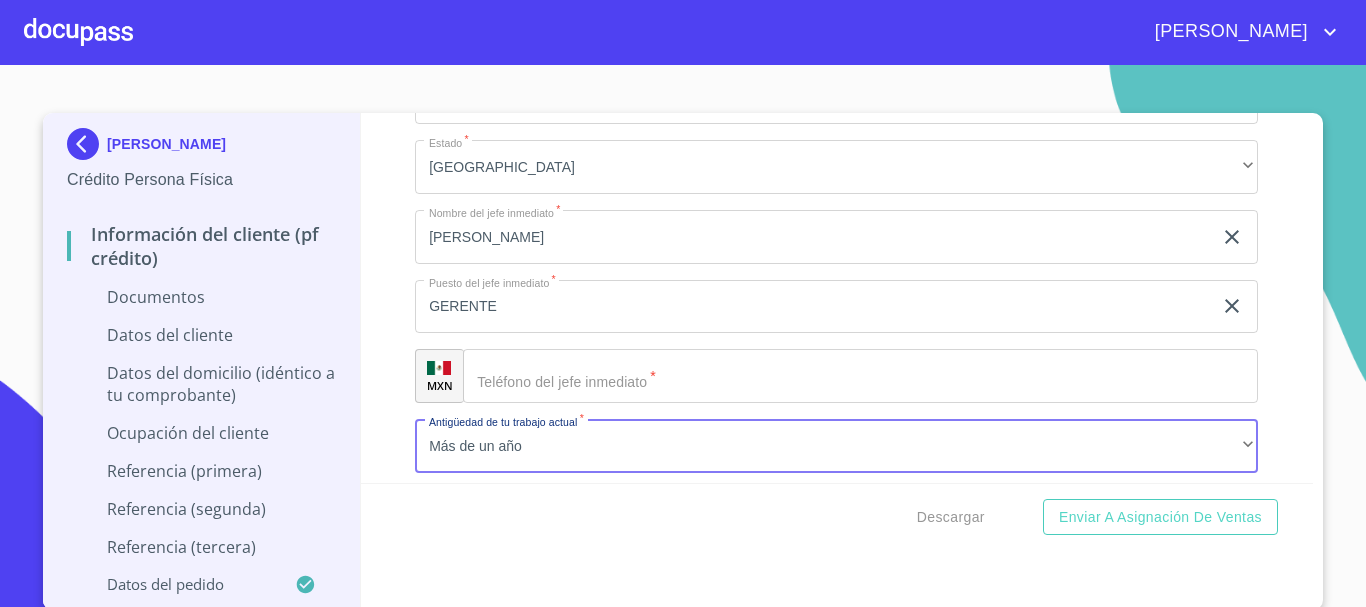 click on "Documento de identificación   *" 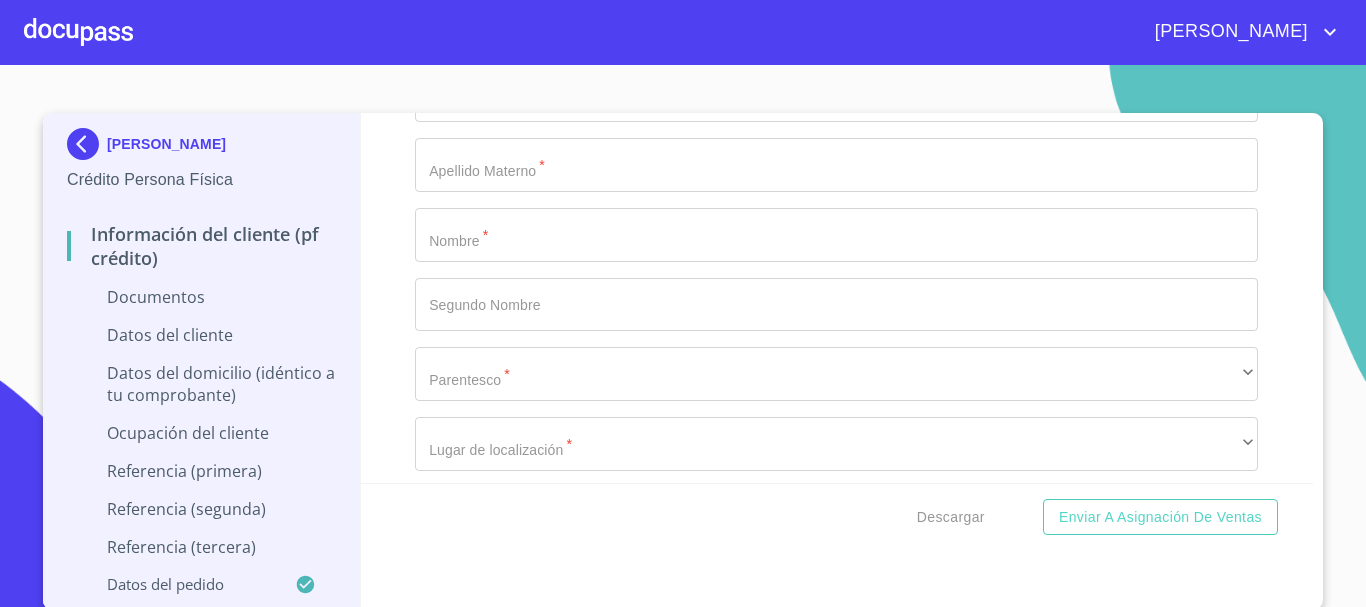 scroll, scrollTop: 5903, scrollLeft: 0, axis: vertical 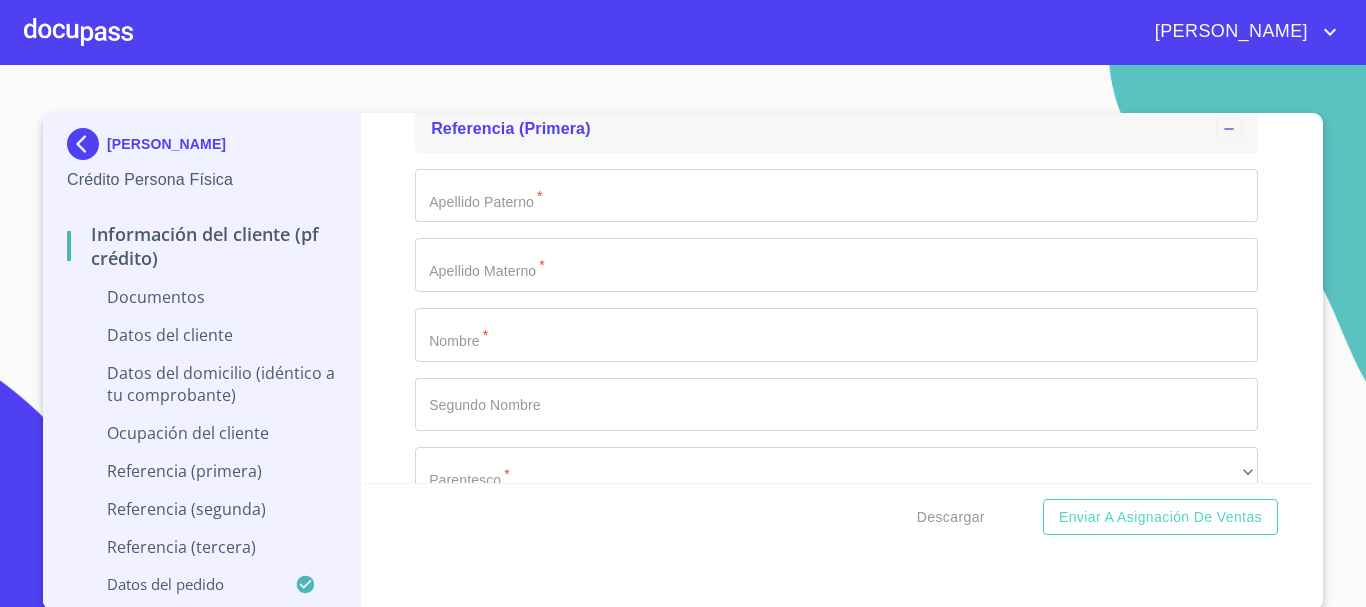 type on "[PHONE_NUMBER]" 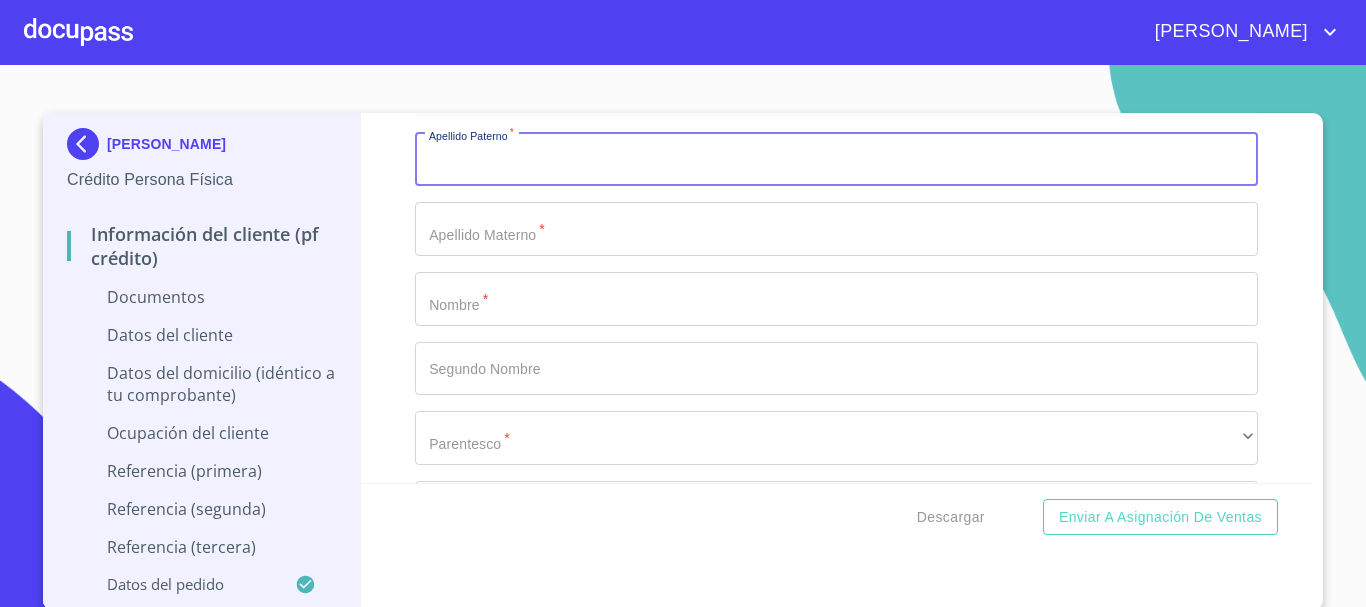 click on "Documento de identificación   *" at bounding box center [836, 160] 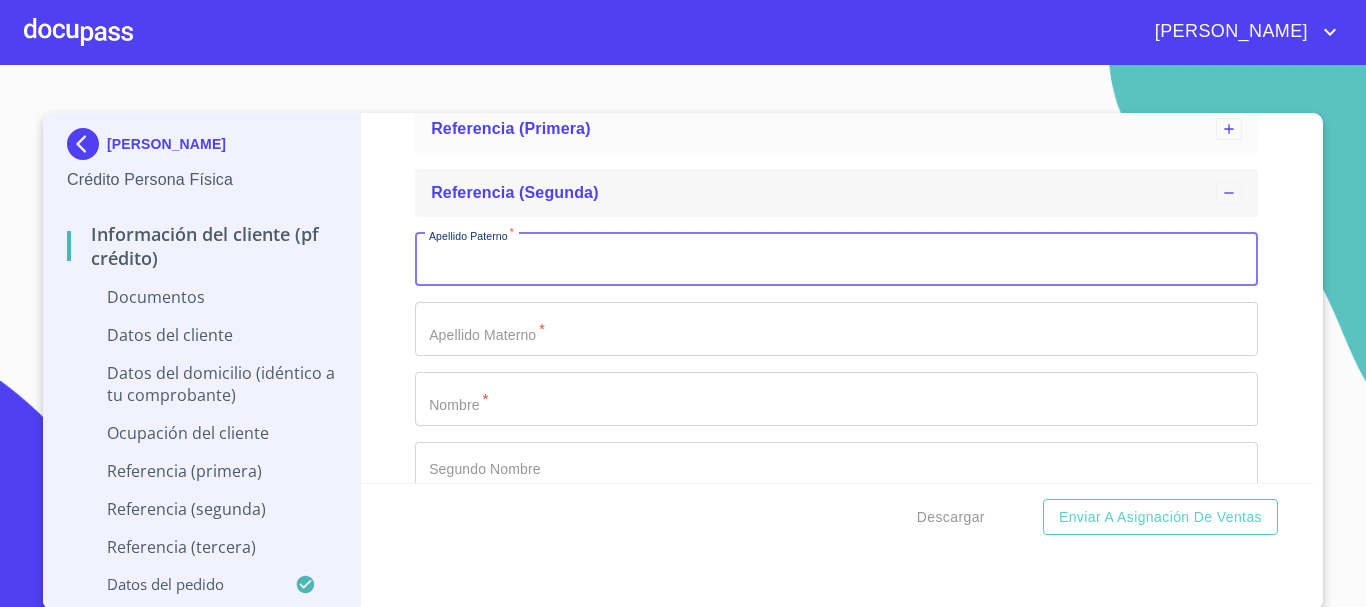 click on "Referencia (segunda)" at bounding box center (836, 193) 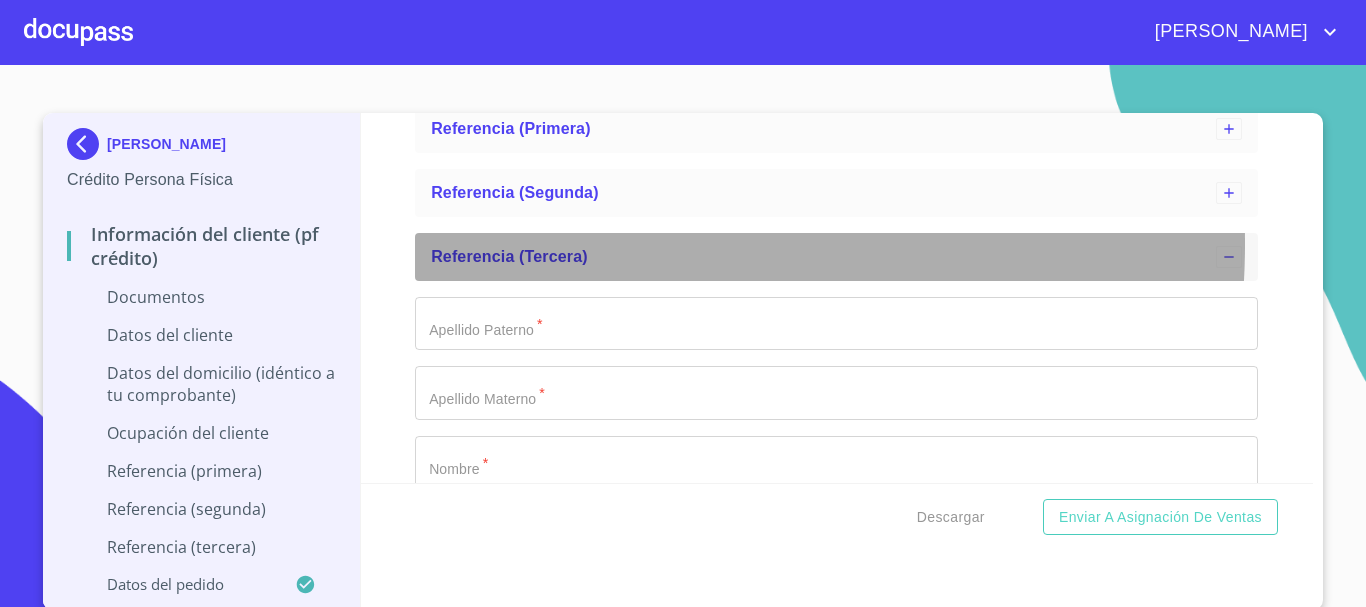 click on "Referencia (tercera)" at bounding box center [823, 257] 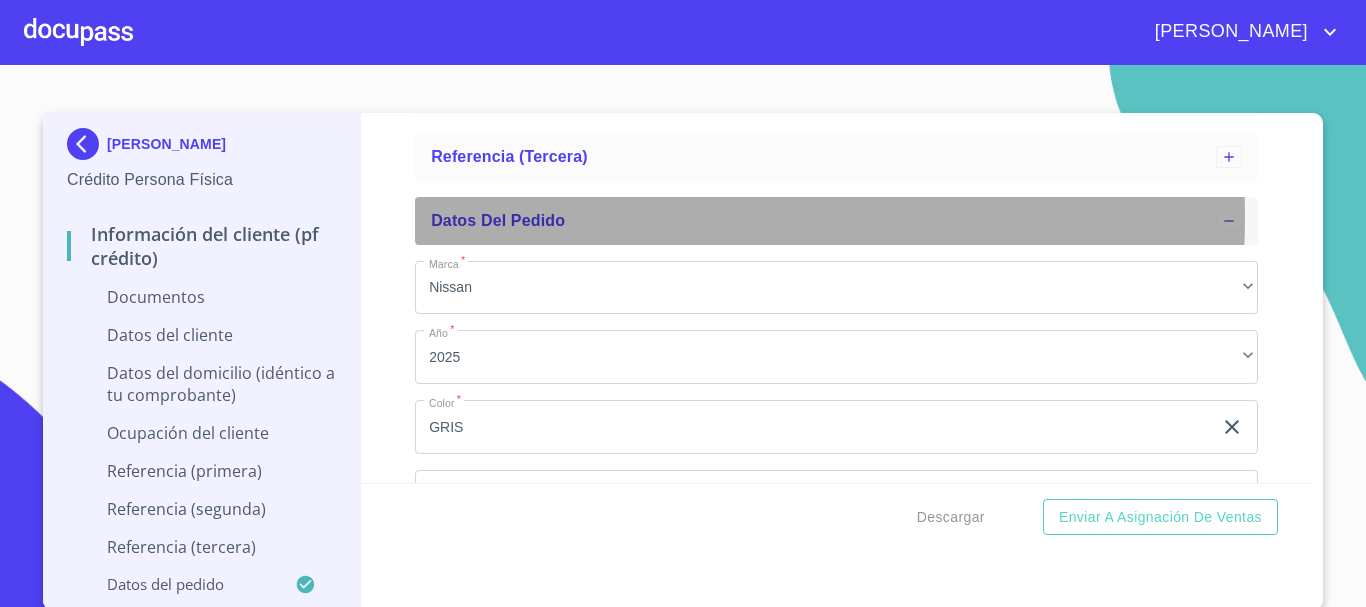 click on "Datos del pedido" at bounding box center [823, 221] 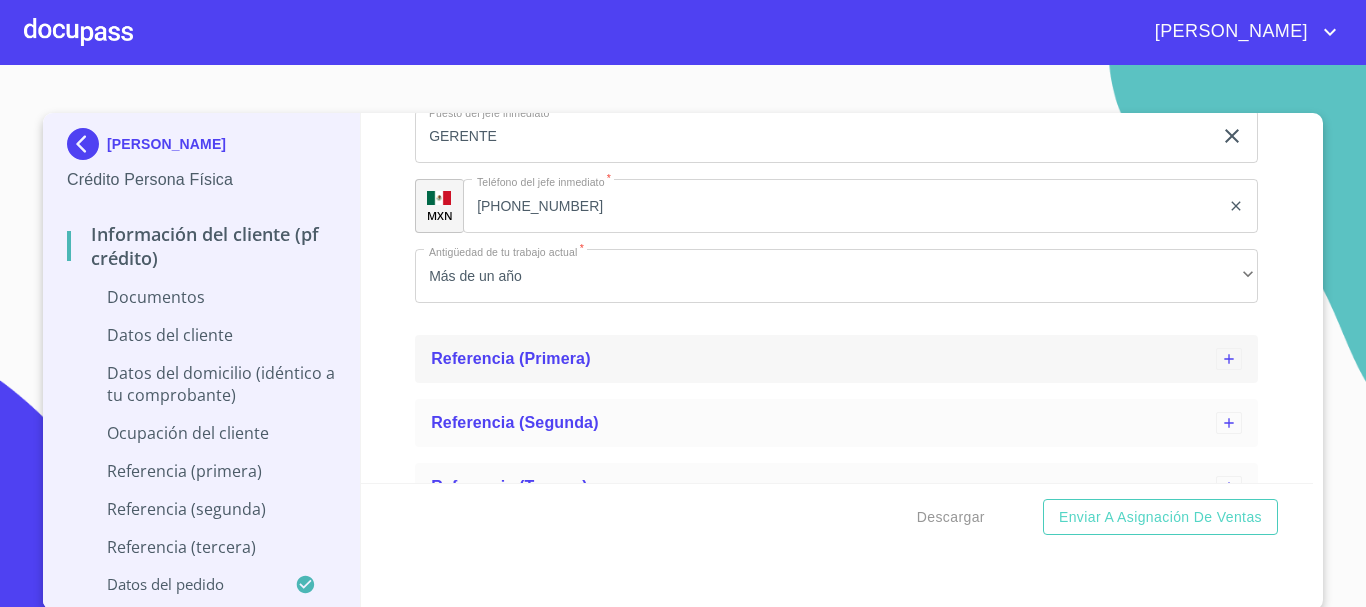 scroll, scrollTop: 5773, scrollLeft: 0, axis: vertical 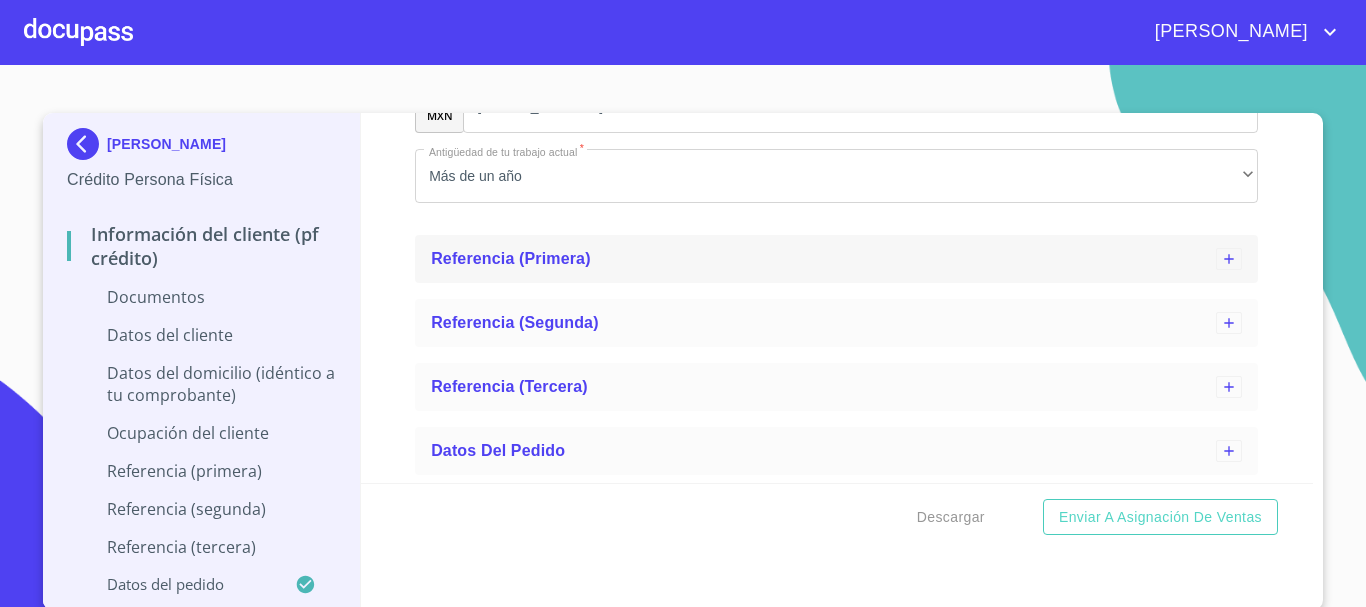 click on "Referencia (primera)" at bounding box center (511, 258) 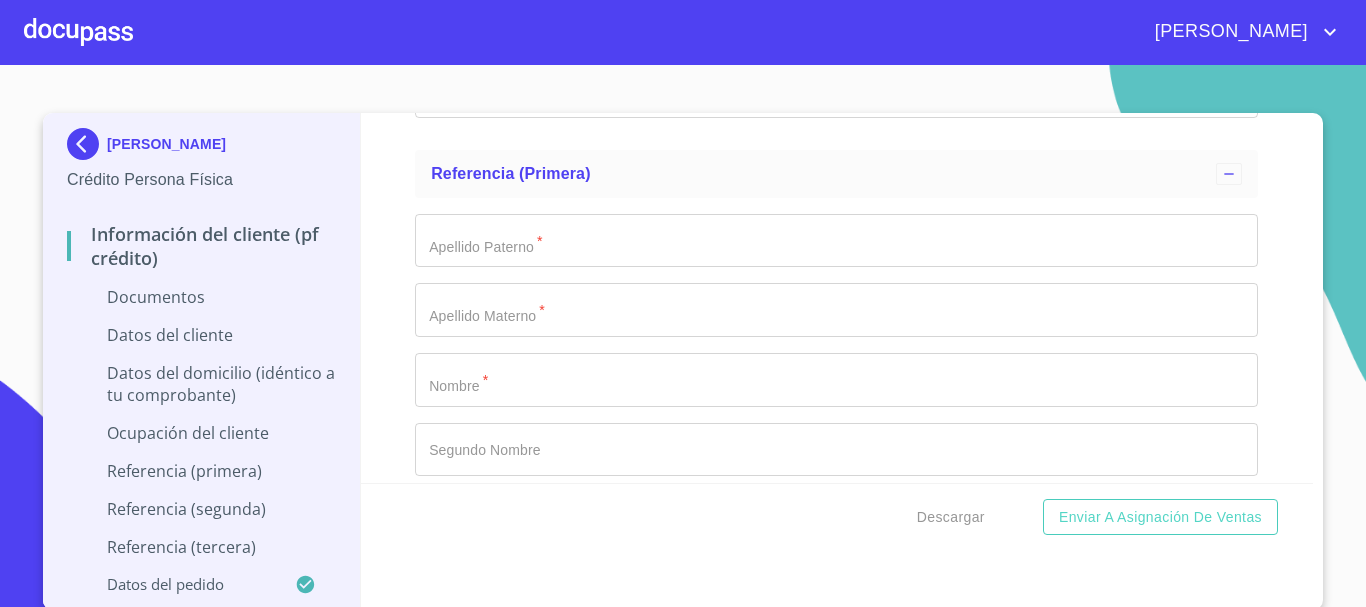scroll, scrollTop: 5973, scrollLeft: 0, axis: vertical 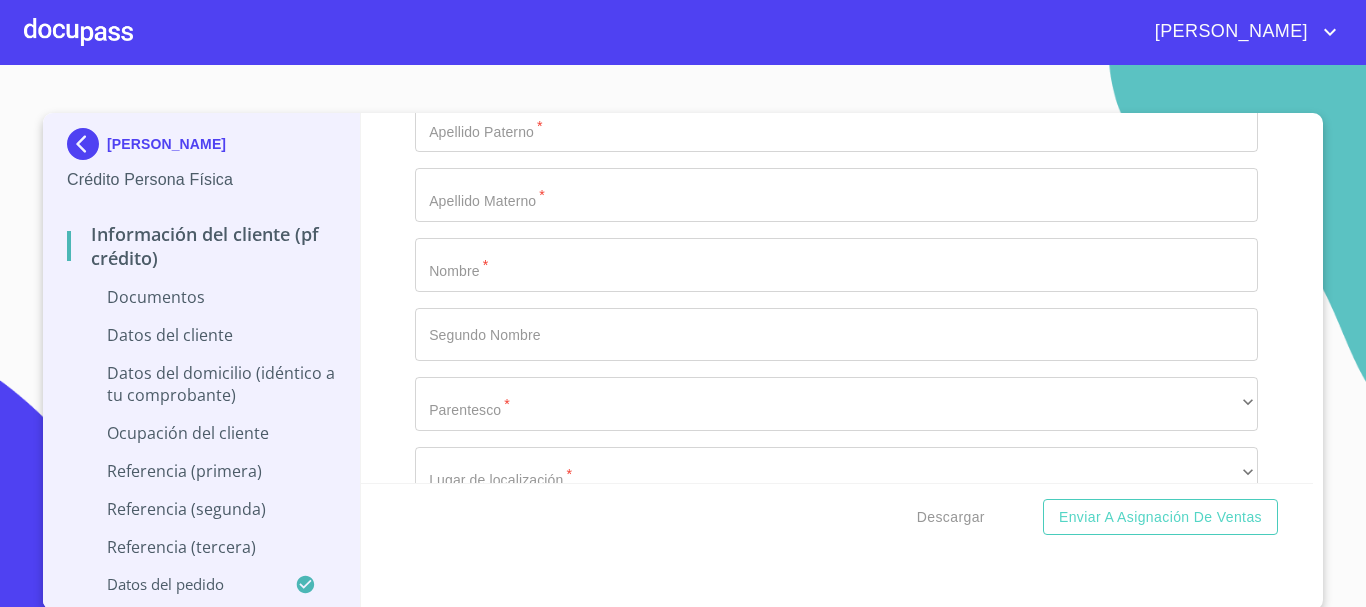 click on "Documento de identificación   *" at bounding box center (813, -3328) 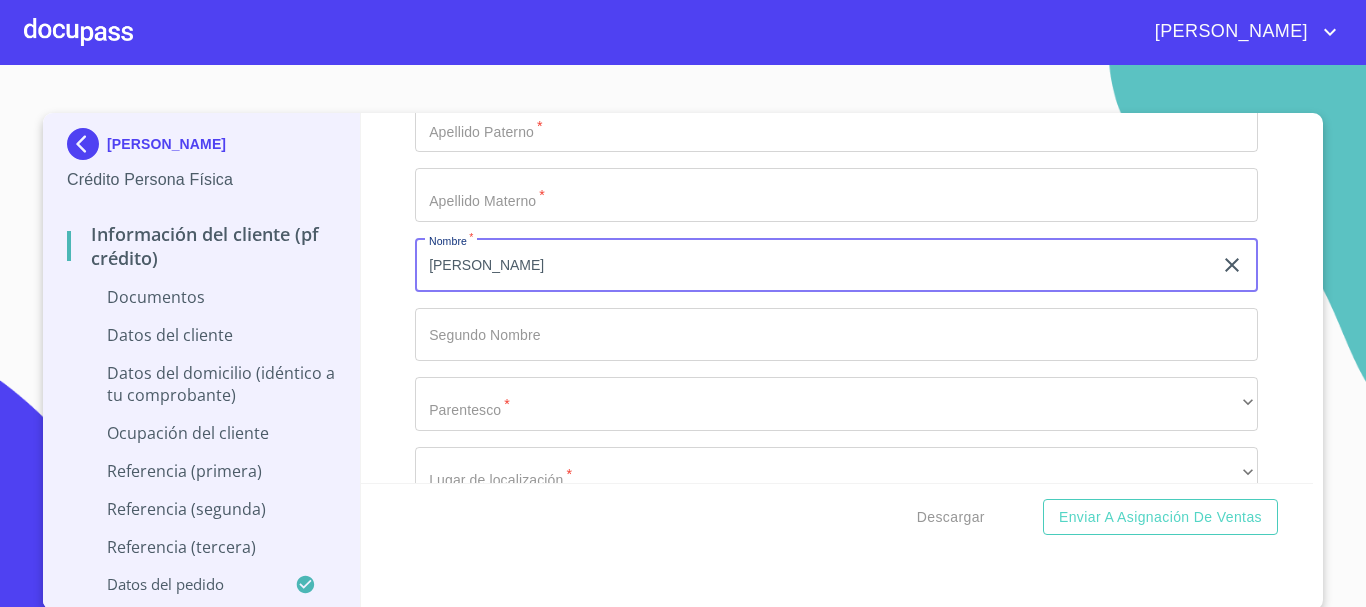 type on "[PERSON_NAME]" 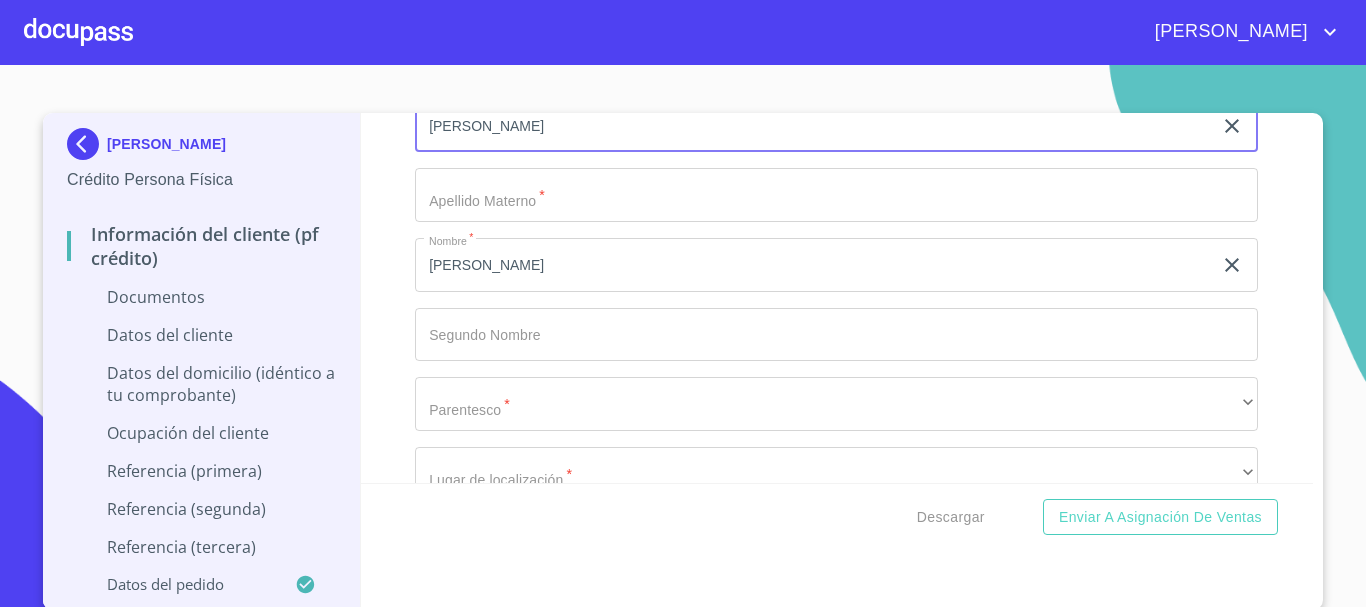 type on "[PERSON_NAME]" 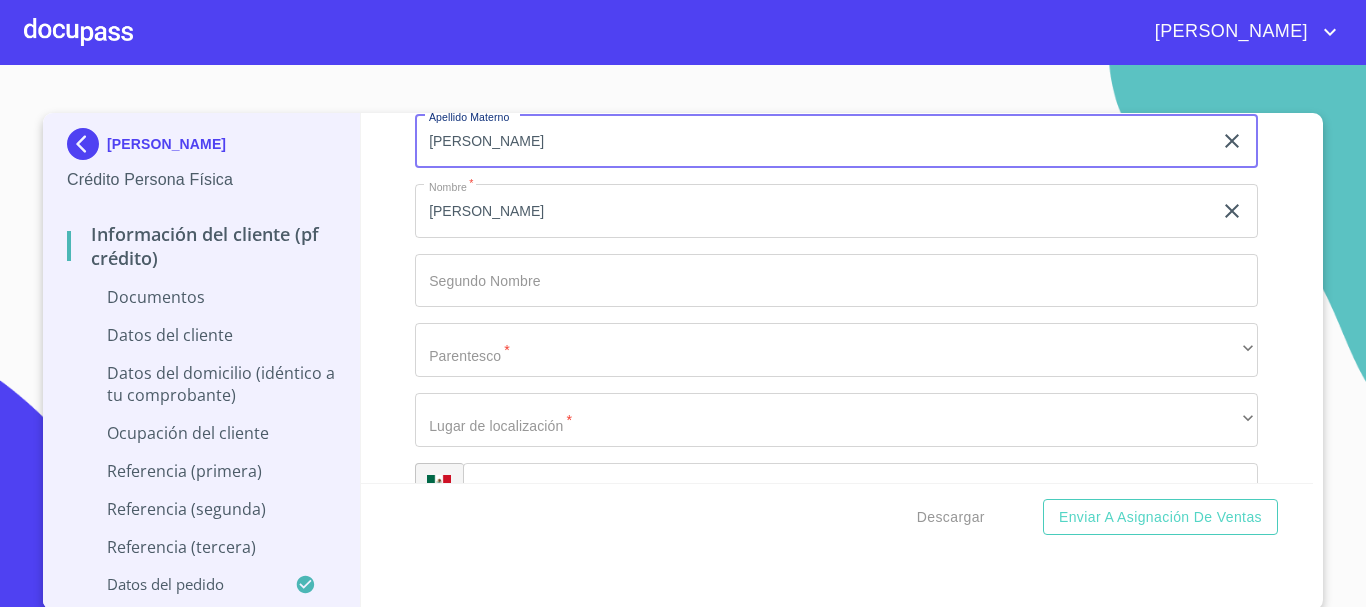 scroll, scrollTop: 6073, scrollLeft: 0, axis: vertical 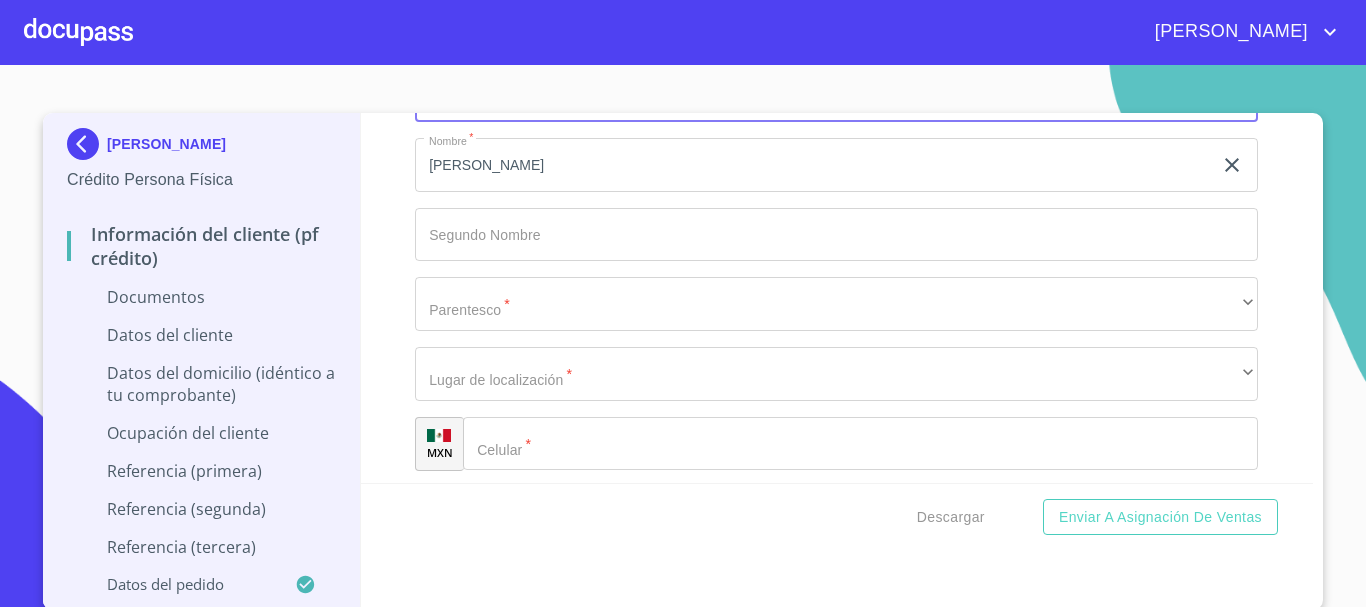 type on "[PERSON_NAME]" 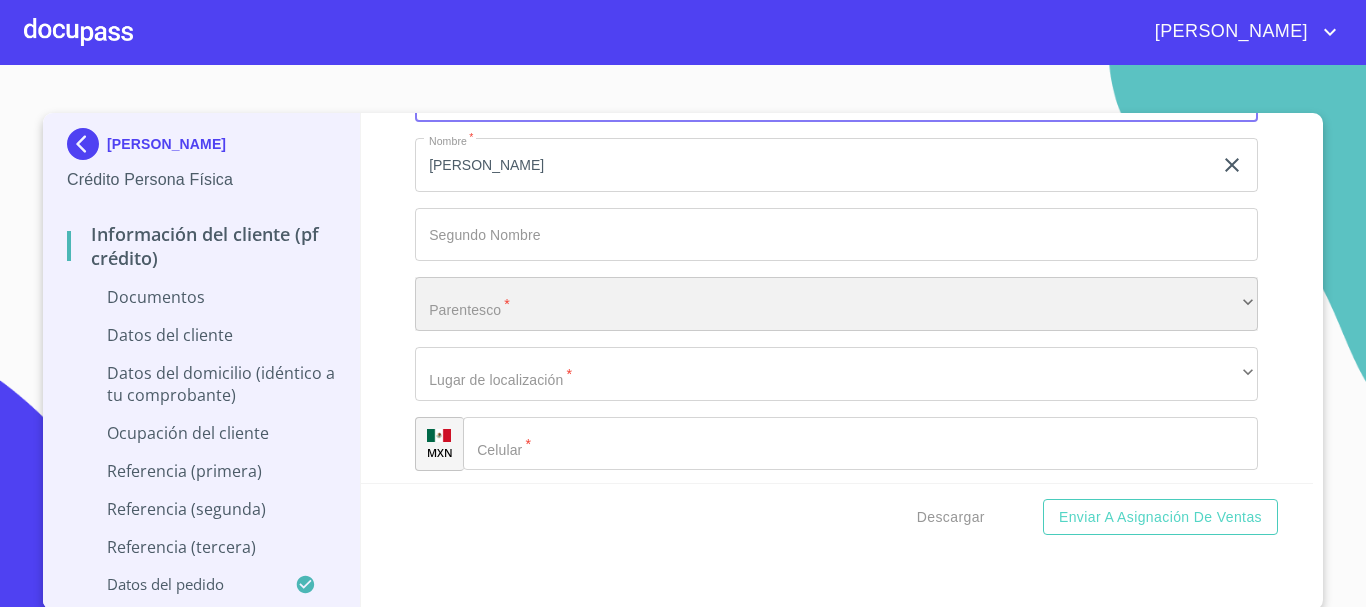 click on "​" at bounding box center [836, 304] 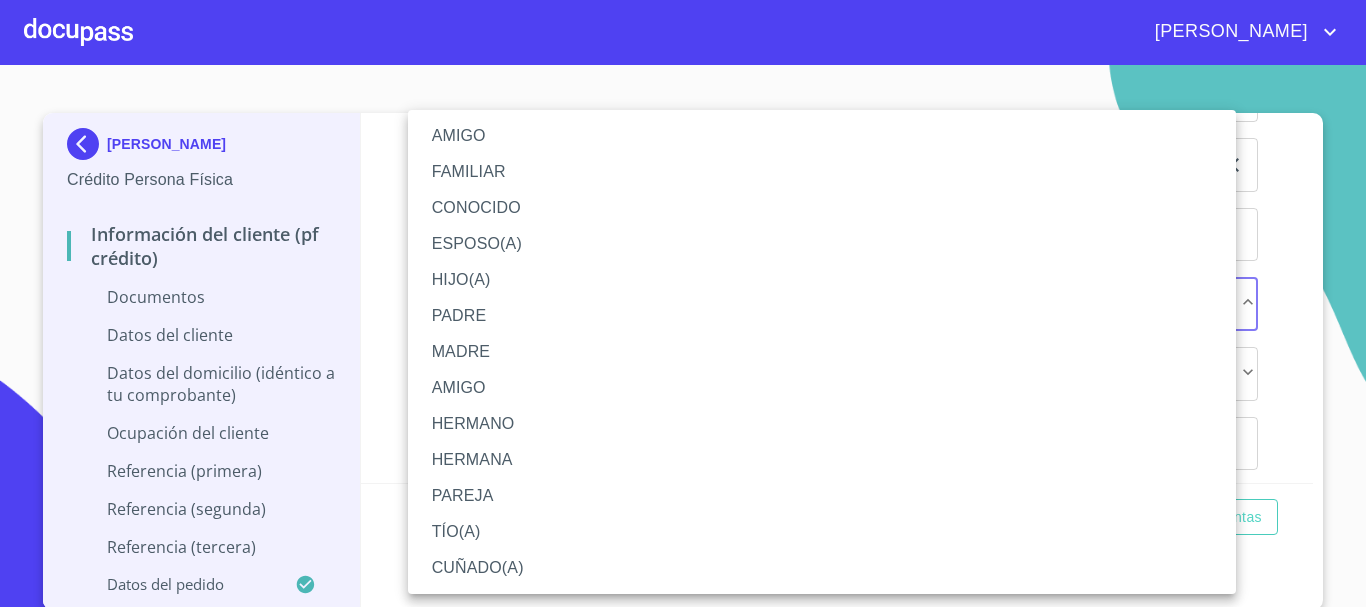click at bounding box center (683, 303) 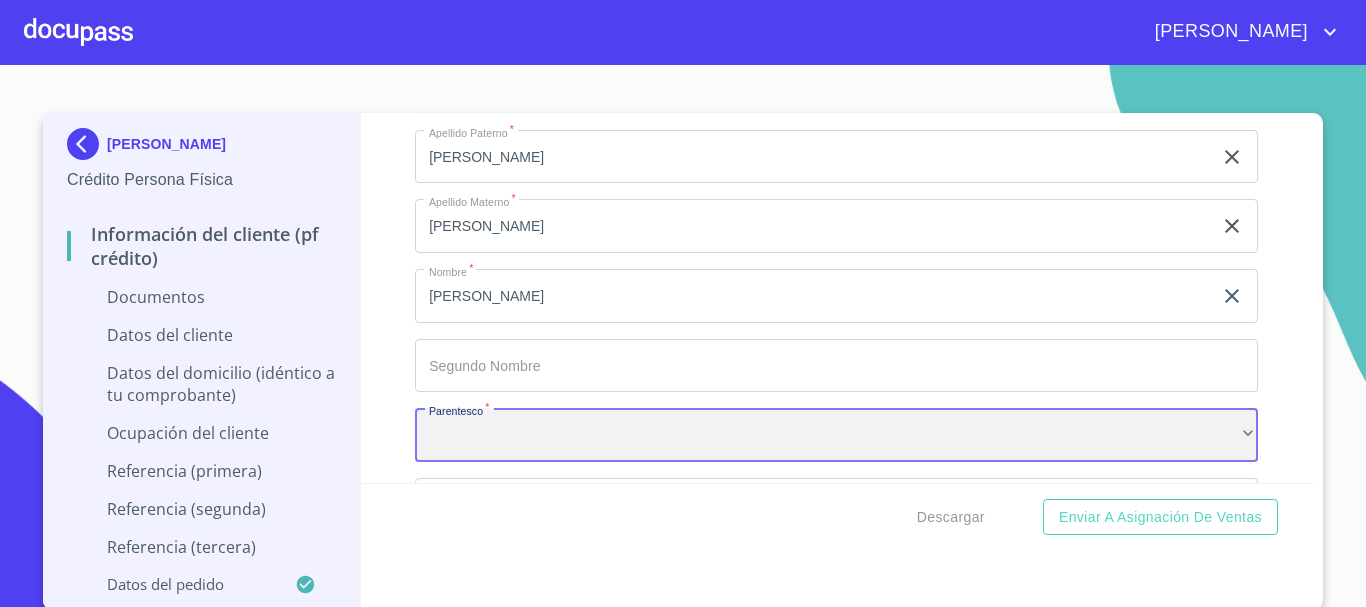 scroll, scrollTop: 5973, scrollLeft: 0, axis: vertical 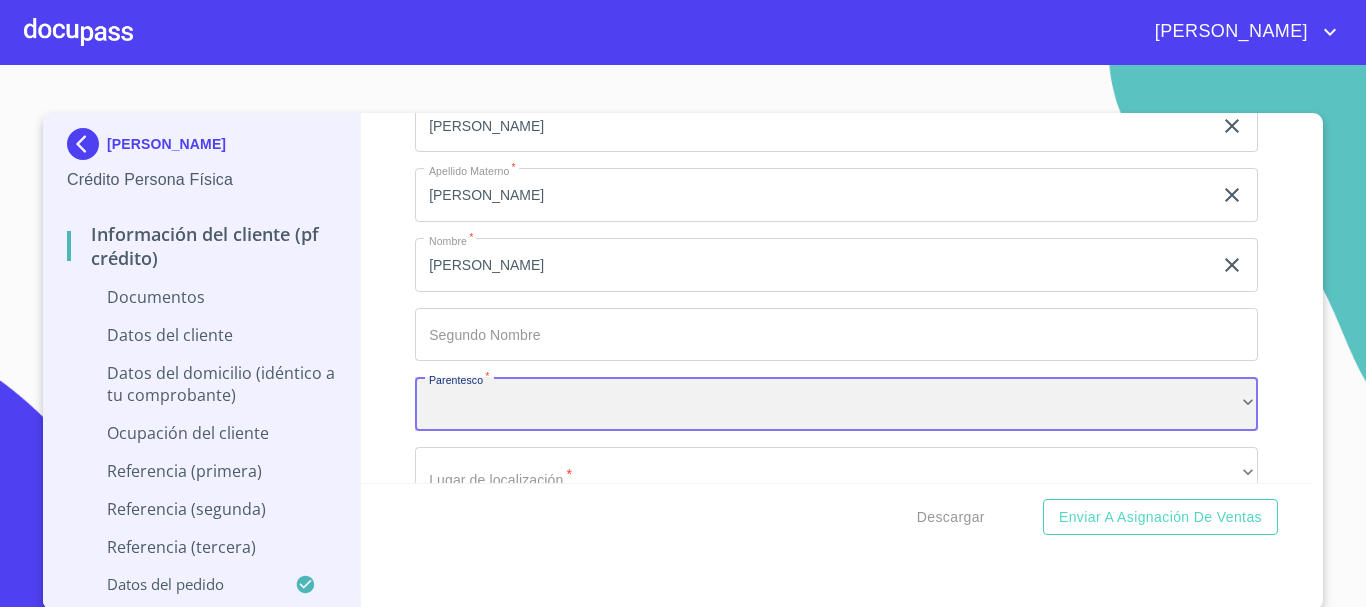 click on "​" at bounding box center [836, 404] 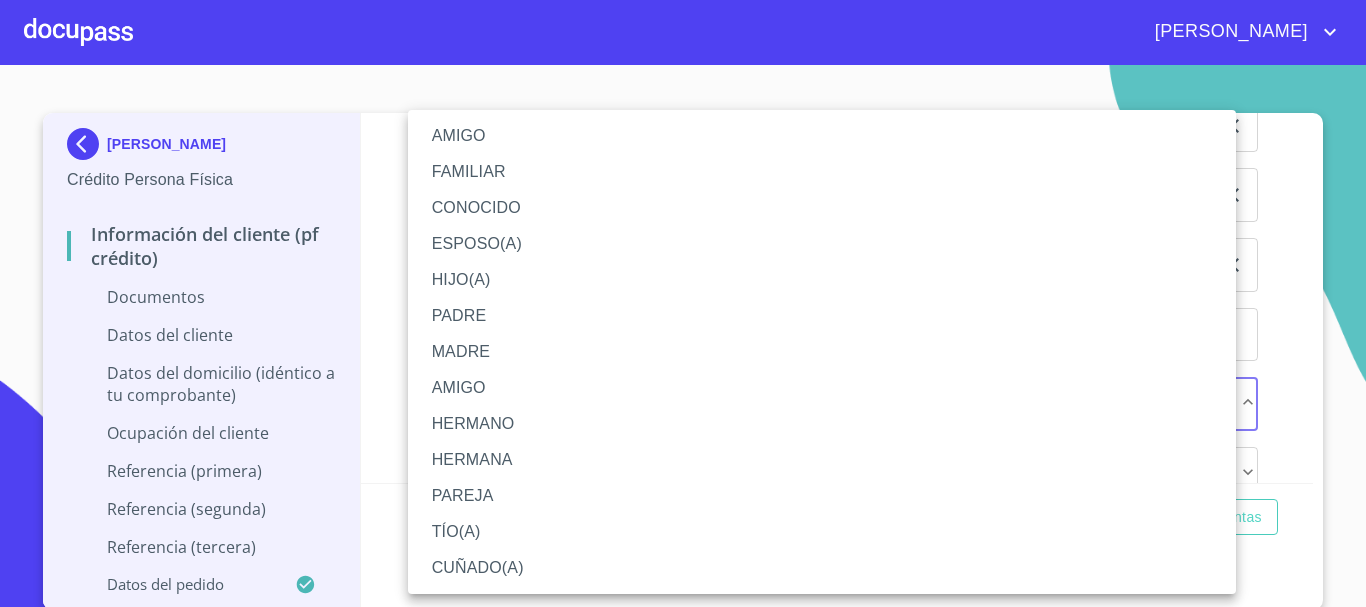 click on "AMIGO" at bounding box center [822, 136] 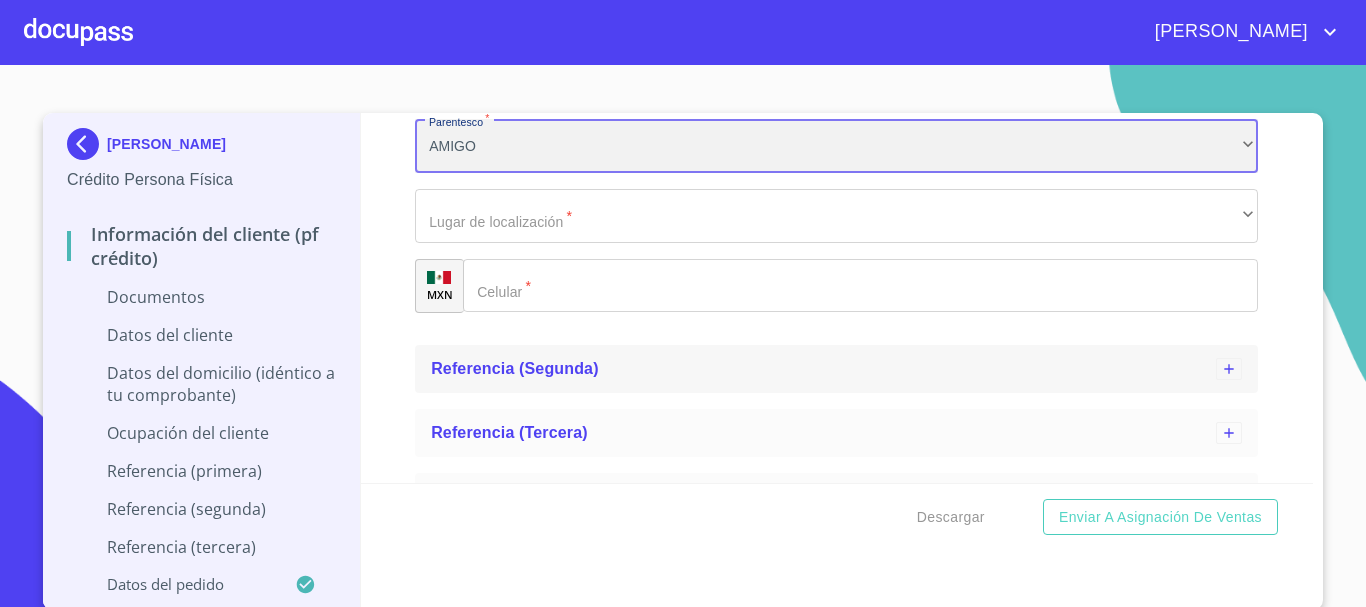 scroll, scrollTop: 6273, scrollLeft: 0, axis: vertical 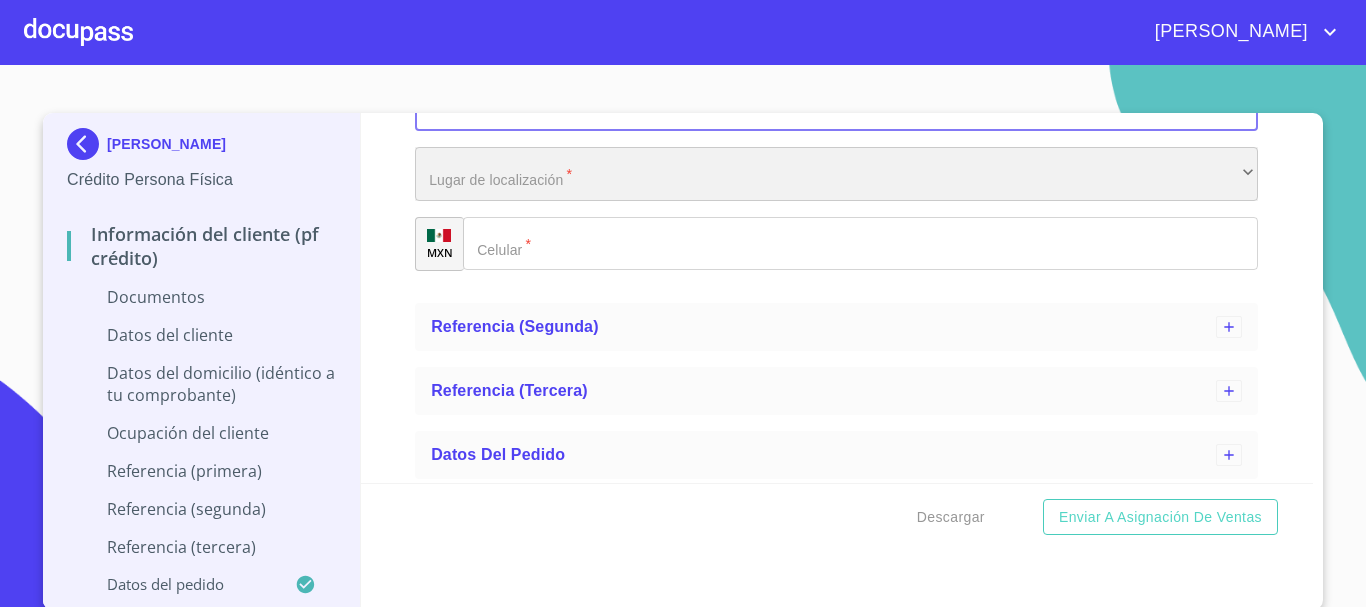 click on "​" at bounding box center [836, 174] 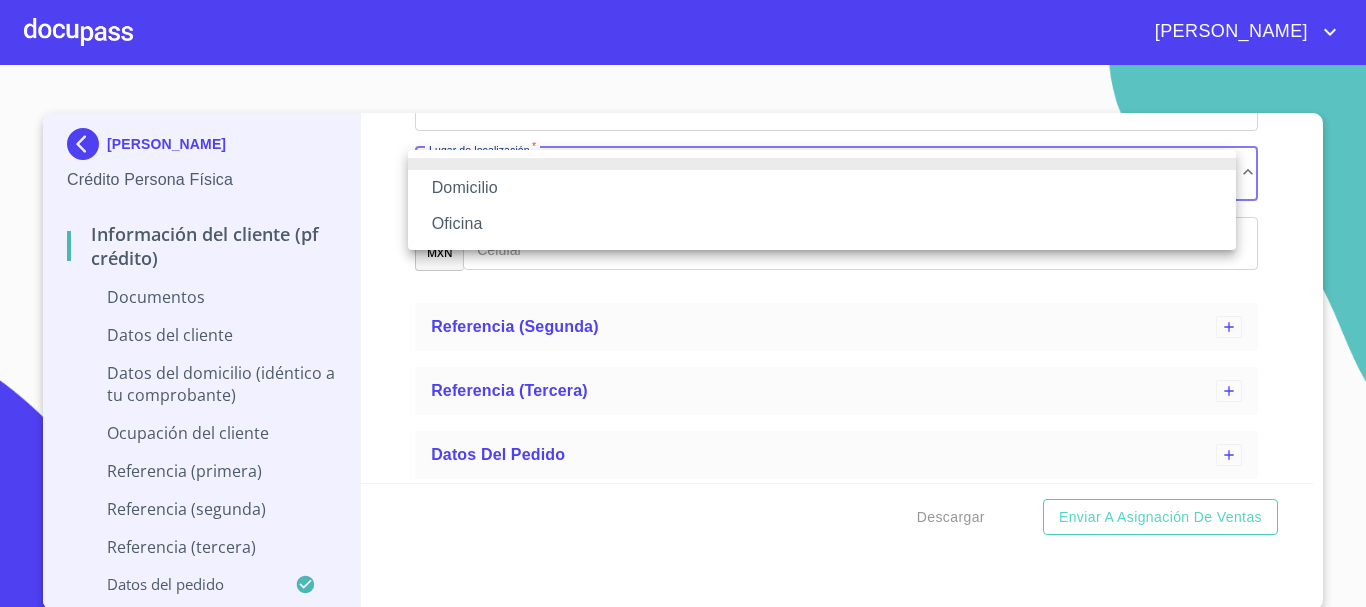 click on "Domicilio" at bounding box center [822, 188] 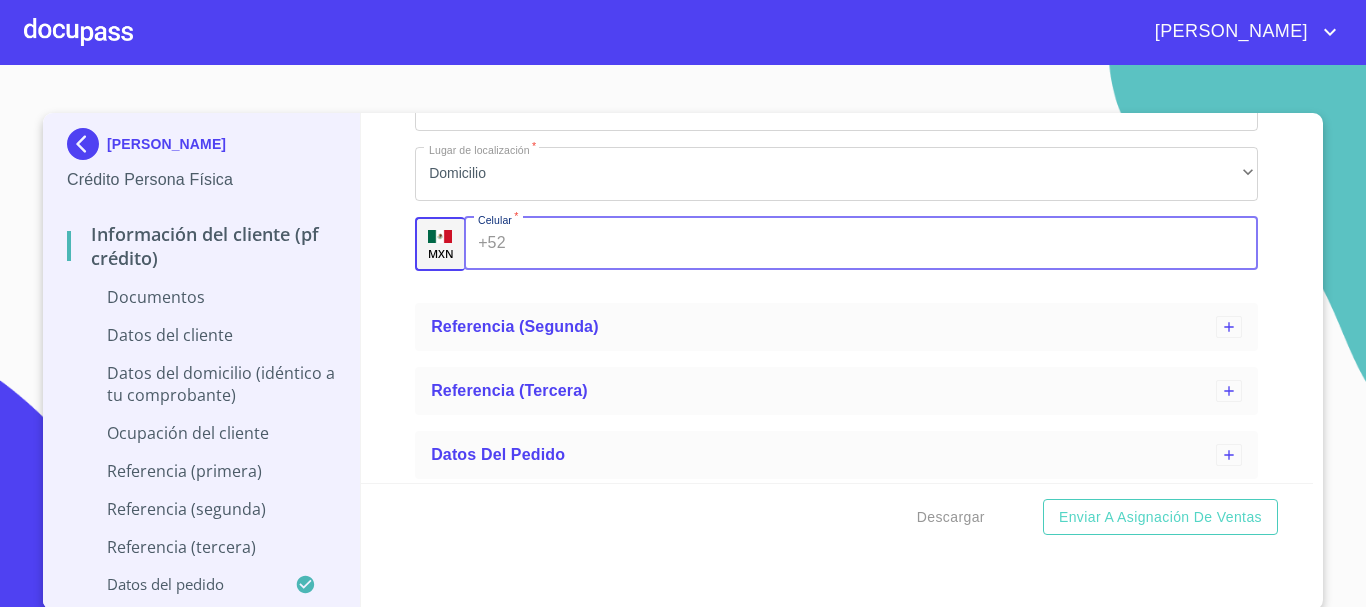 click on "Documento de identificación   *" at bounding box center (886, 244) 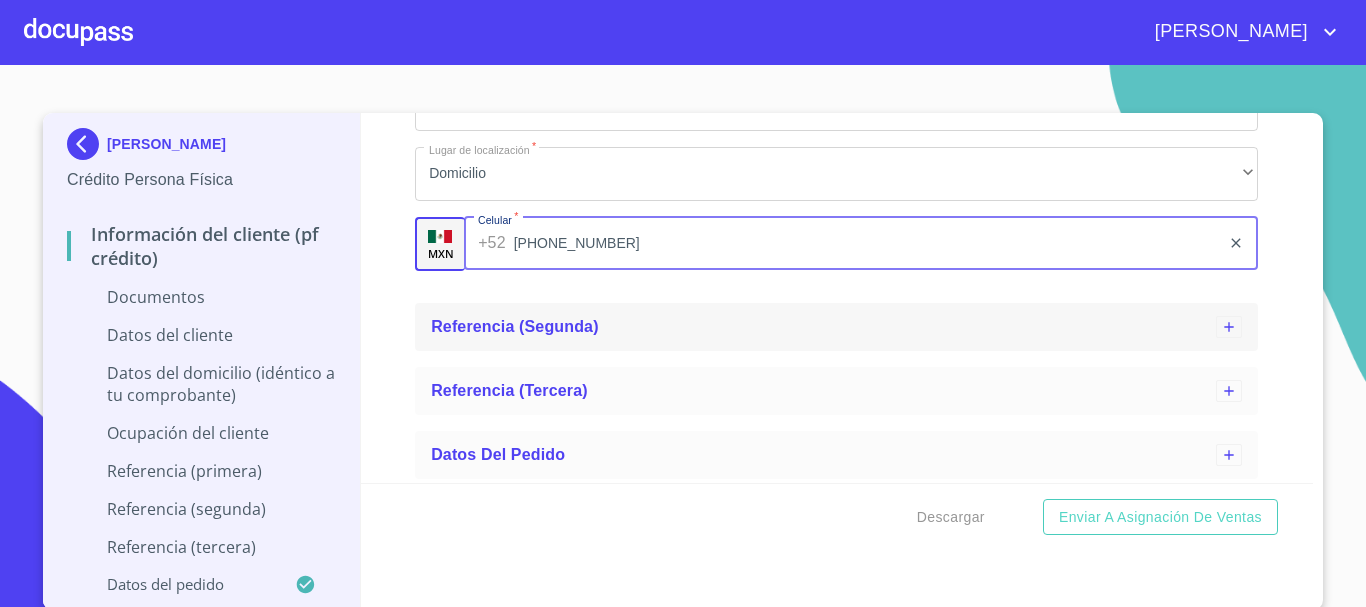 type on "[PHONE_NUMBER]" 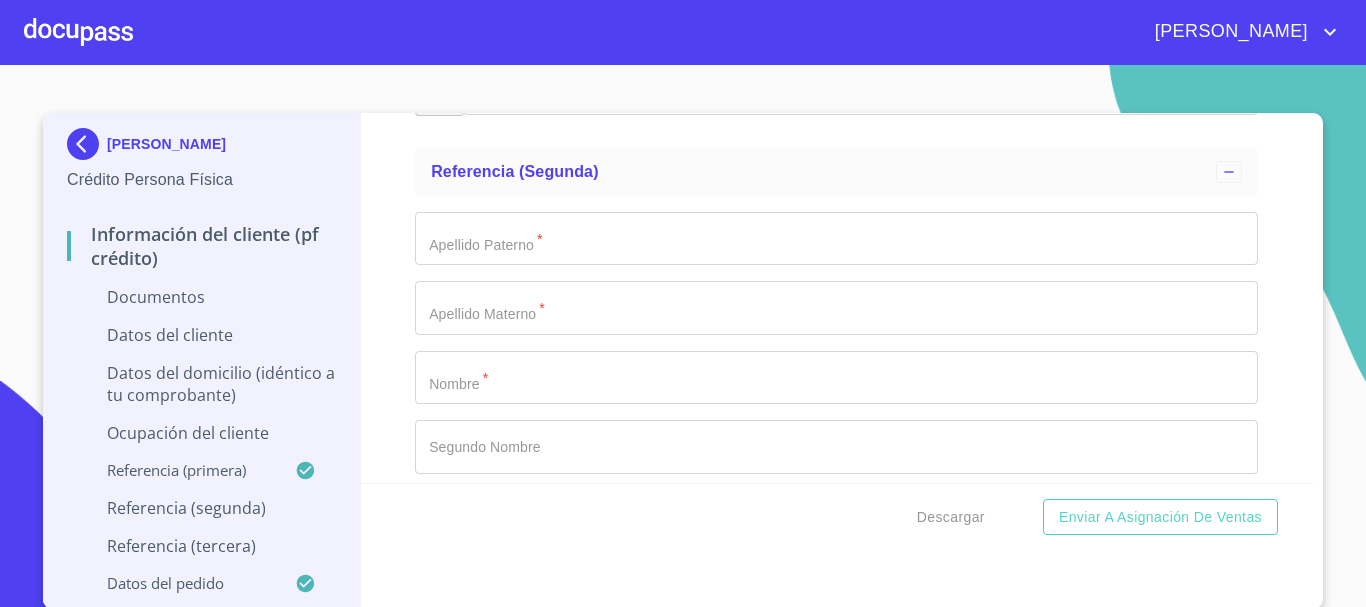 scroll, scrollTop: 6437, scrollLeft: 0, axis: vertical 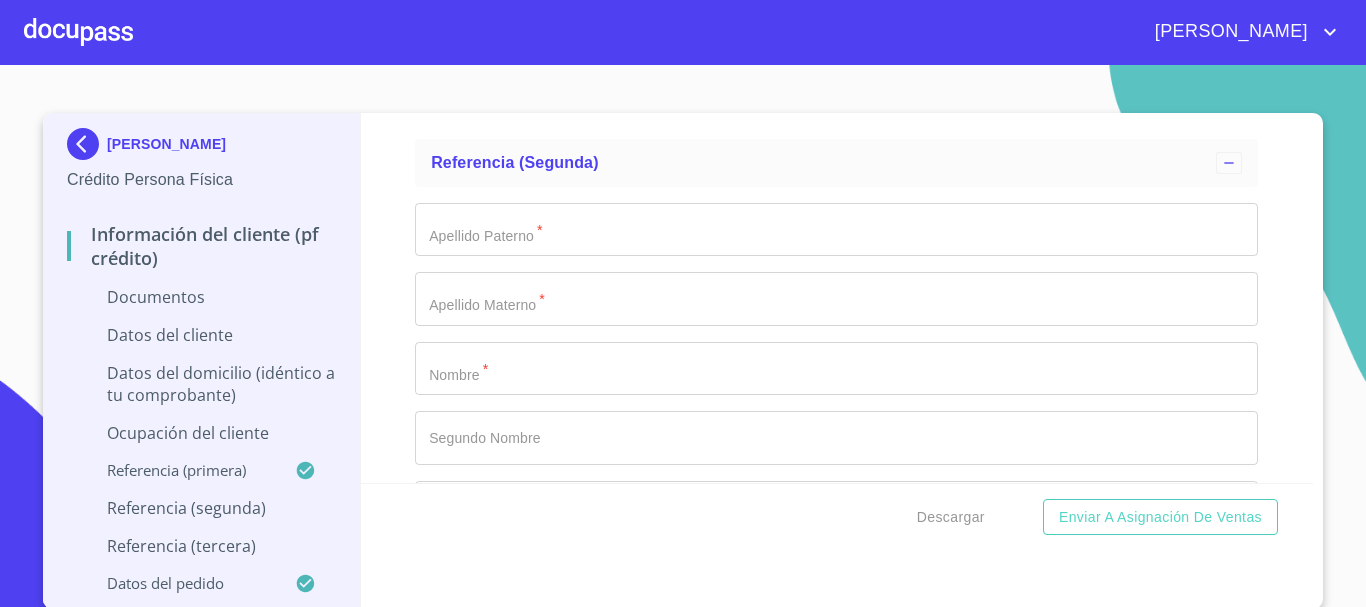 click on "Documento de identificación   *" at bounding box center (813, -3792) 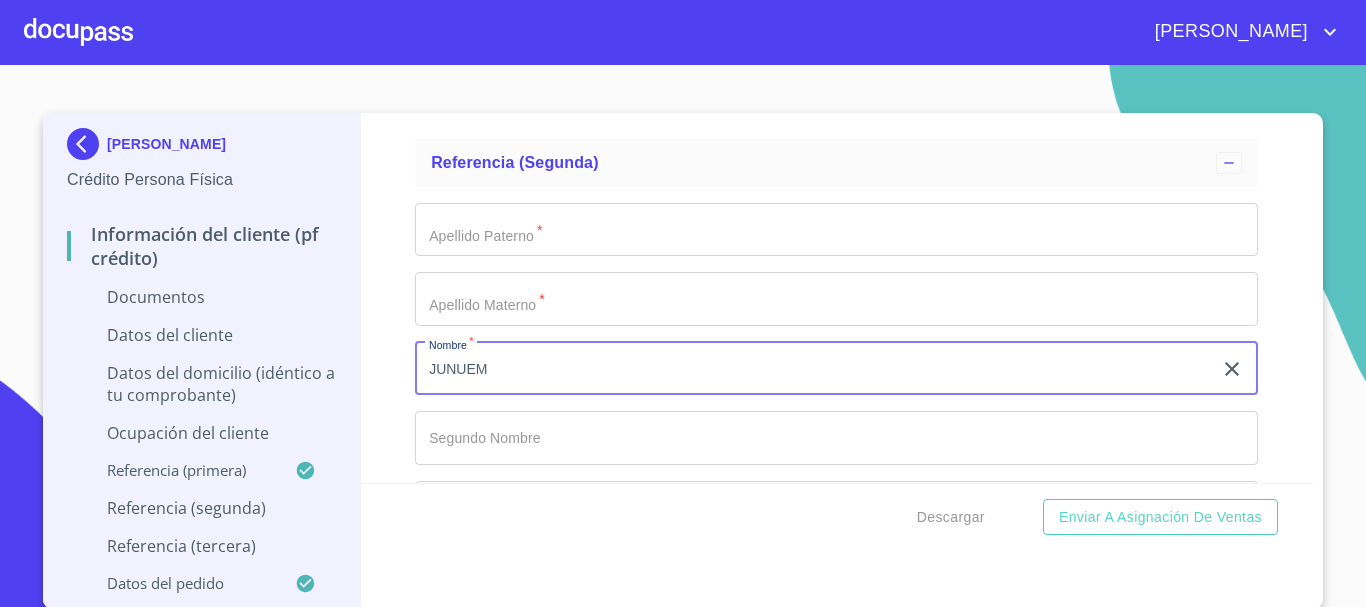 click on "JUNUEM" at bounding box center [813, 369] 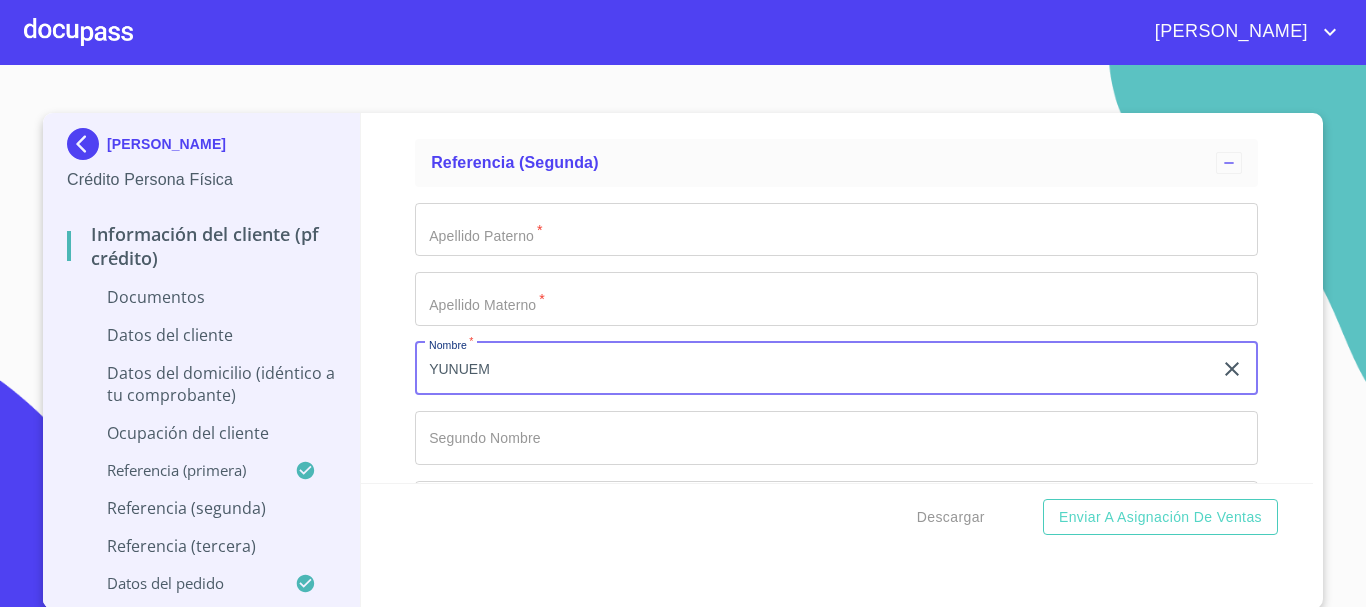 click on "YUNUEM" at bounding box center [813, 369] 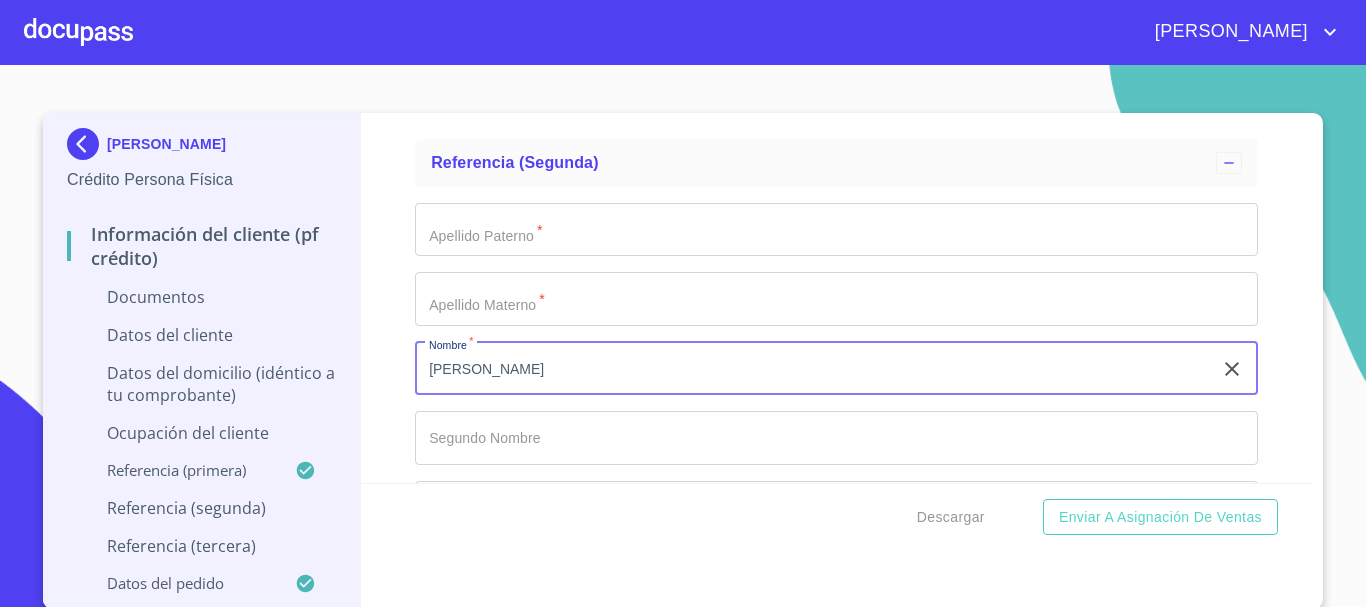 type on "[PERSON_NAME]" 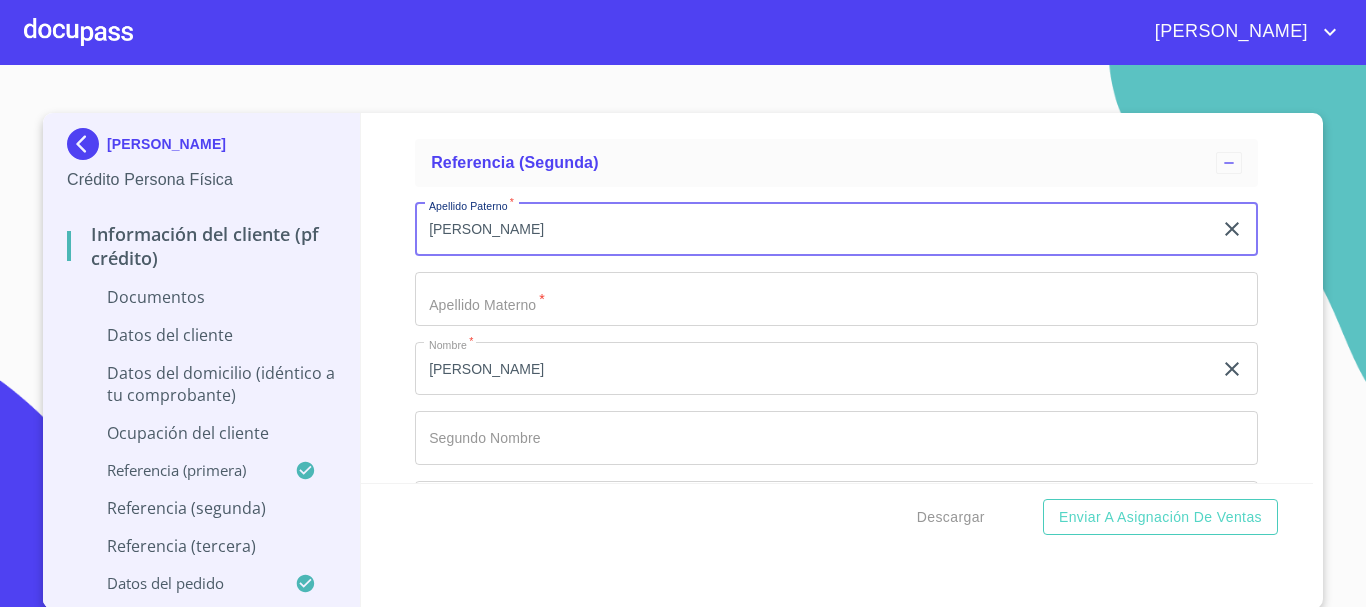 type on "[PERSON_NAME]" 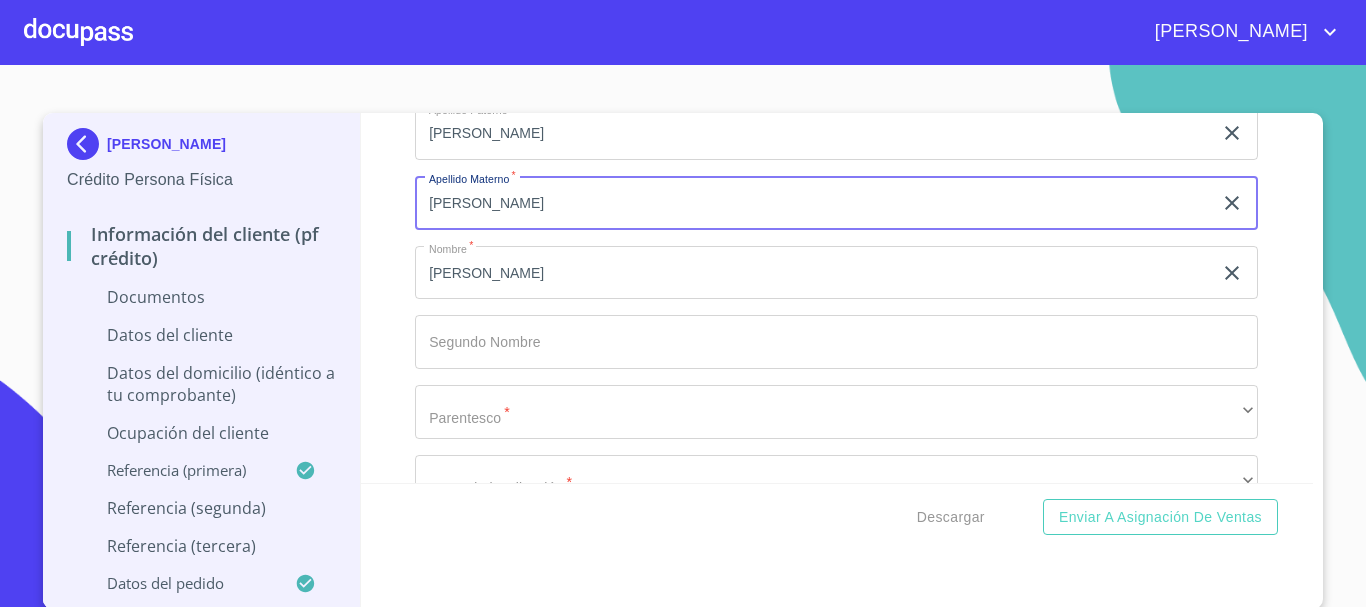scroll, scrollTop: 6537, scrollLeft: 0, axis: vertical 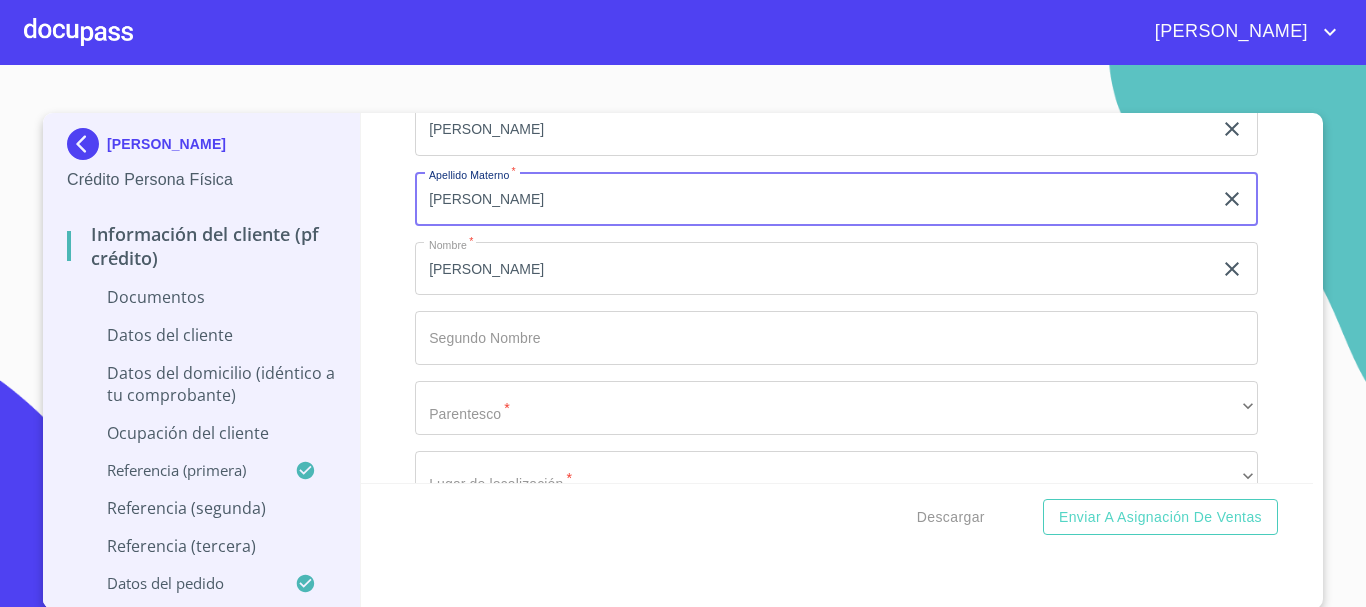 type on "[PERSON_NAME]" 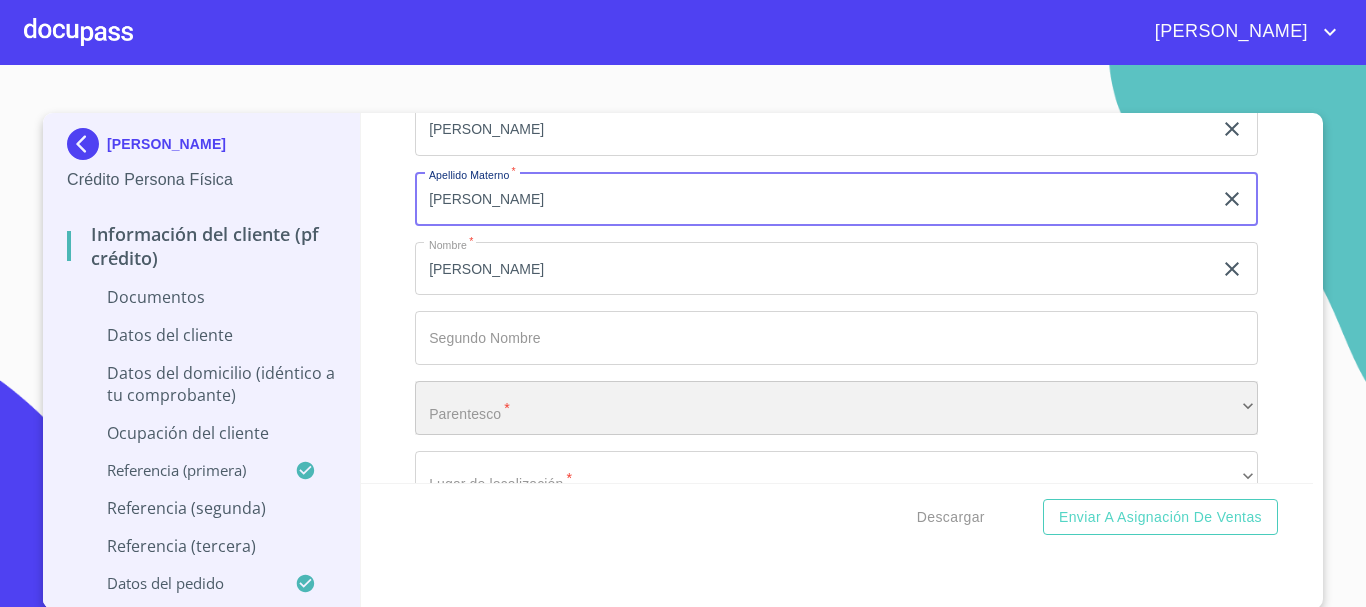click on "​" at bounding box center [836, 408] 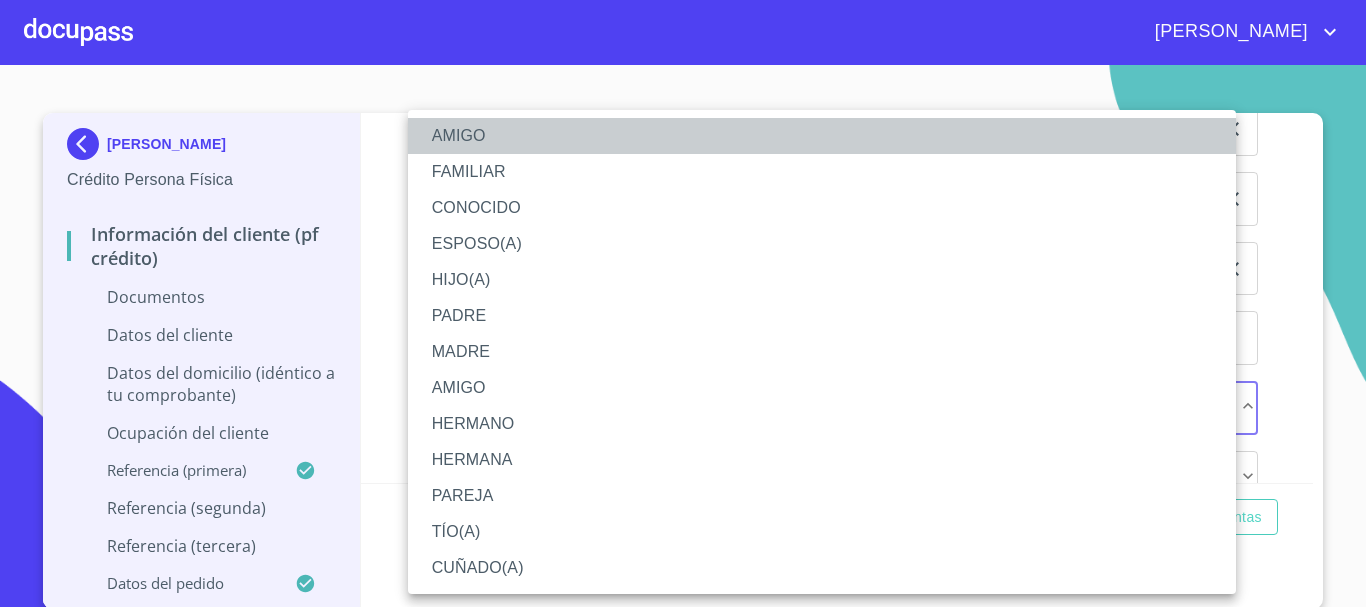 click on "AMIGO" at bounding box center (822, 136) 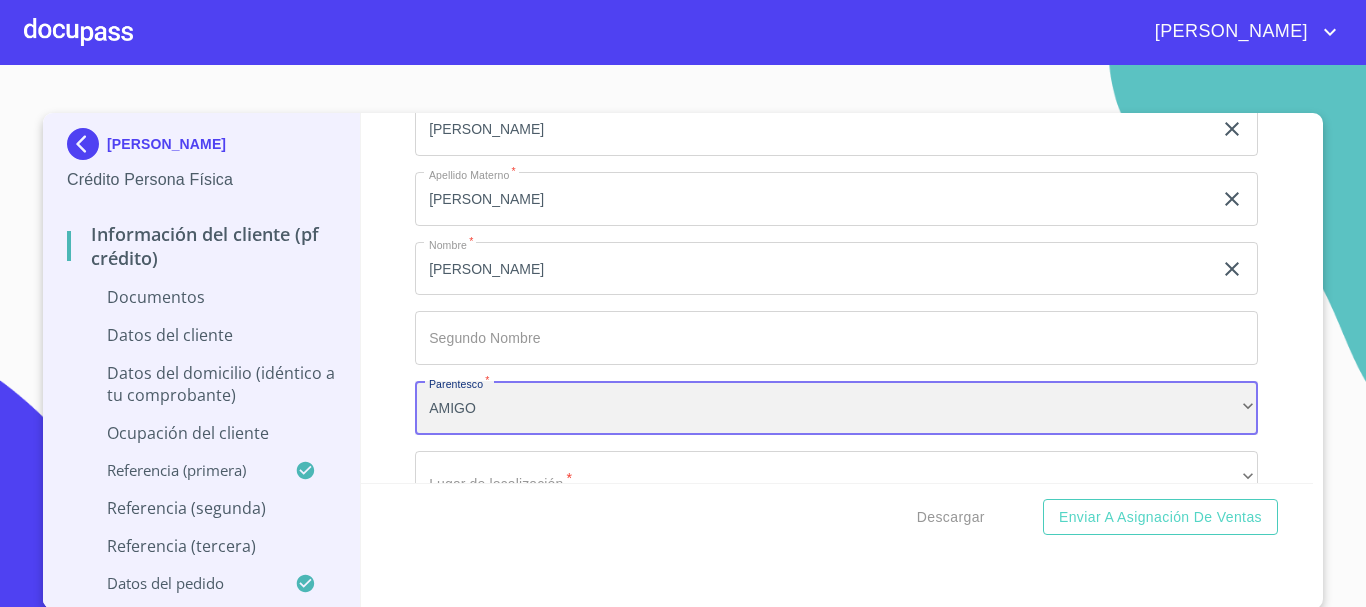 scroll, scrollTop: 6737, scrollLeft: 0, axis: vertical 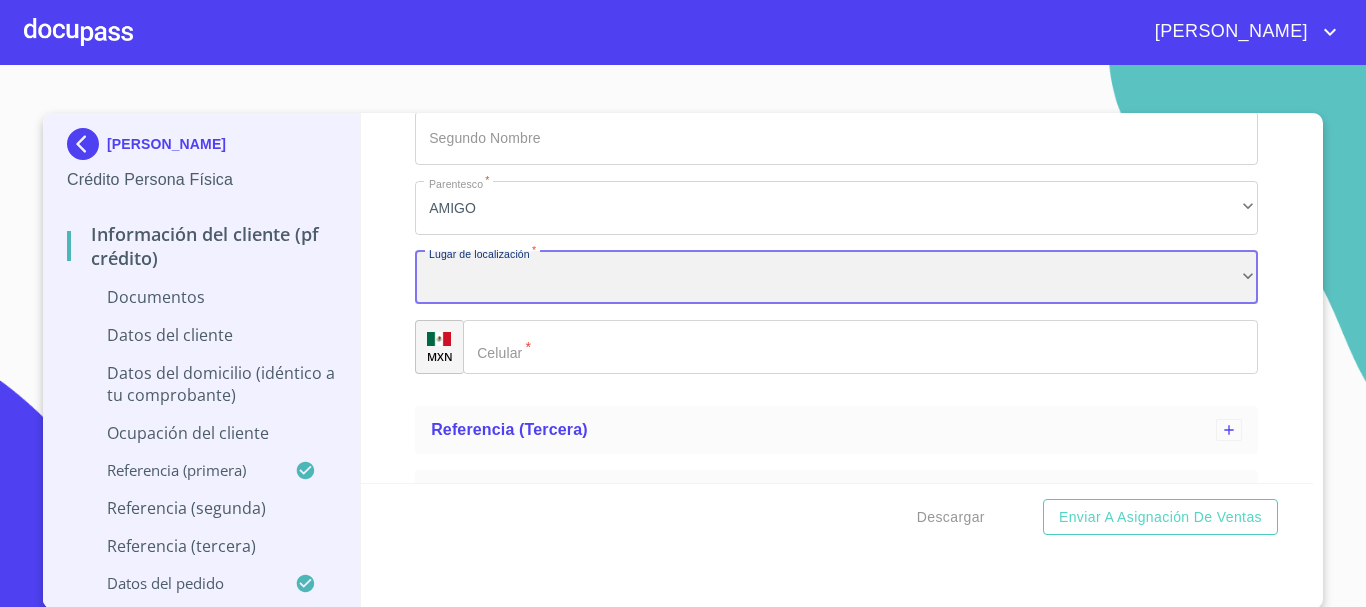 click on "​" at bounding box center [836, 278] 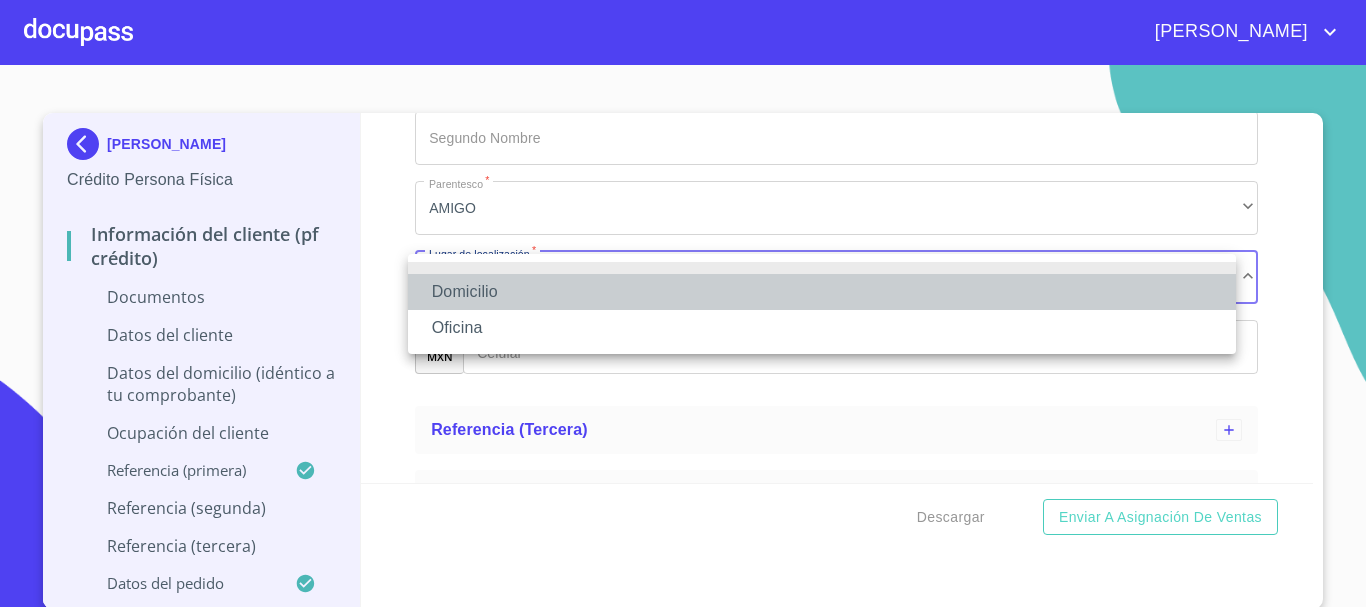 click on "Domicilio" at bounding box center [822, 292] 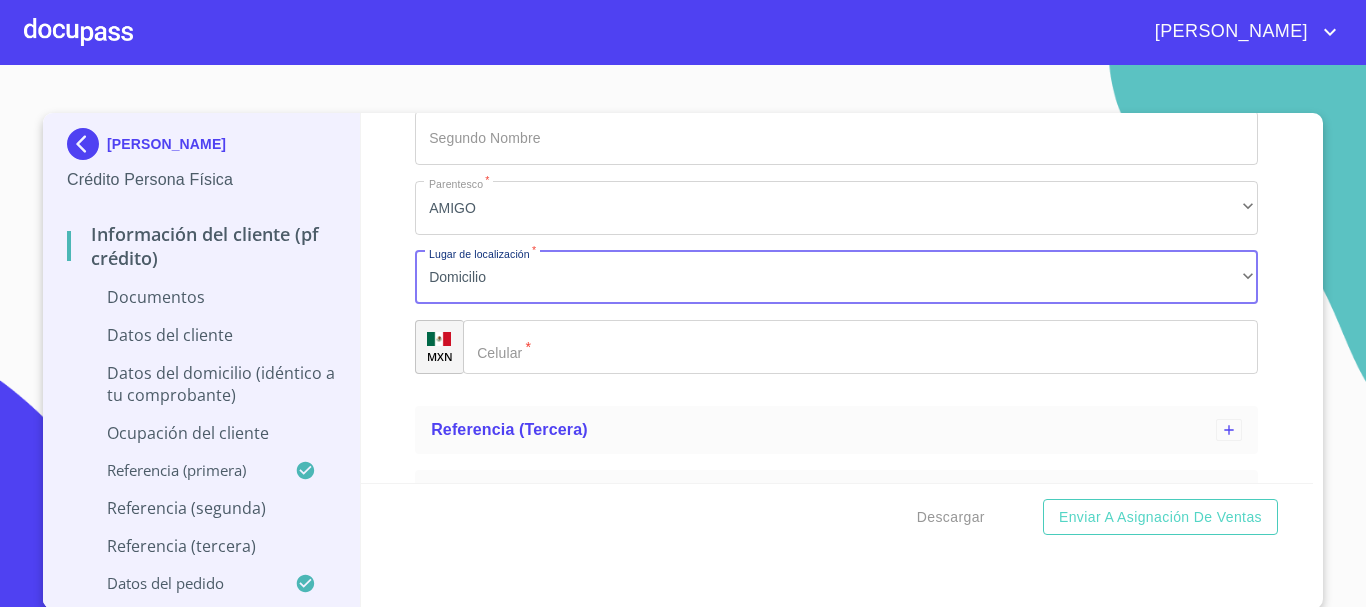 click on "Documento de identificación   *" 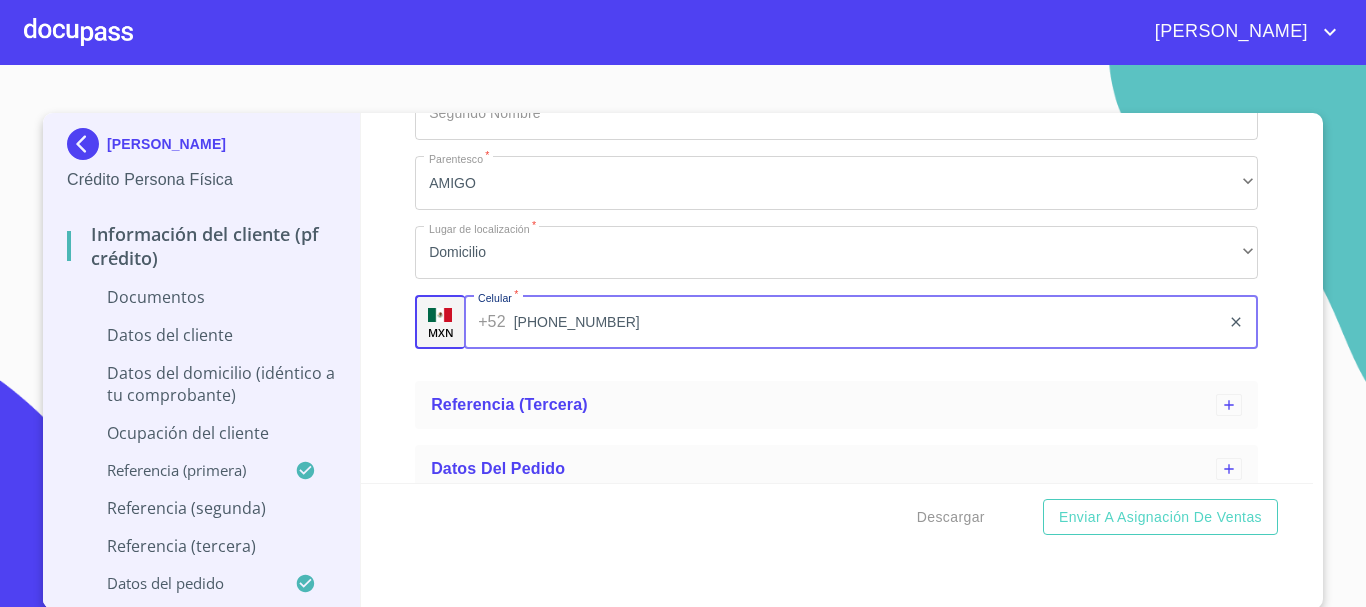 scroll, scrollTop: 6780, scrollLeft: 0, axis: vertical 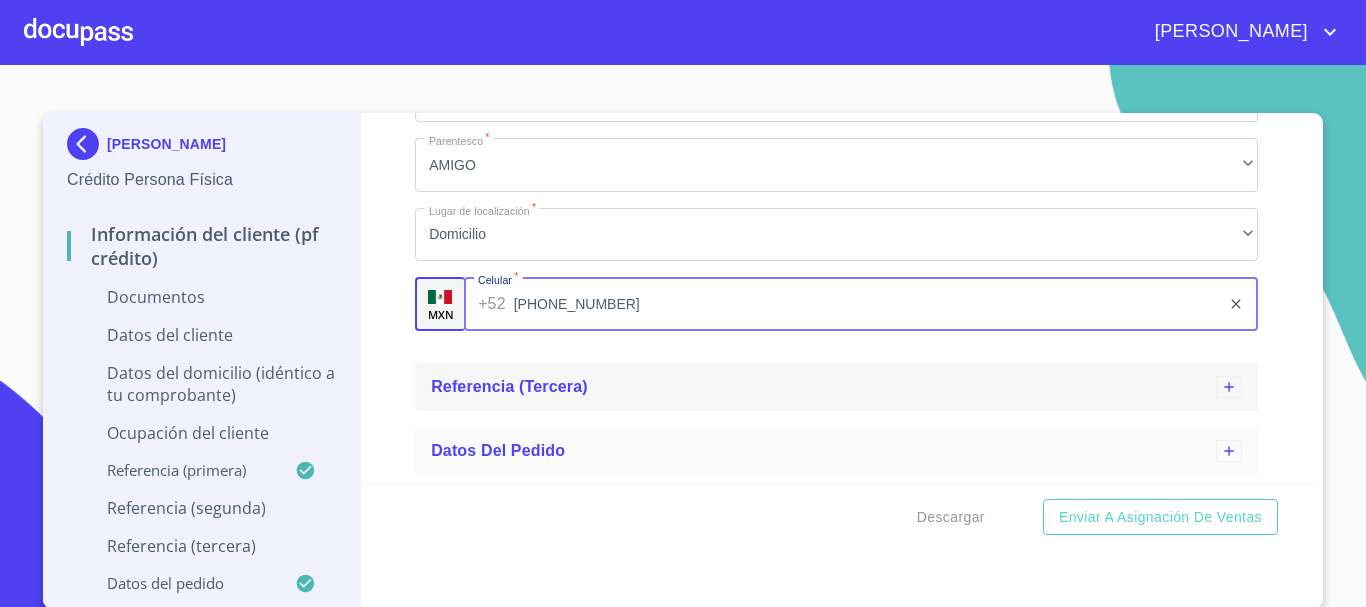 type on "[PHONE_NUMBER]" 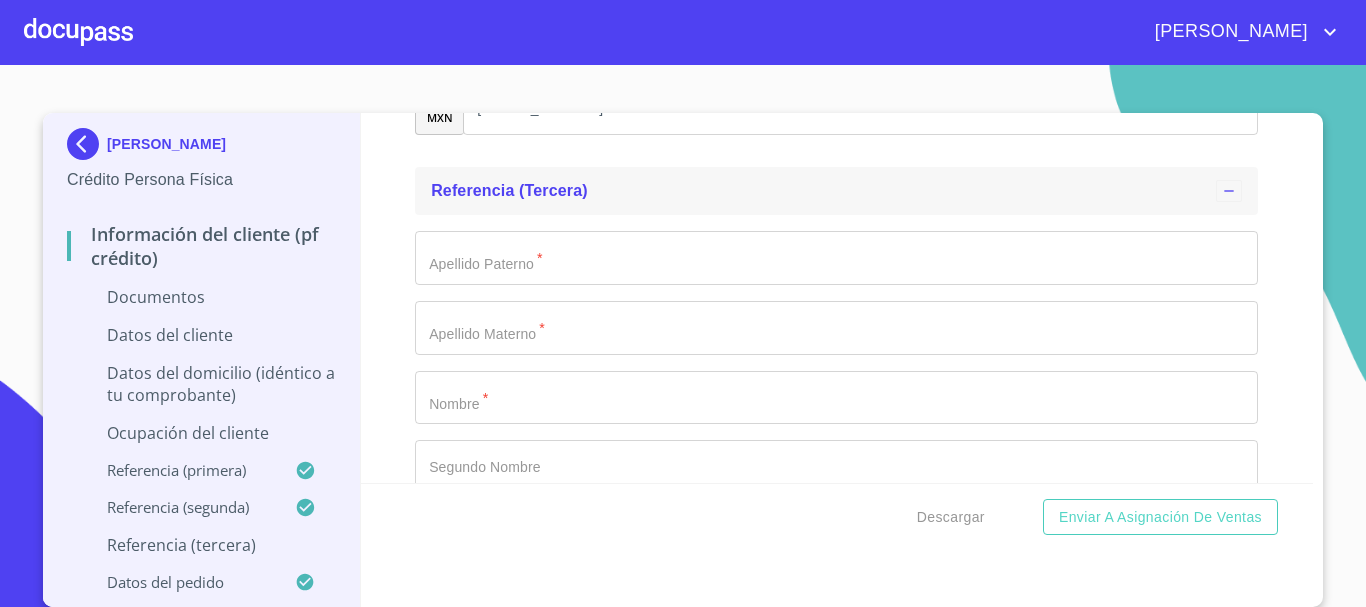 scroll, scrollTop: 6980, scrollLeft: 0, axis: vertical 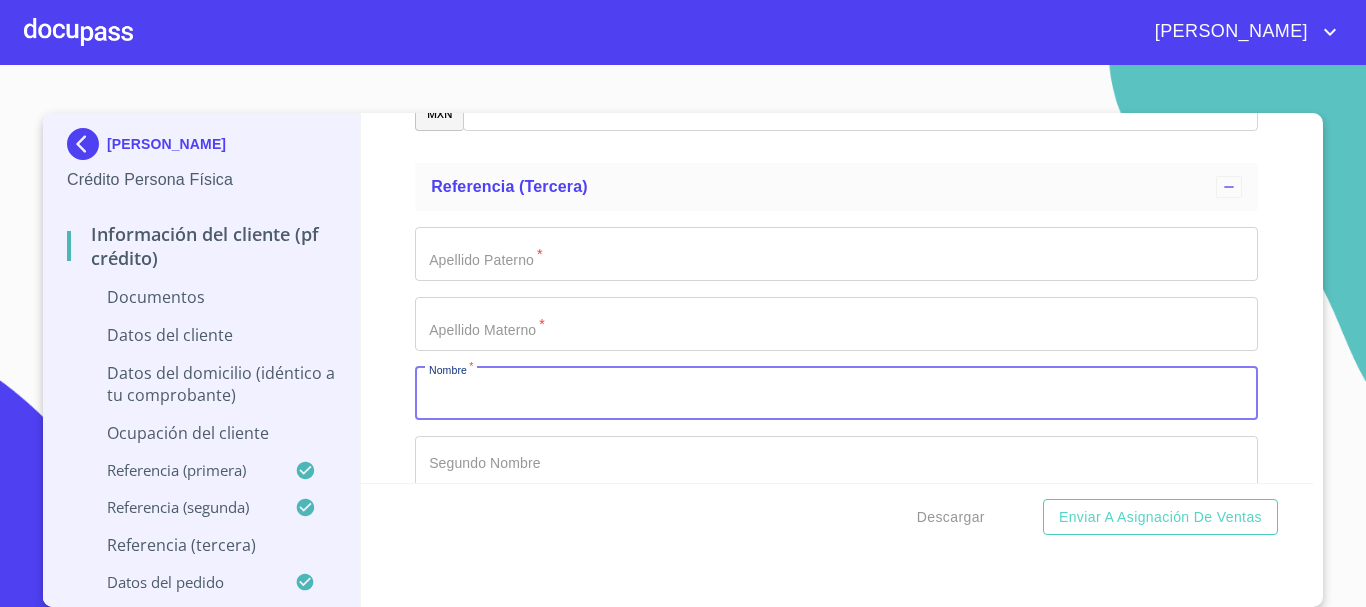 click on "Documento de identificación   *" at bounding box center [836, 394] 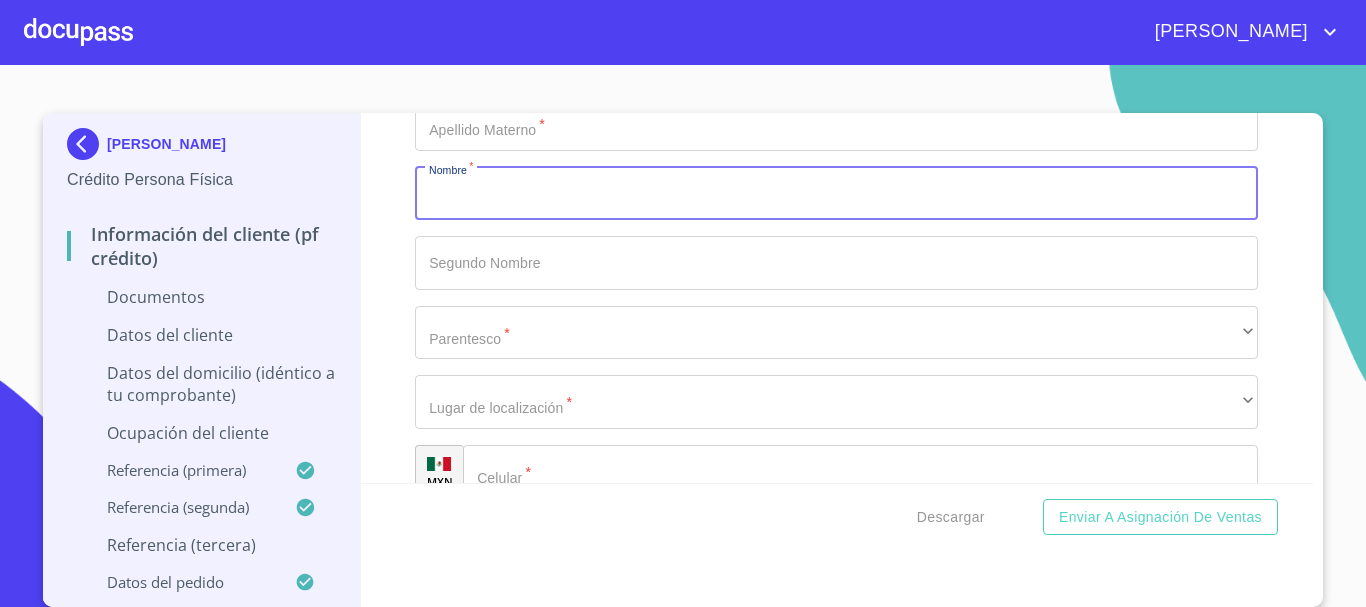 scroll, scrollTop: 7080, scrollLeft: 0, axis: vertical 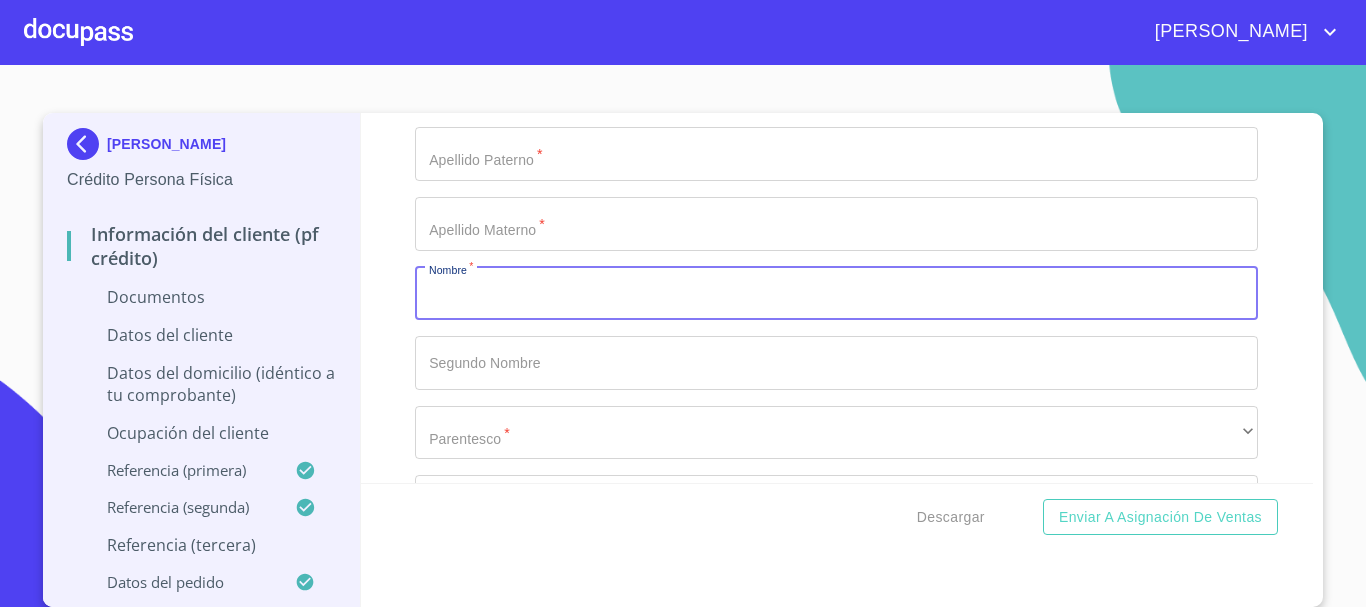 type on "Y" 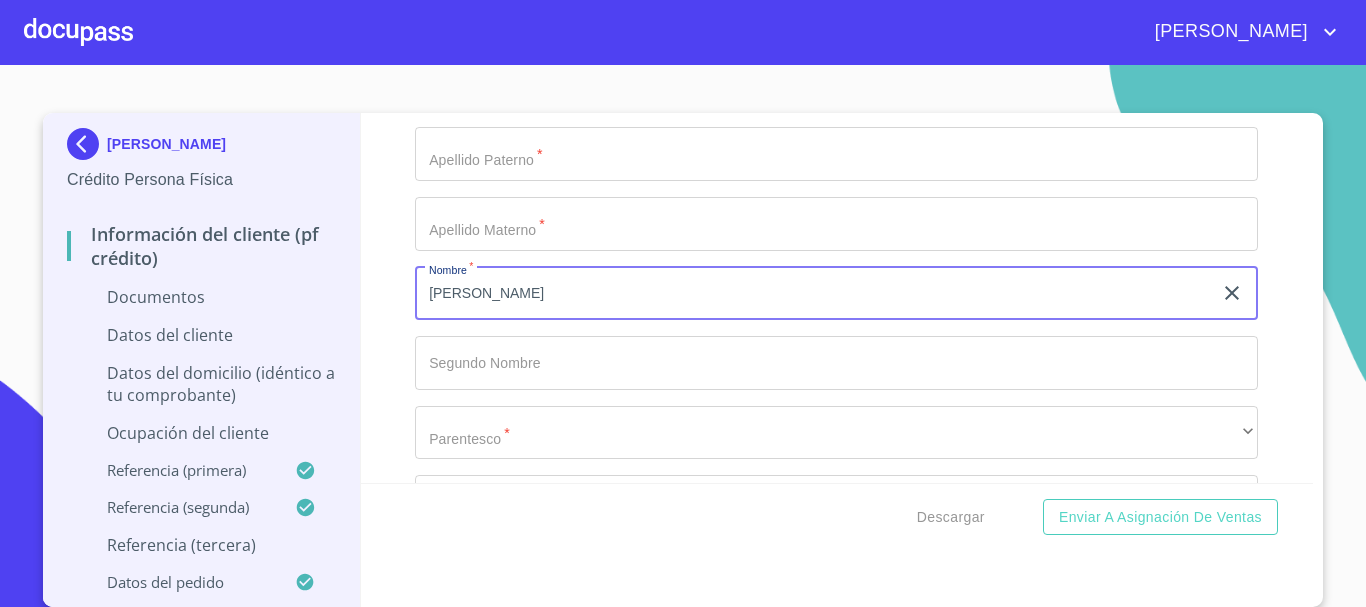 type on "[PERSON_NAME]" 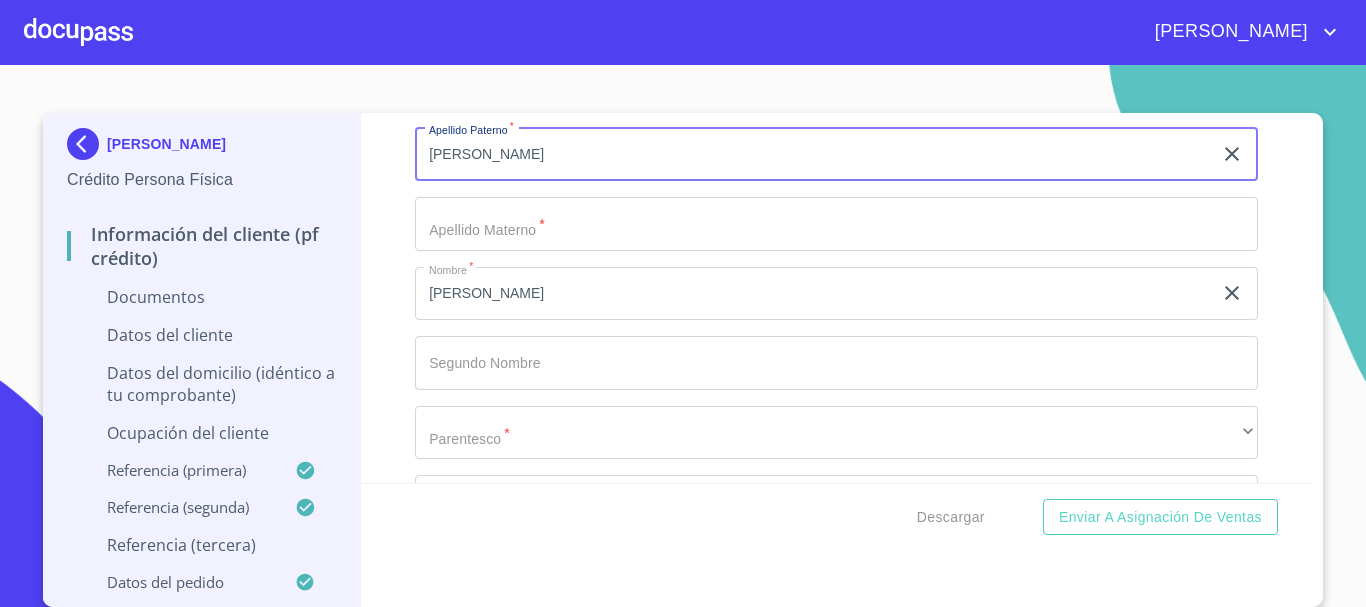 type on "[PERSON_NAME]" 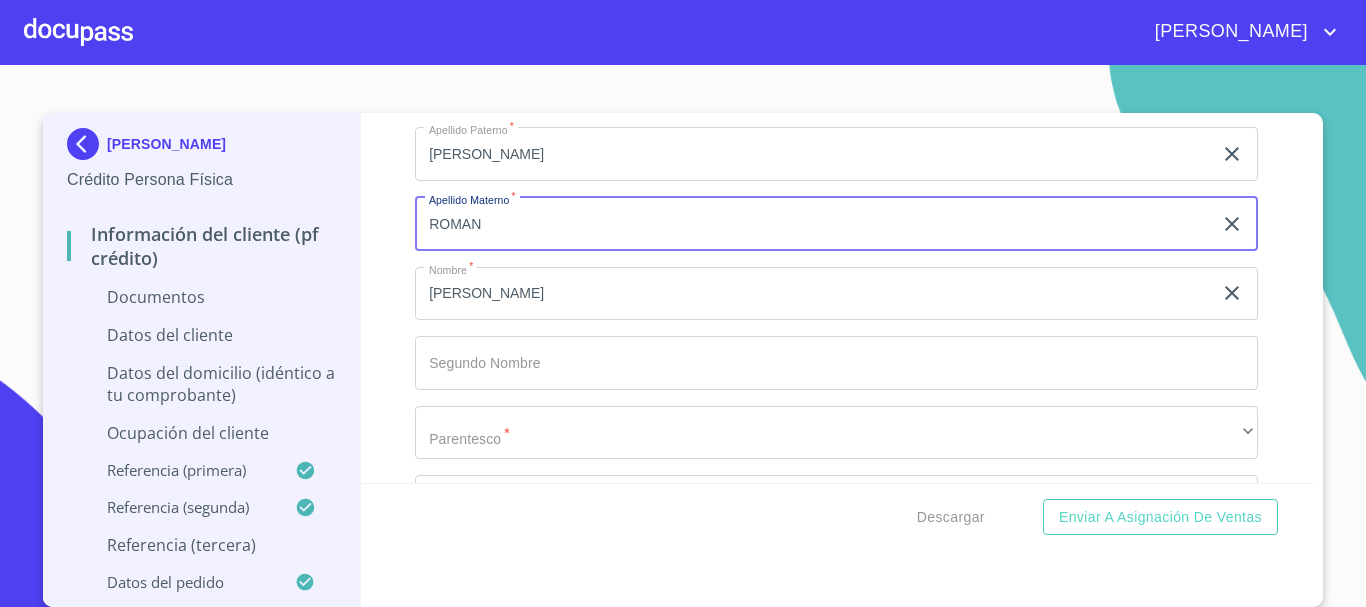scroll, scrollTop: 7280, scrollLeft: 0, axis: vertical 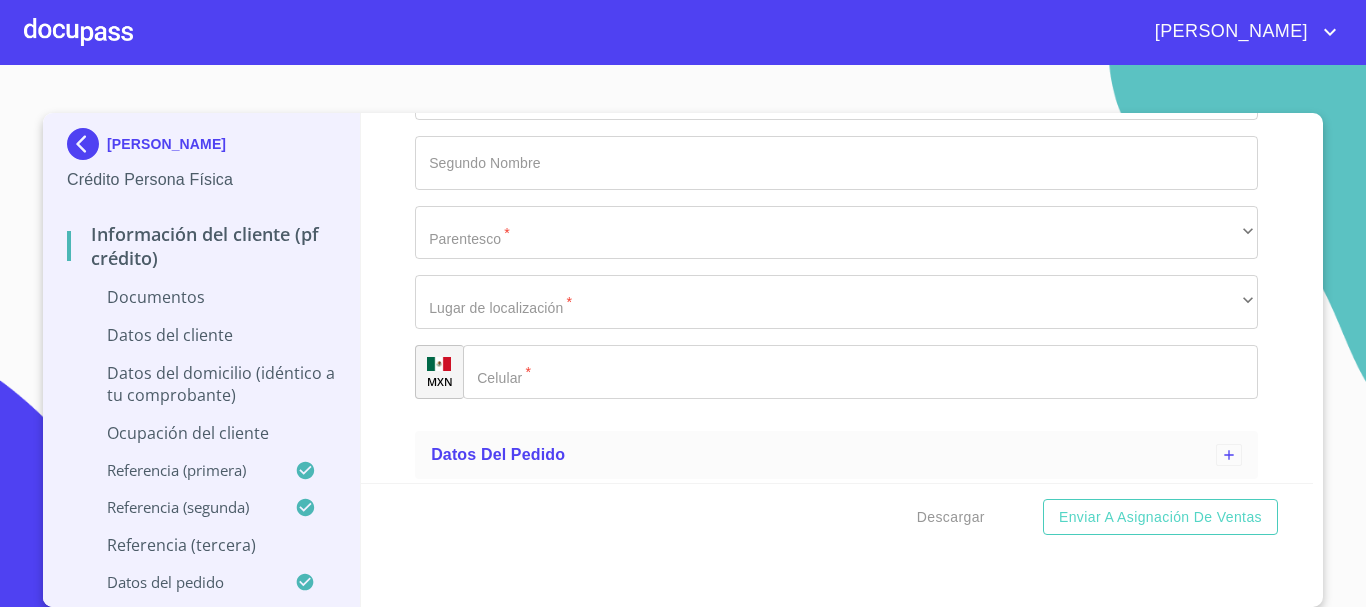 type on "ROMAN" 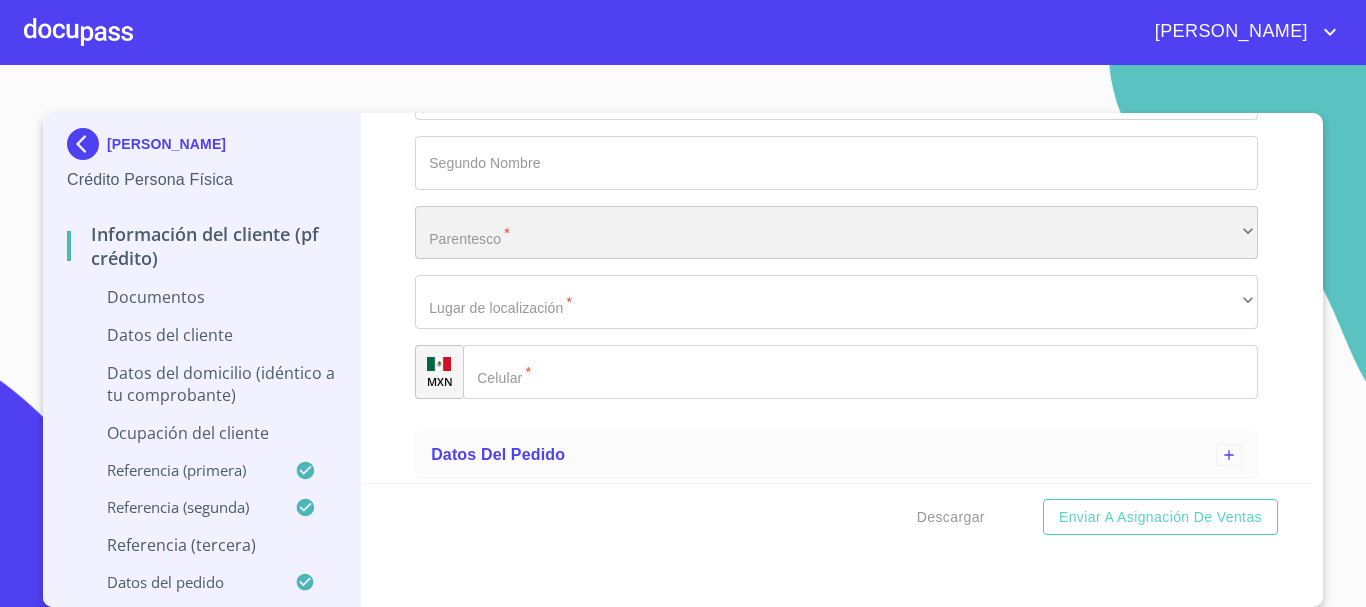 click on "​" at bounding box center [836, 233] 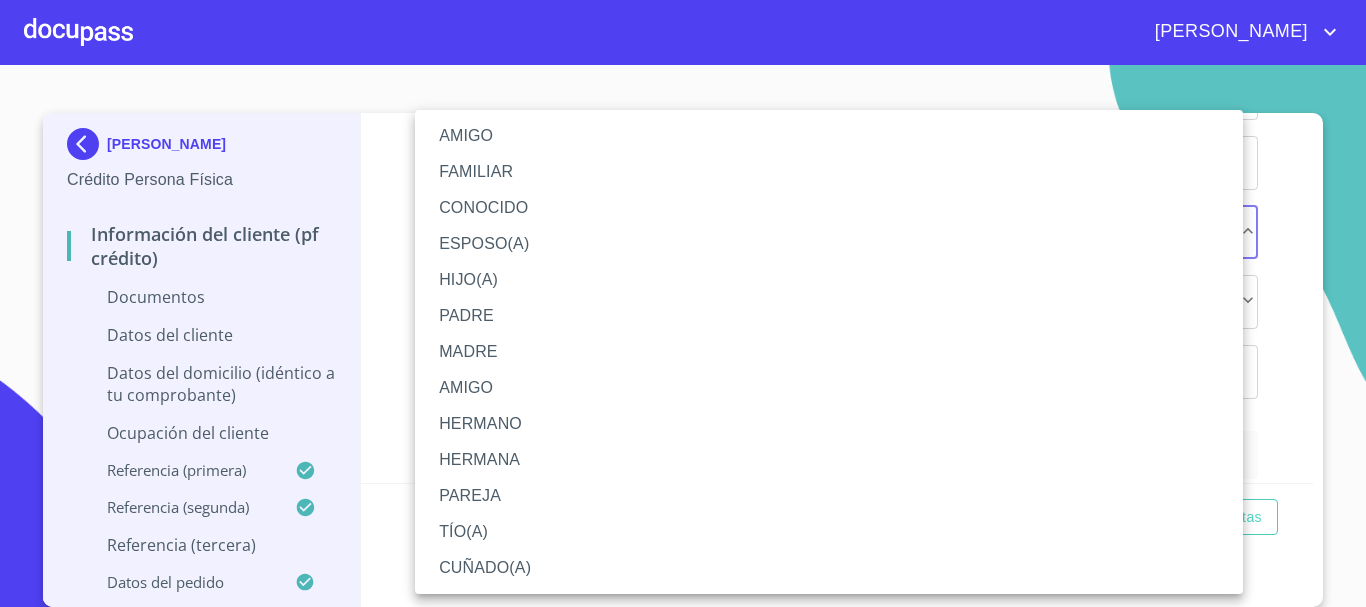 click on "AMIGO" at bounding box center (829, 136) 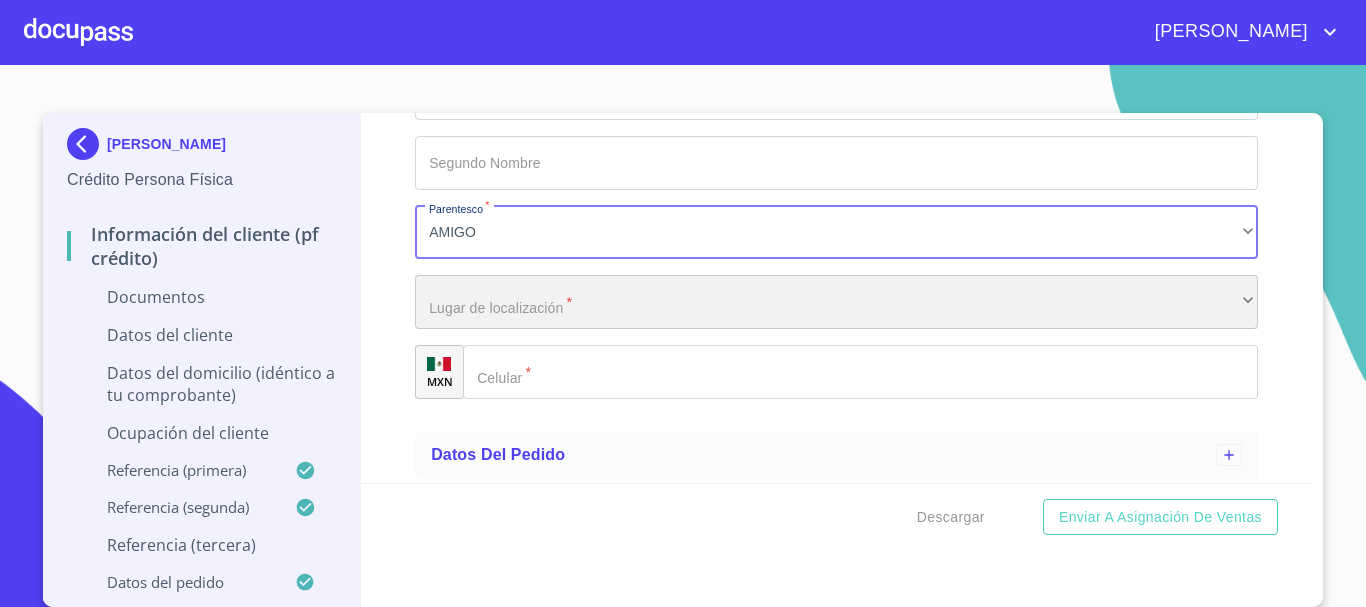 click on "​" at bounding box center (836, 302) 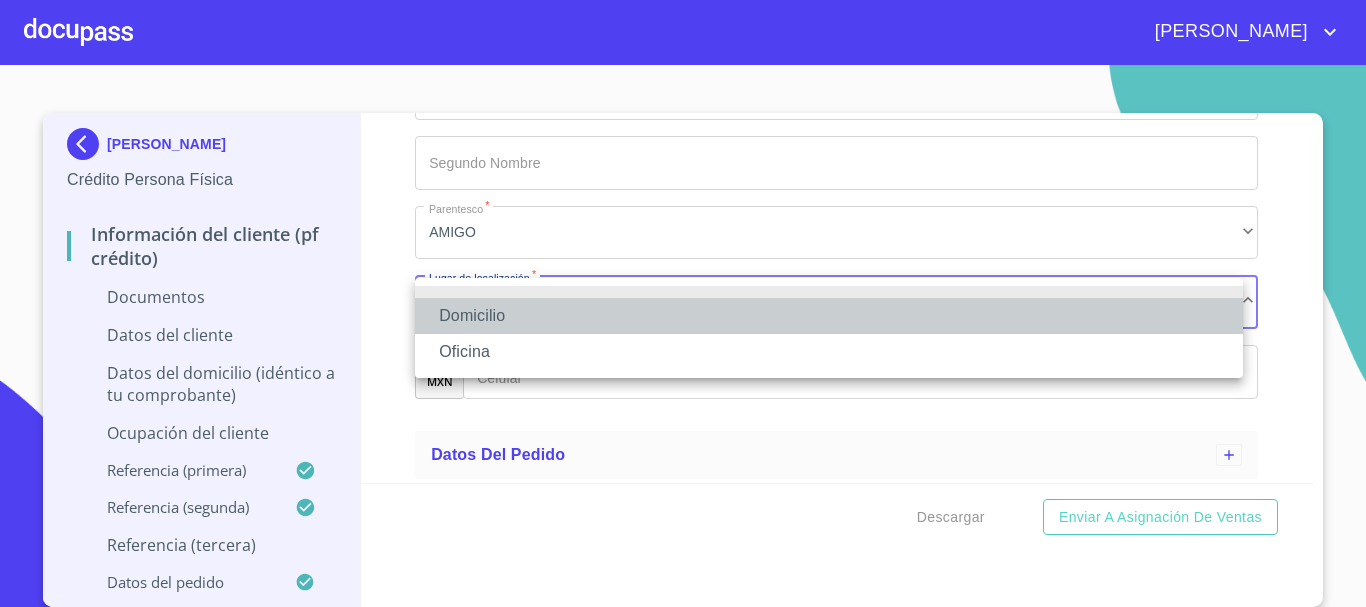 click on "Domicilio" at bounding box center [829, 316] 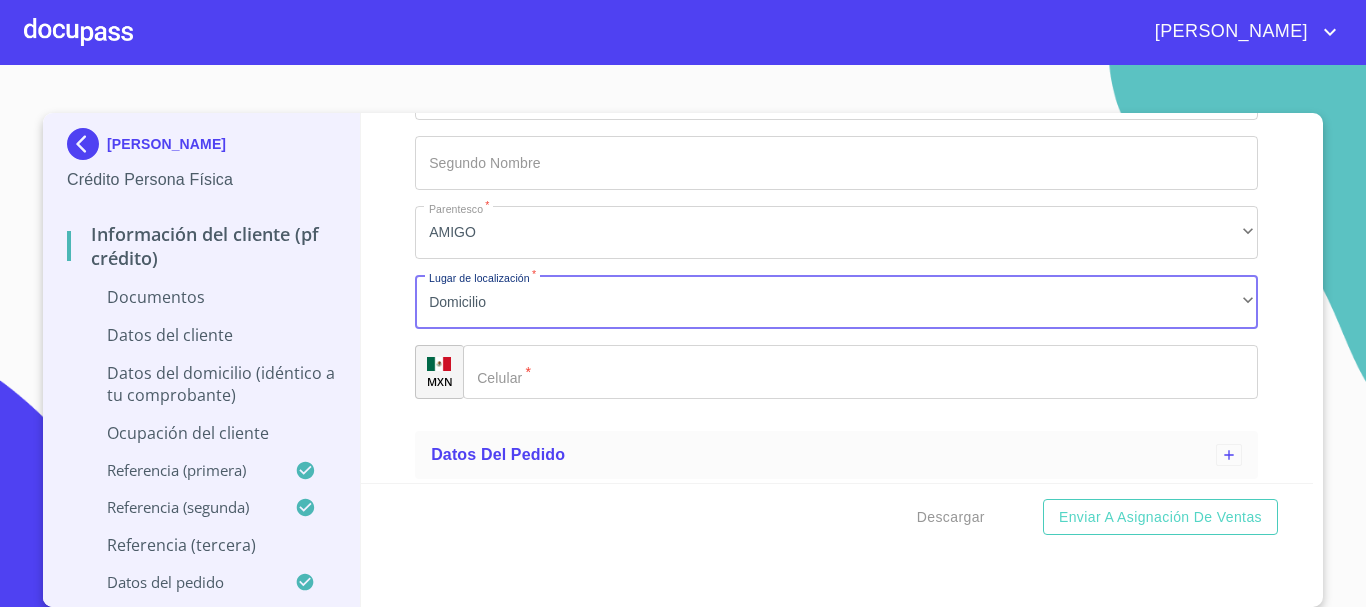 click on "Documento de identificación   *" 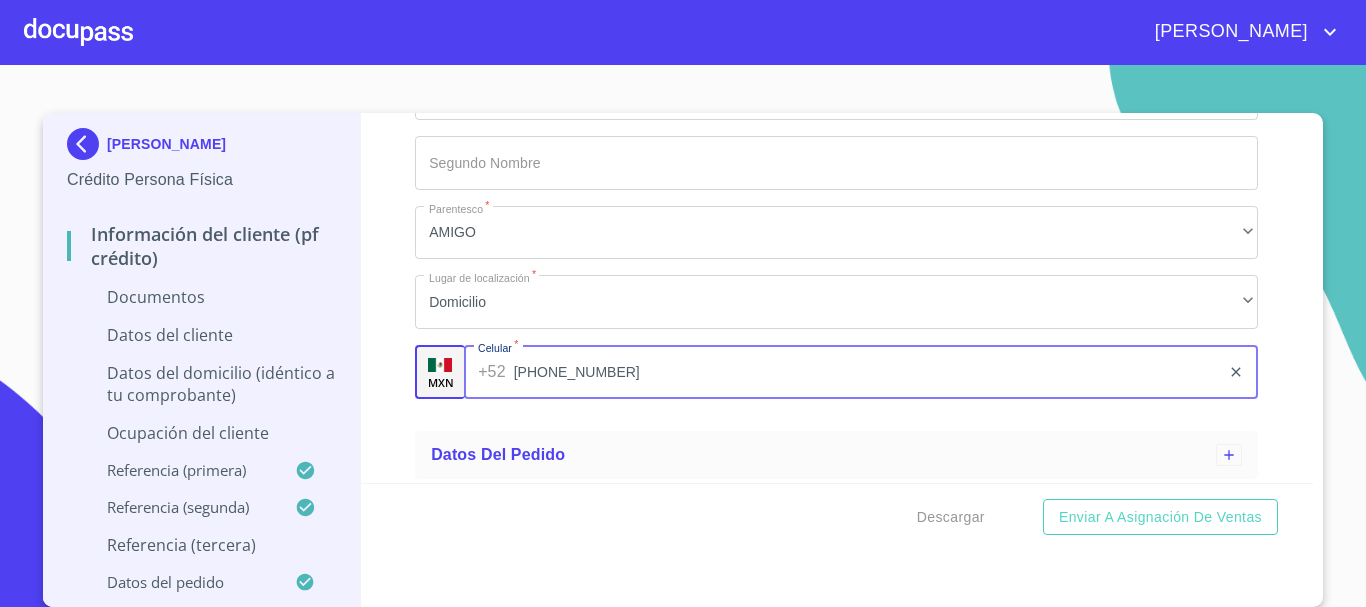 type on "[PHONE_NUMBER]" 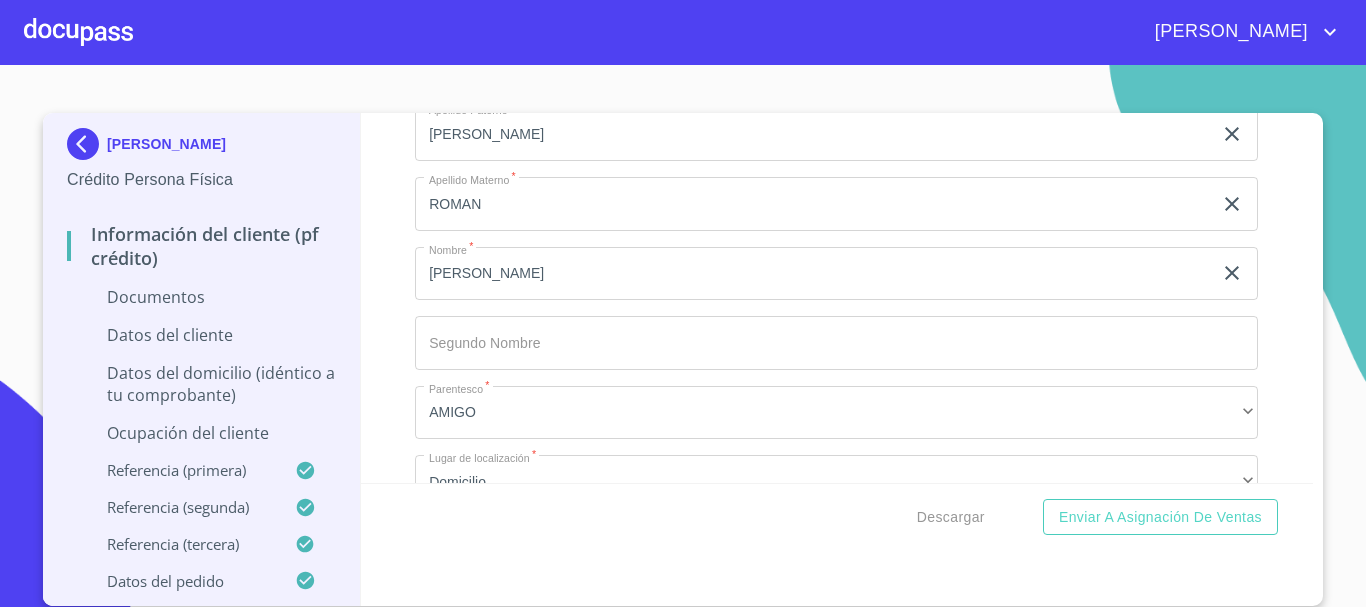 scroll, scrollTop: 7084, scrollLeft: 0, axis: vertical 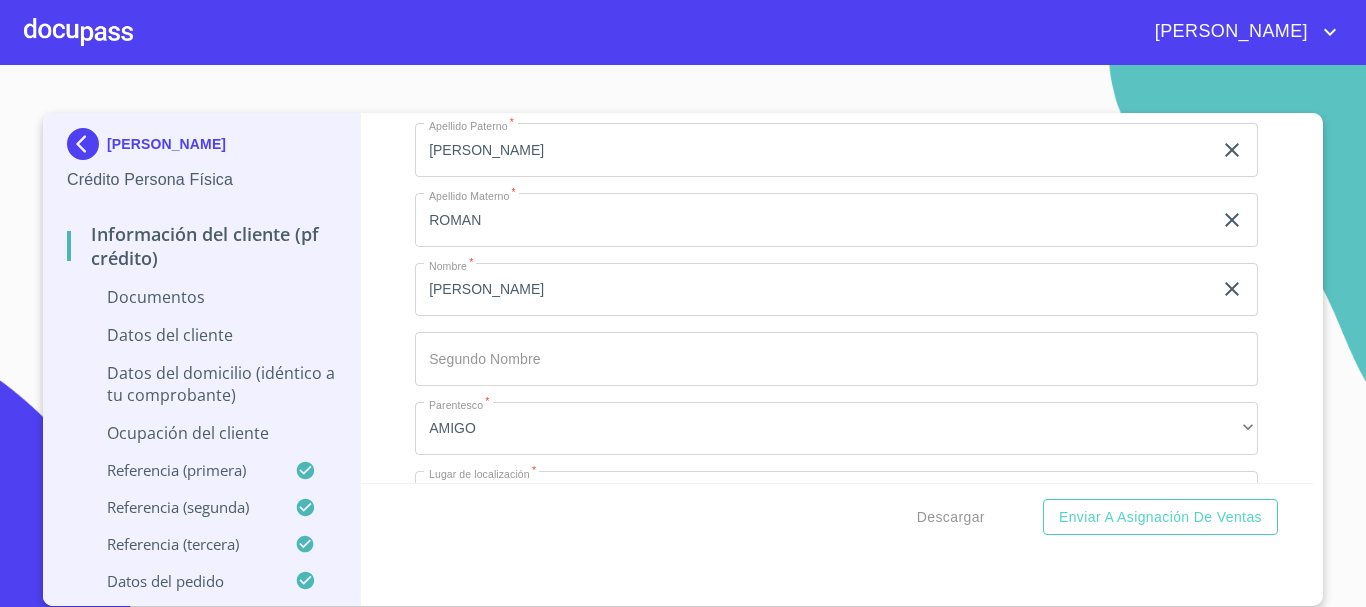 click on "[PERSON_NAME]" at bounding box center [813, -4439] 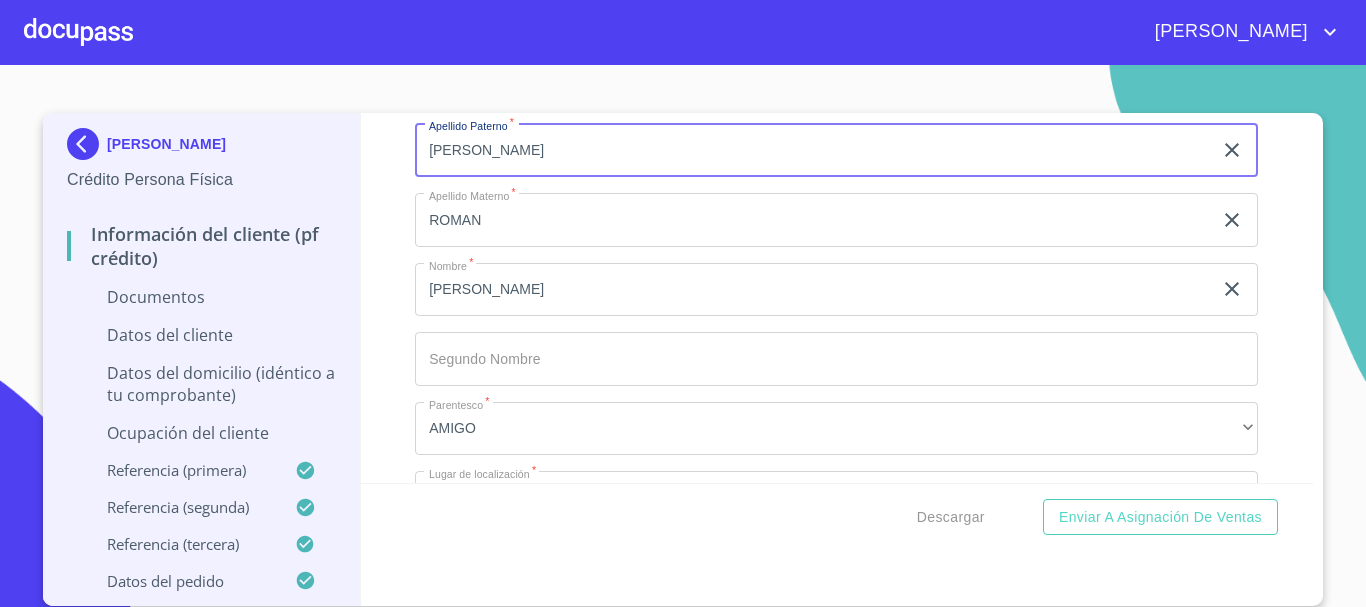 type on "[PERSON_NAME]" 